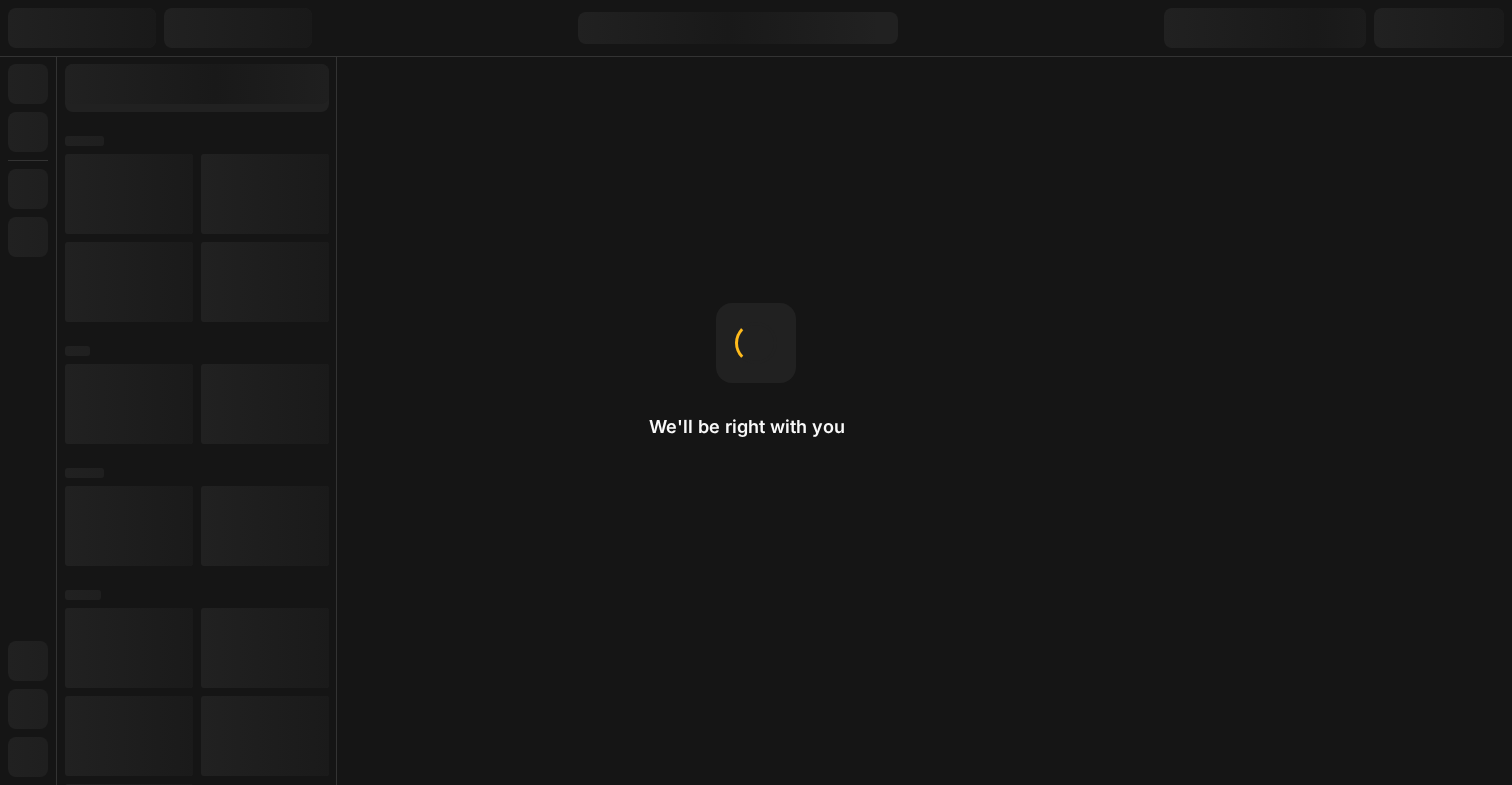 scroll, scrollTop: 0, scrollLeft: 0, axis: both 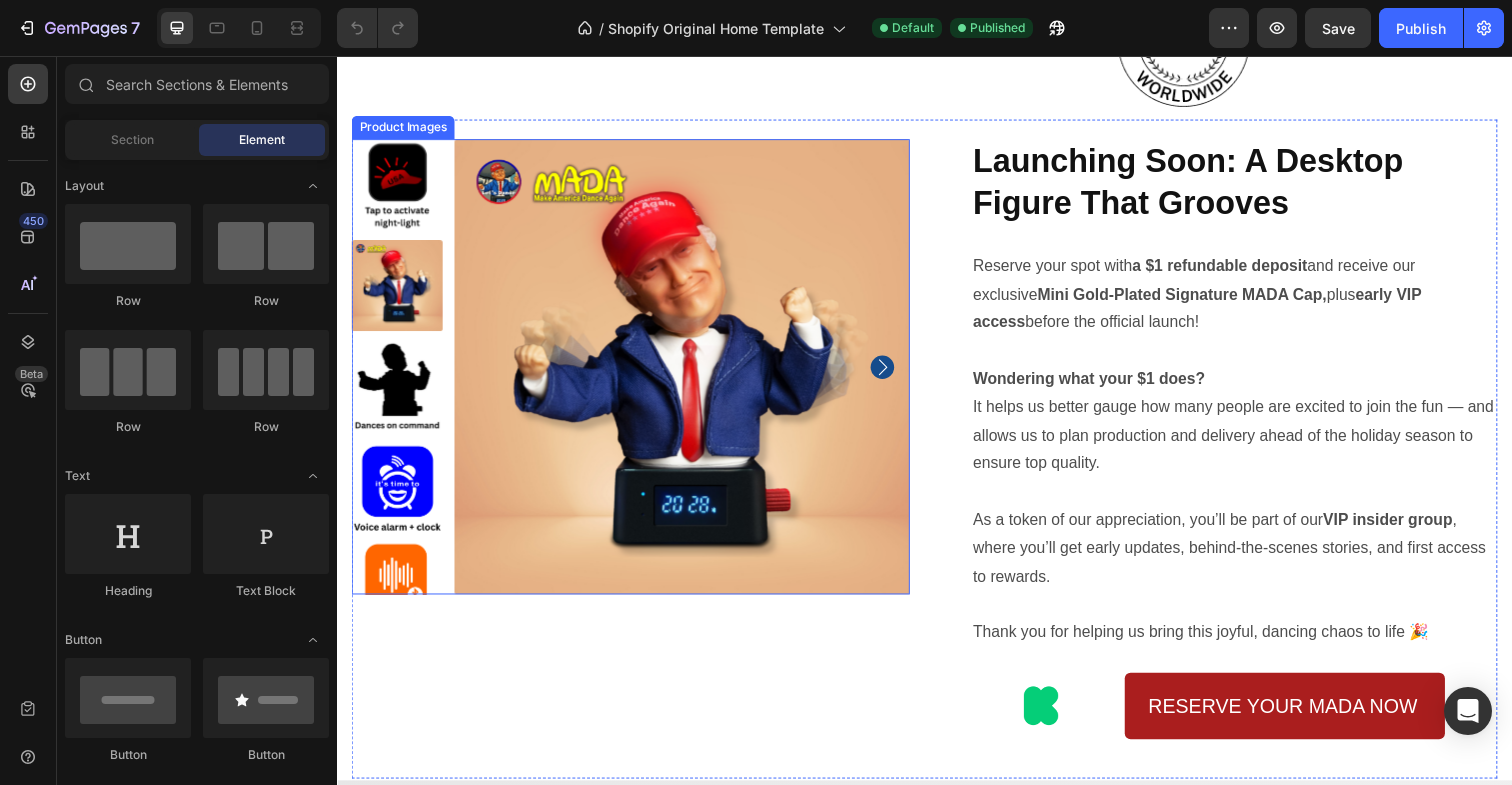 click at bounding box center [689, 373] 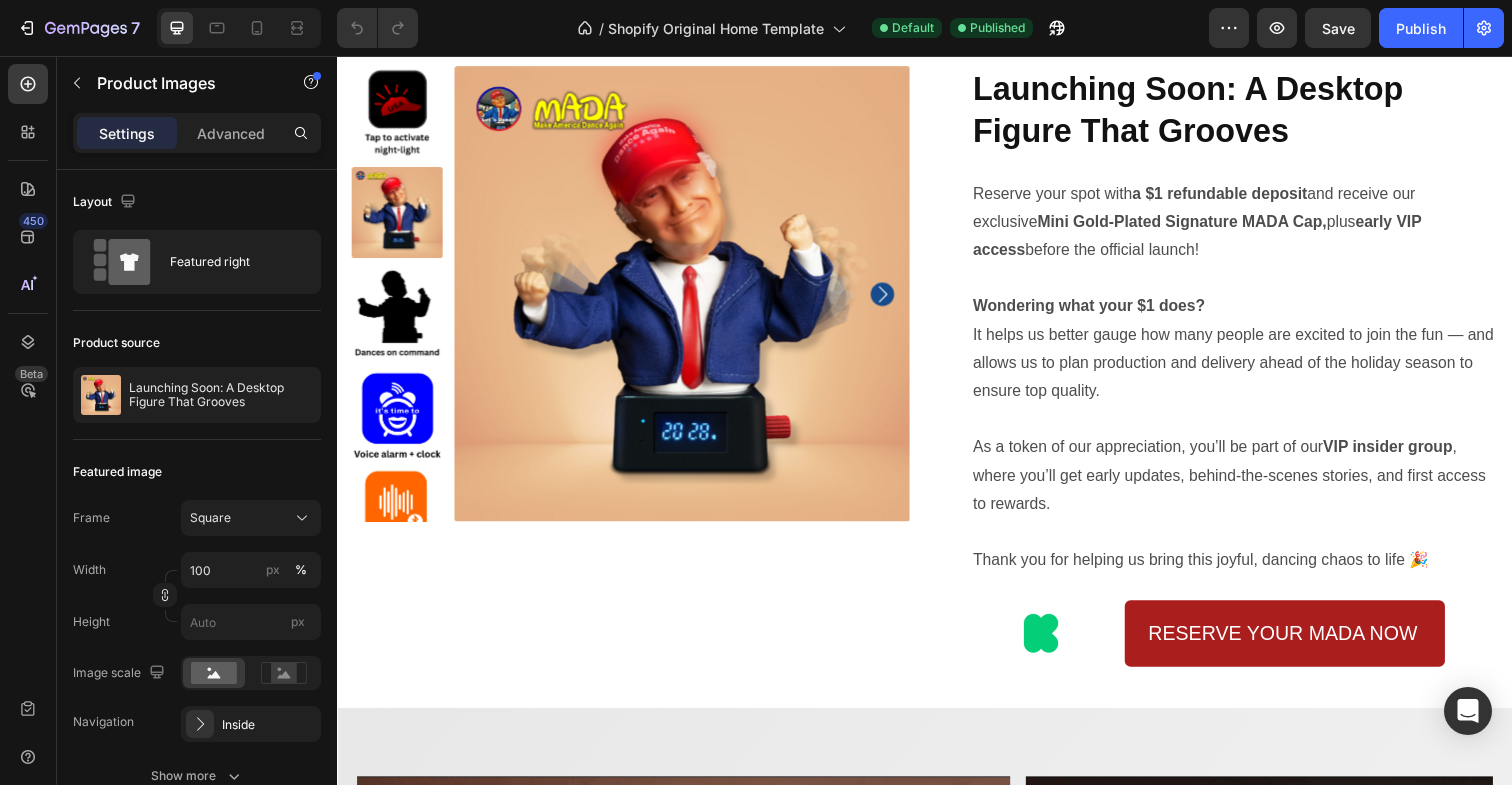 scroll, scrollTop: 901, scrollLeft: 0, axis: vertical 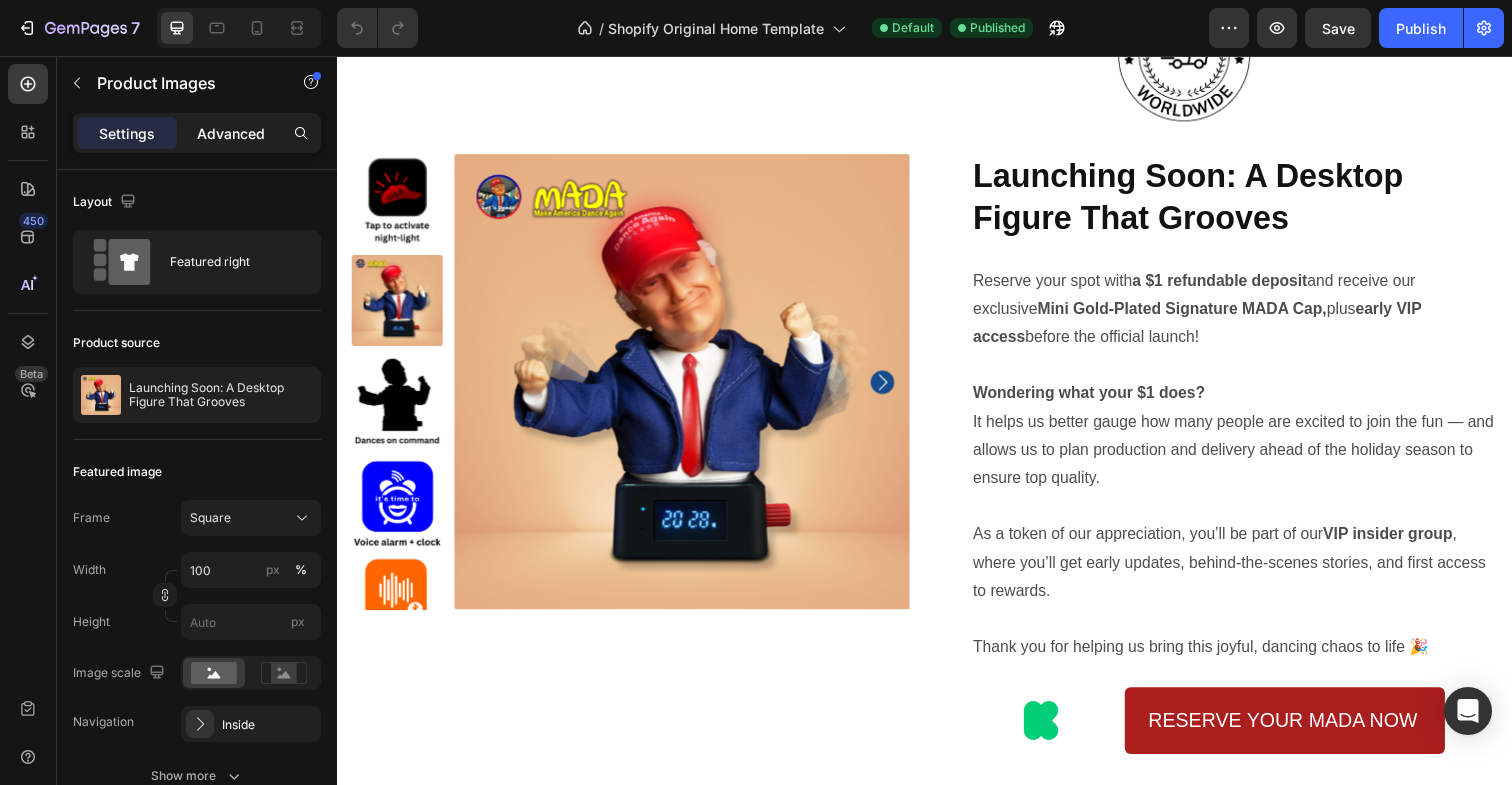 click on "Advanced" at bounding box center [231, 133] 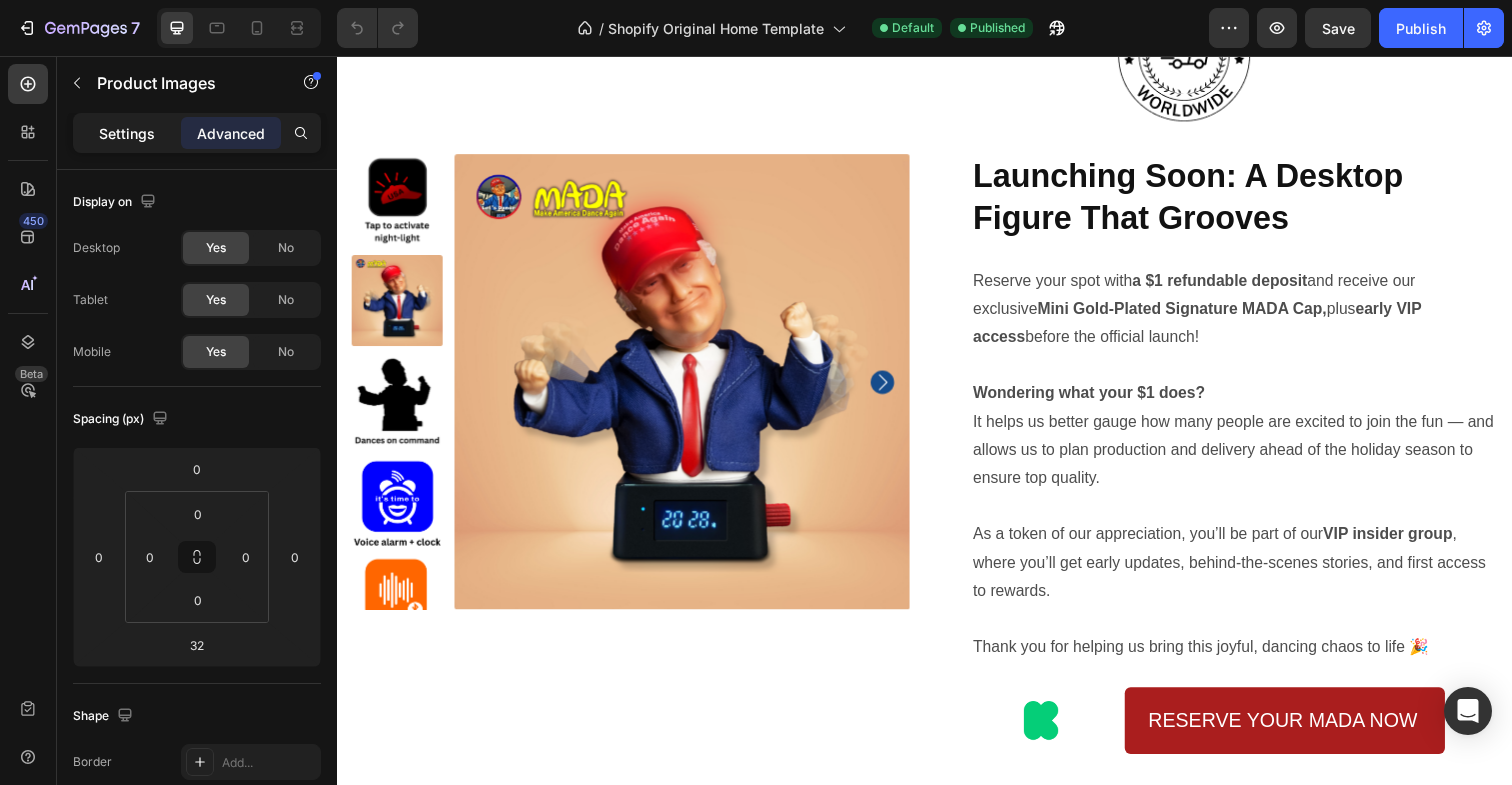 click on "Settings" at bounding box center [127, 133] 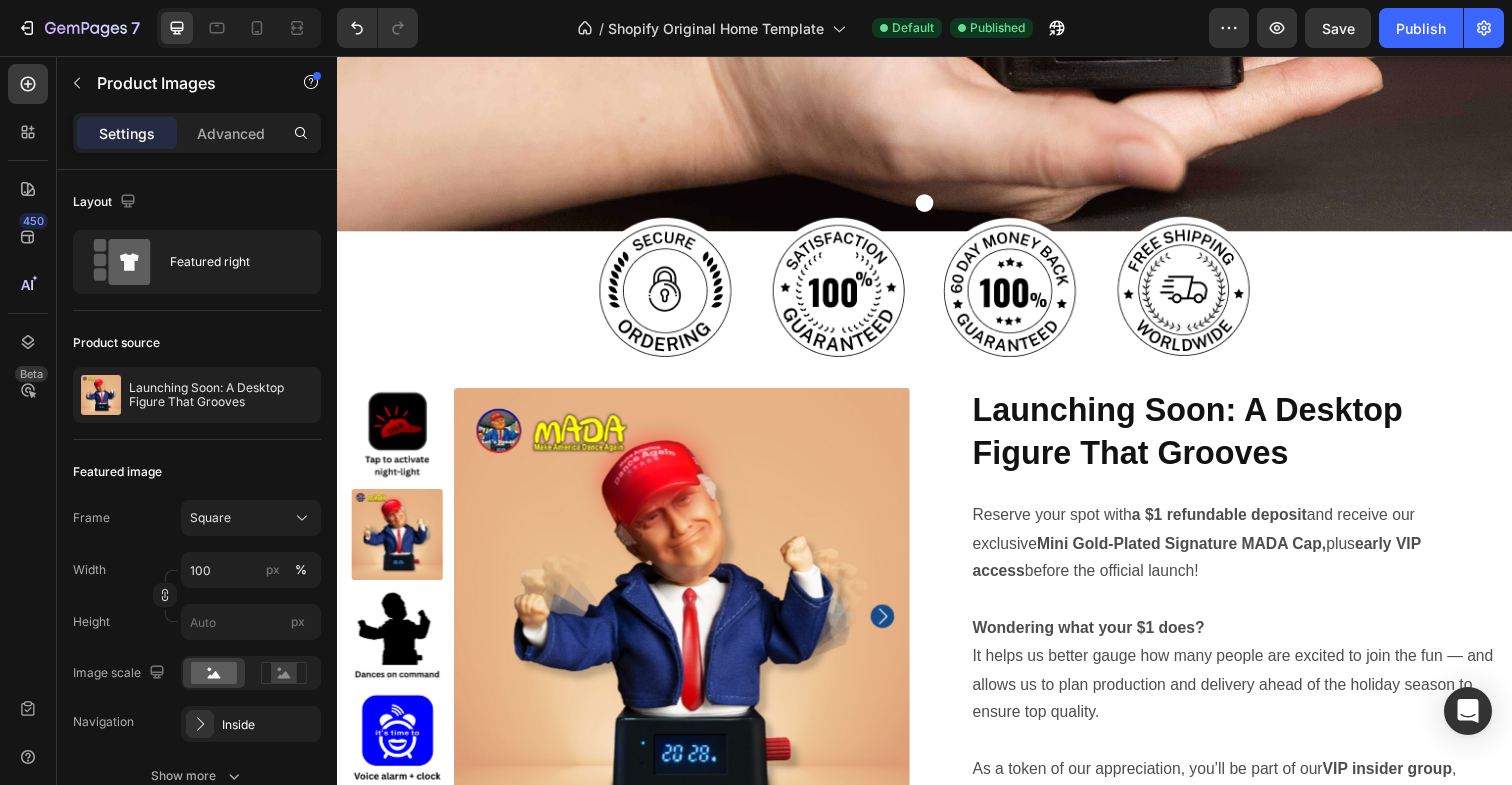 scroll, scrollTop: 705, scrollLeft: 0, axis: vertical 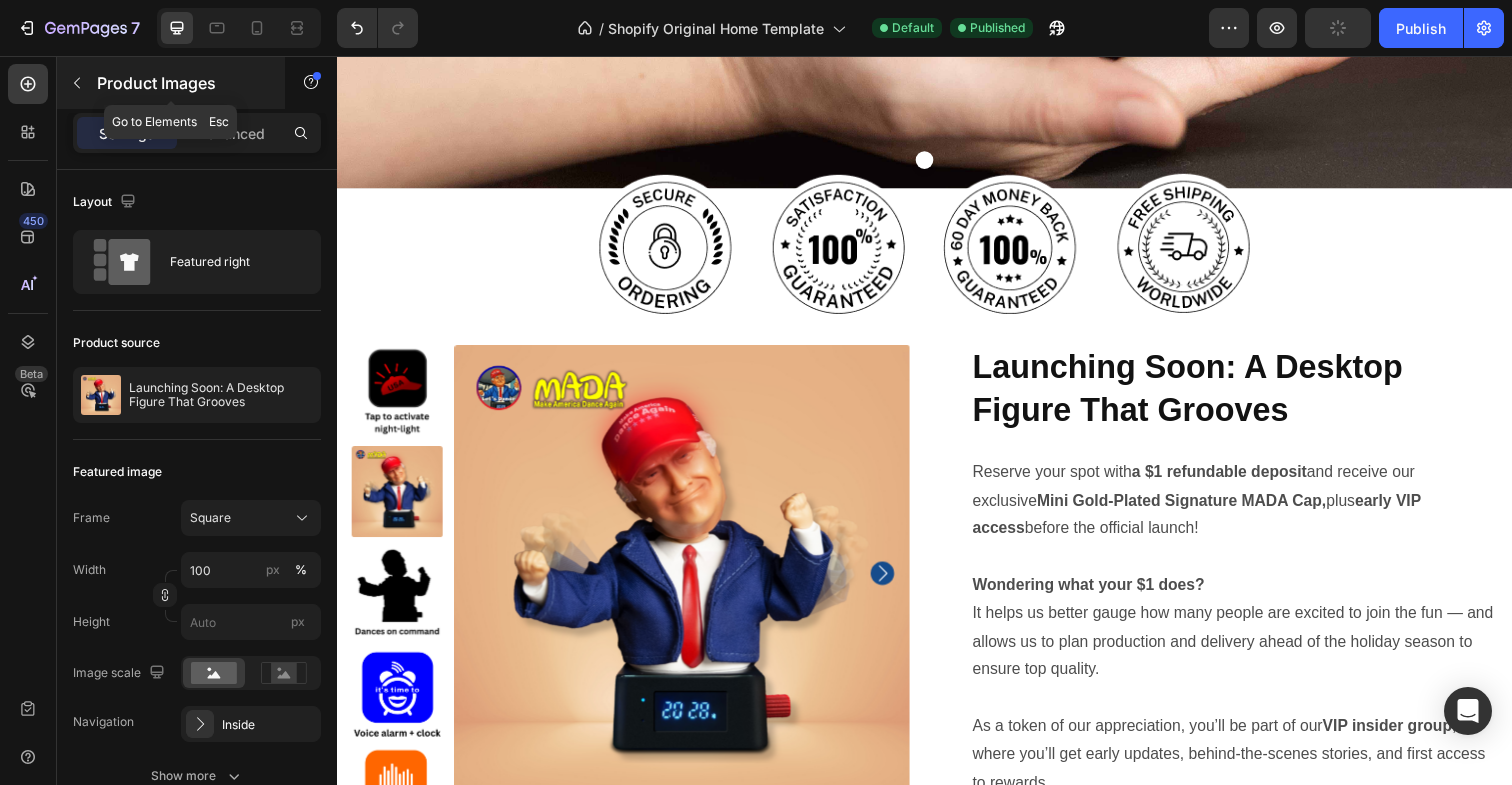 click 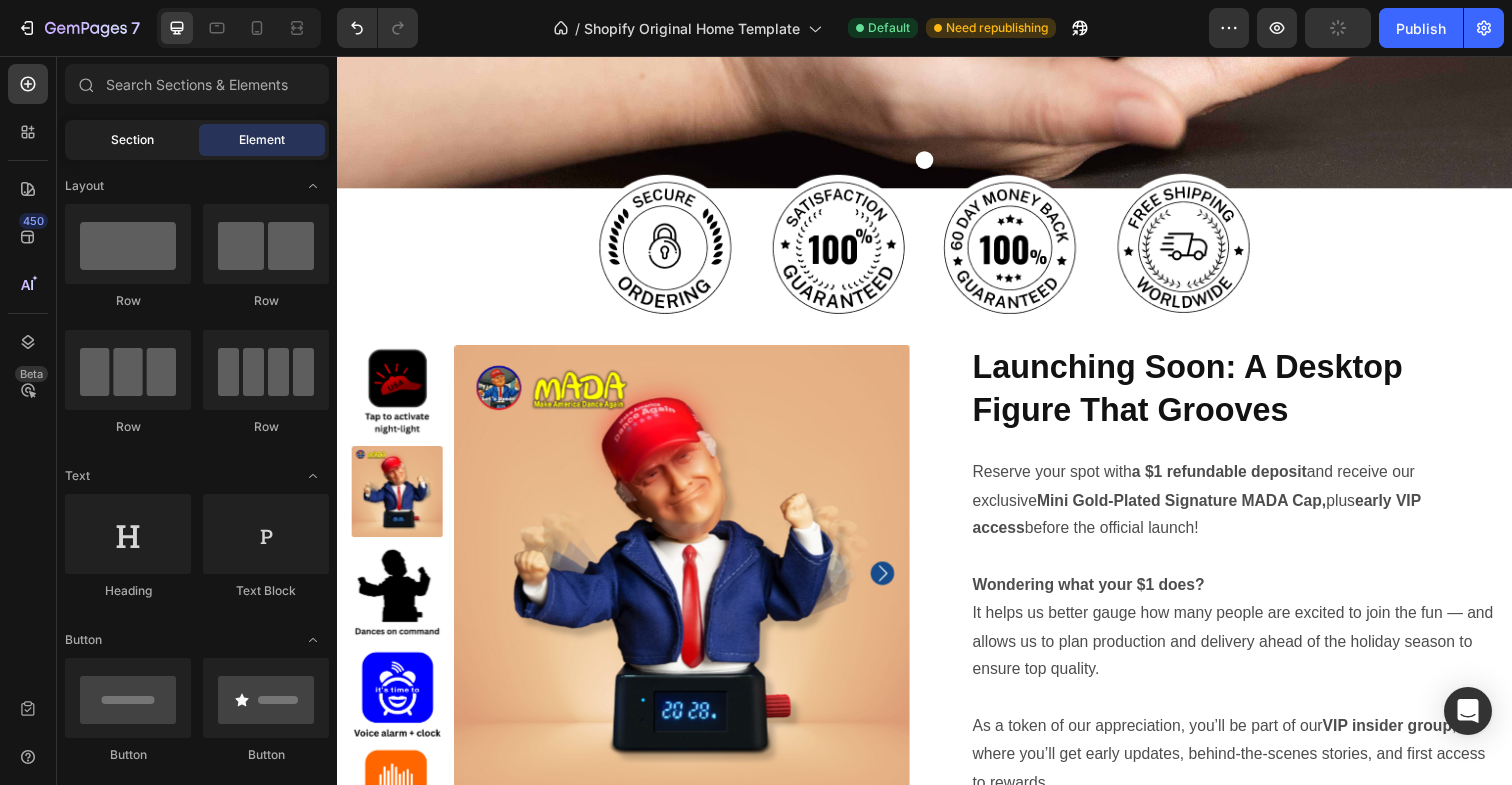click on "Section" at bounding box center [132, 140] 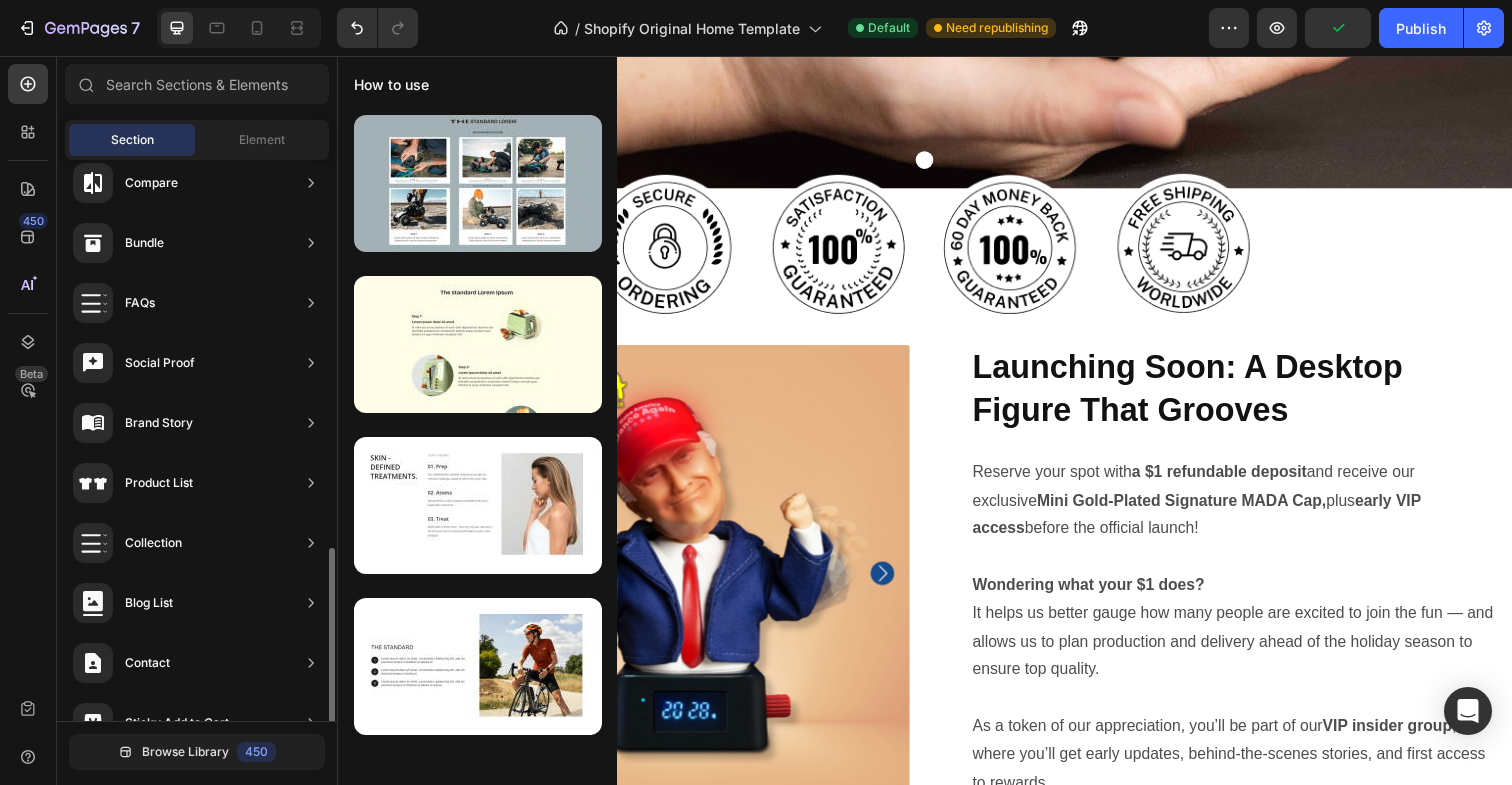 scroll, scrollTop: 599, scrollLeft: 0, axis: vertical 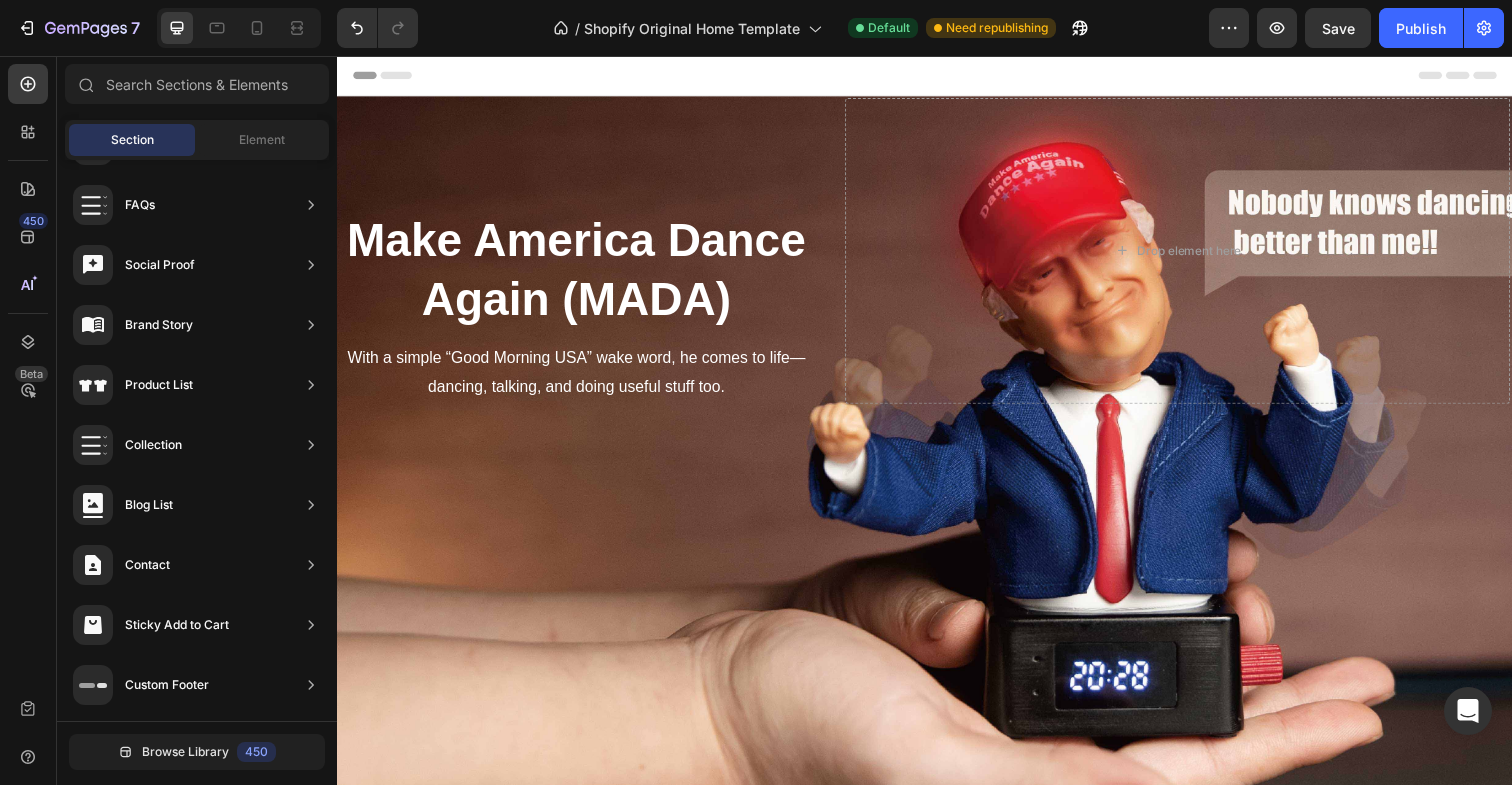 click at bounding box center (937, 76) 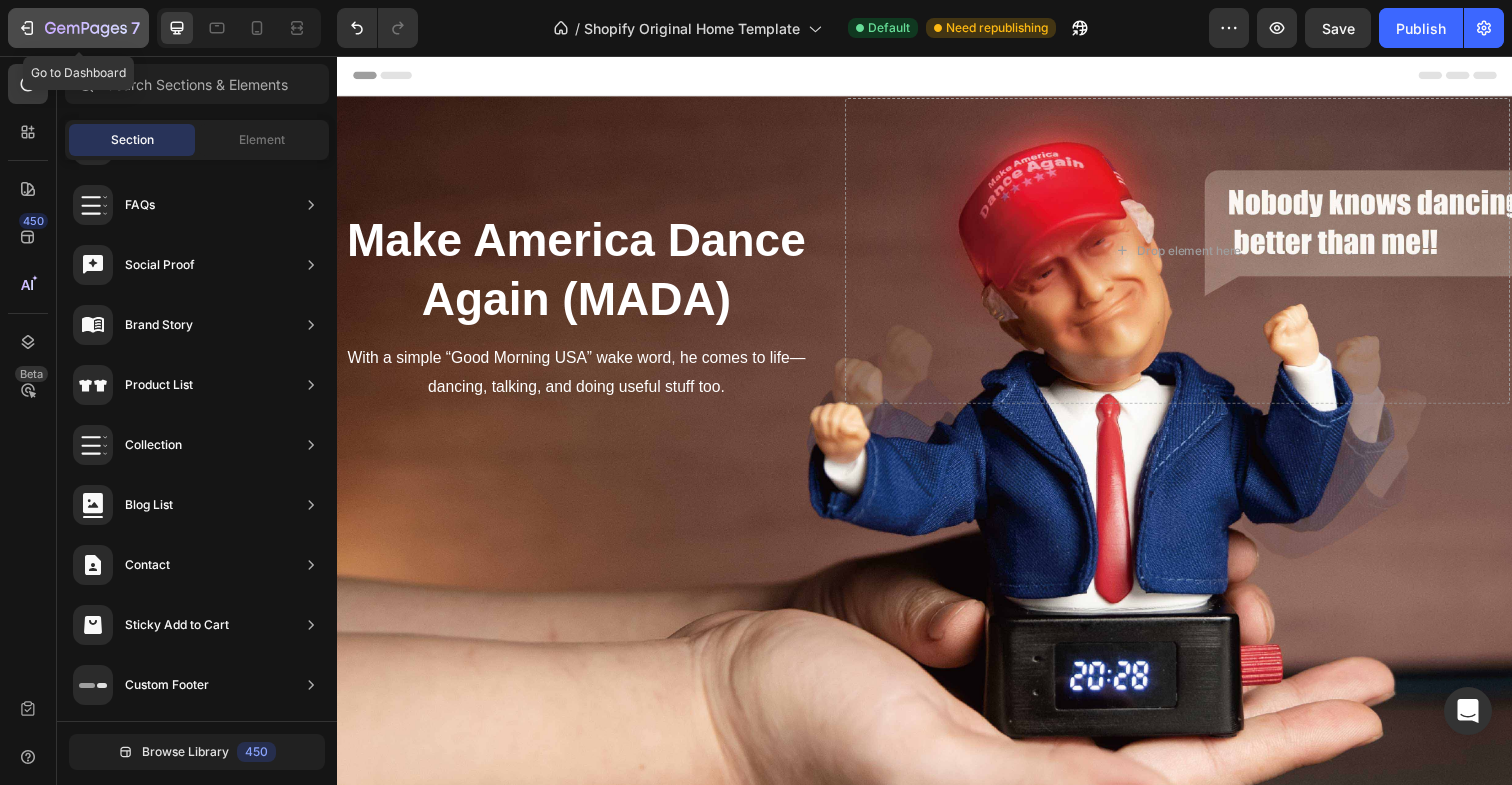 click 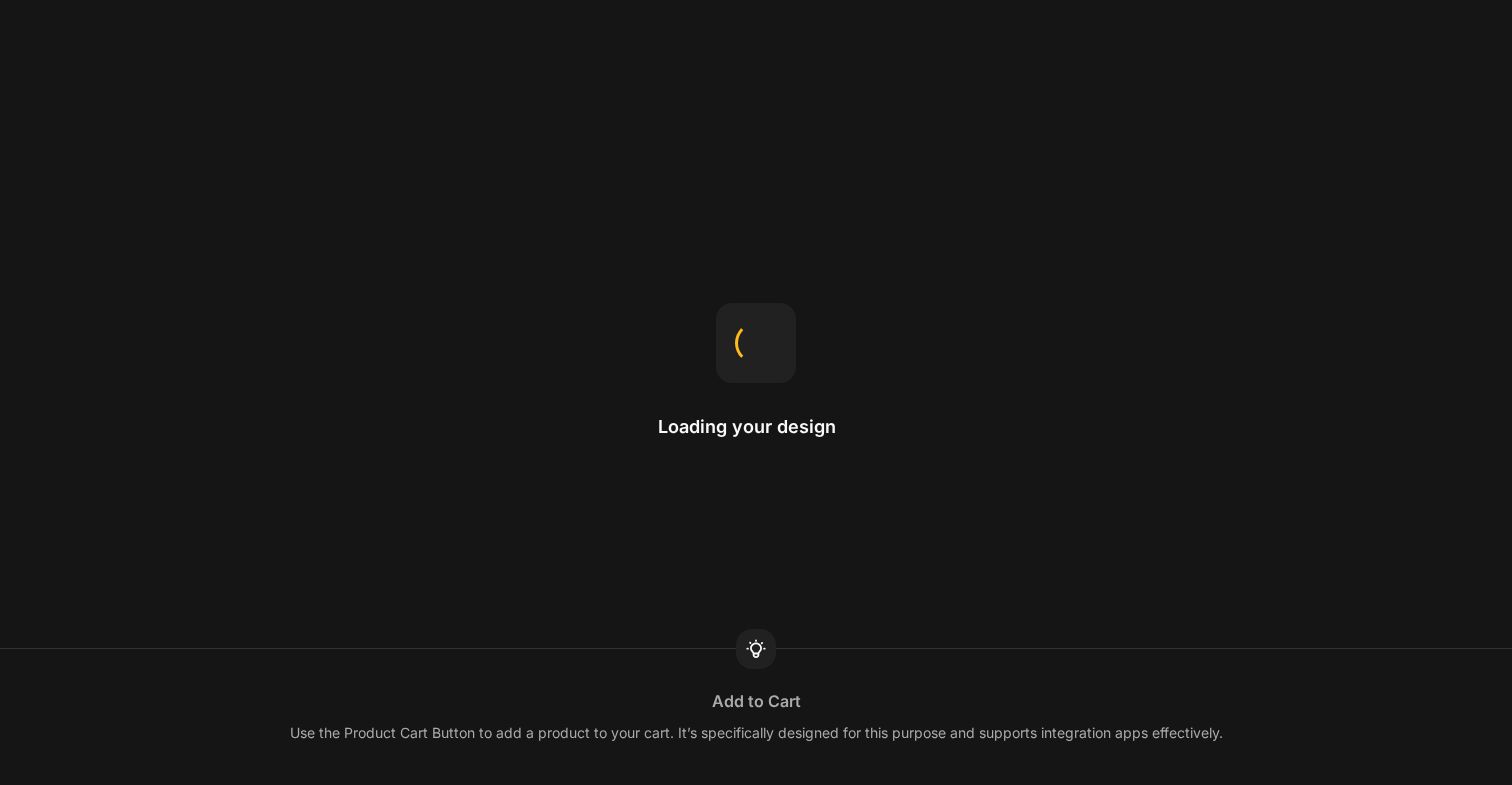 scroll, scrollTop: 0, scrollLeft: 0, axis: both 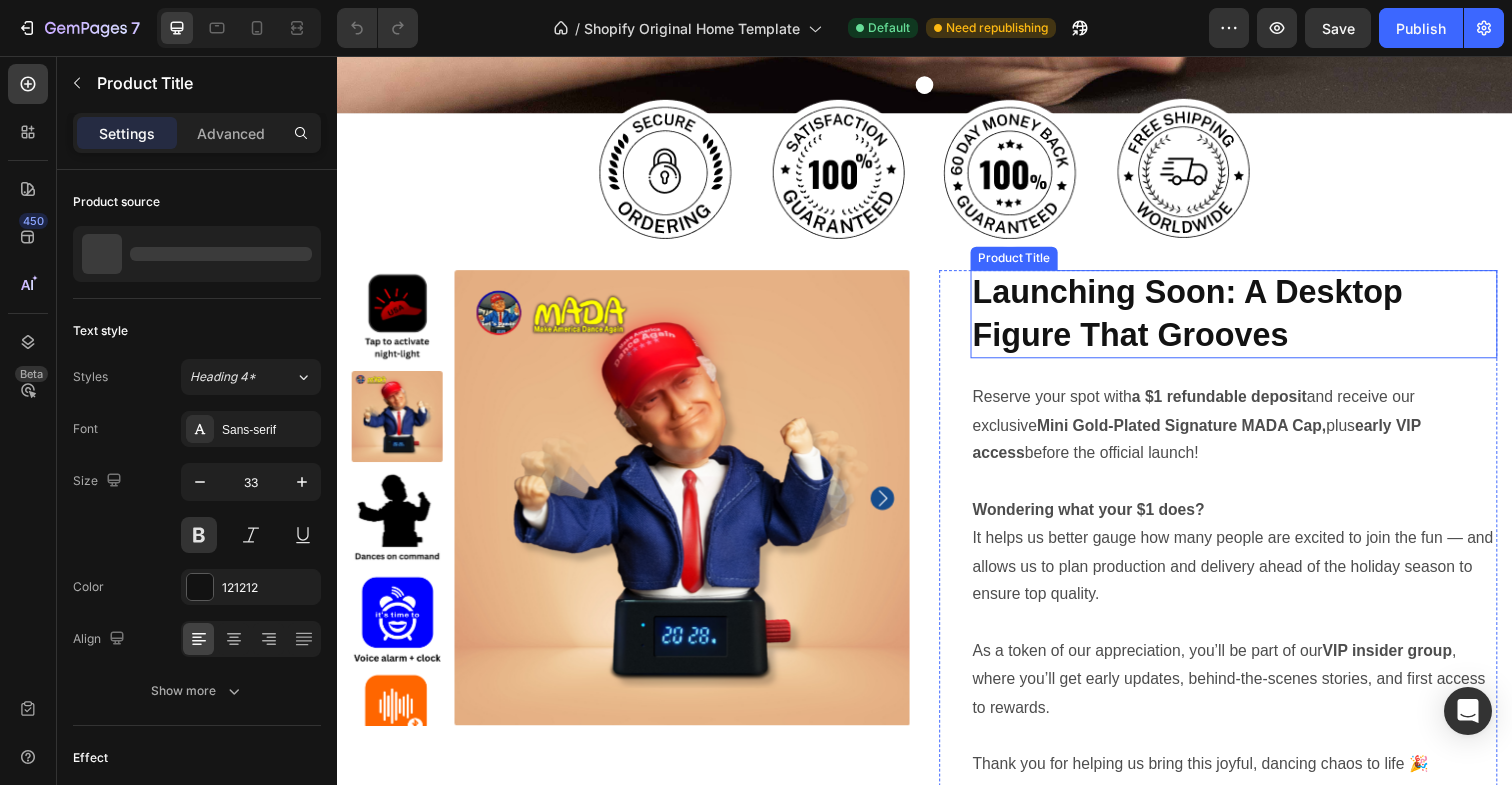 click on "Launching Soon: A Desktop Figure That Grooves" at bounding box center (1253, 320) 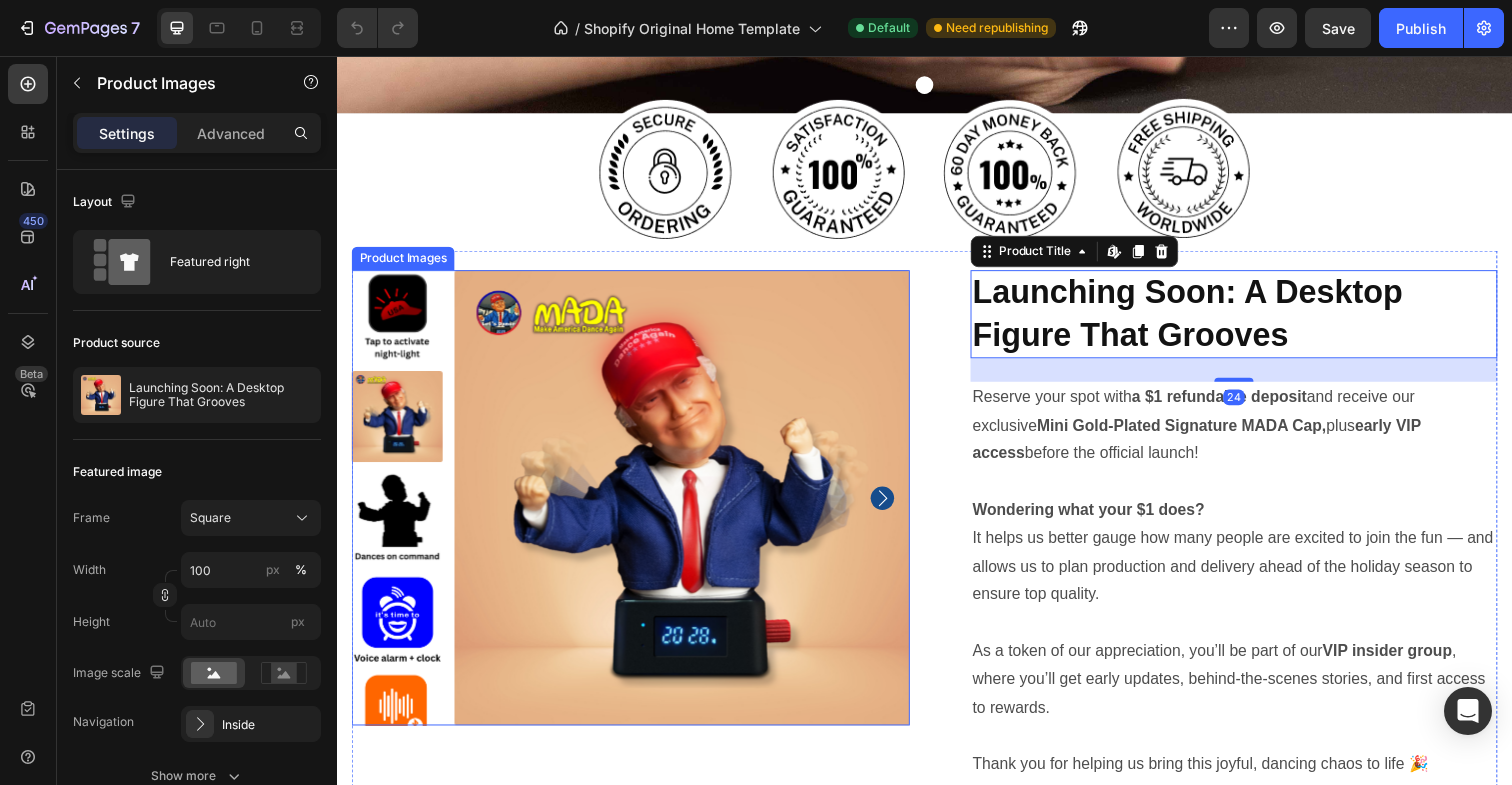 click at bounding box center [689, 507] 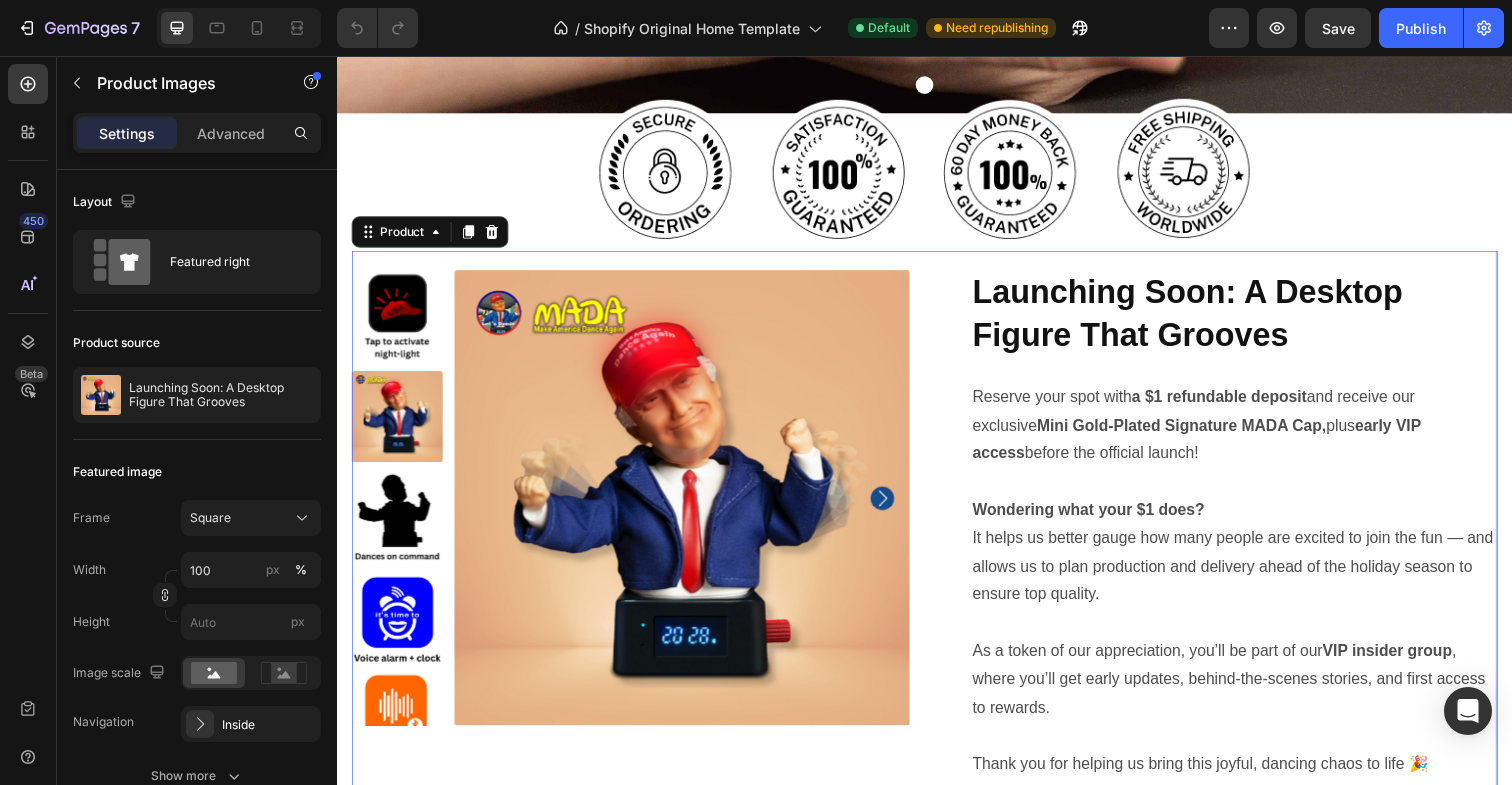 click on "Product Images Launching Soon: A Desktop Figure That Grooves Product Title Reserve your spot with  a $1 refundable deposit  and receive our exclusive  Mini Gold-Plated Signature MADA Cap,  plus  early VIP access  before the official launch!   Wondering what your $1 does? It helps us better gauge how many people are excited to join the fun — and allows us to plan production and delivery ahead of the holiday season to ensure top quality.   As a token of our appreciation, you’ll be part of our  VIP insider group , where you’ll get early updates, behind-the-scenes stories, and first access to rewards.   Thank you for helping us bring this joyful, dancing chaos to life 🎉 Text Block Reserve your MADA now Add to Cart Image Row Row Product   0" at bounding box center [937, 591] 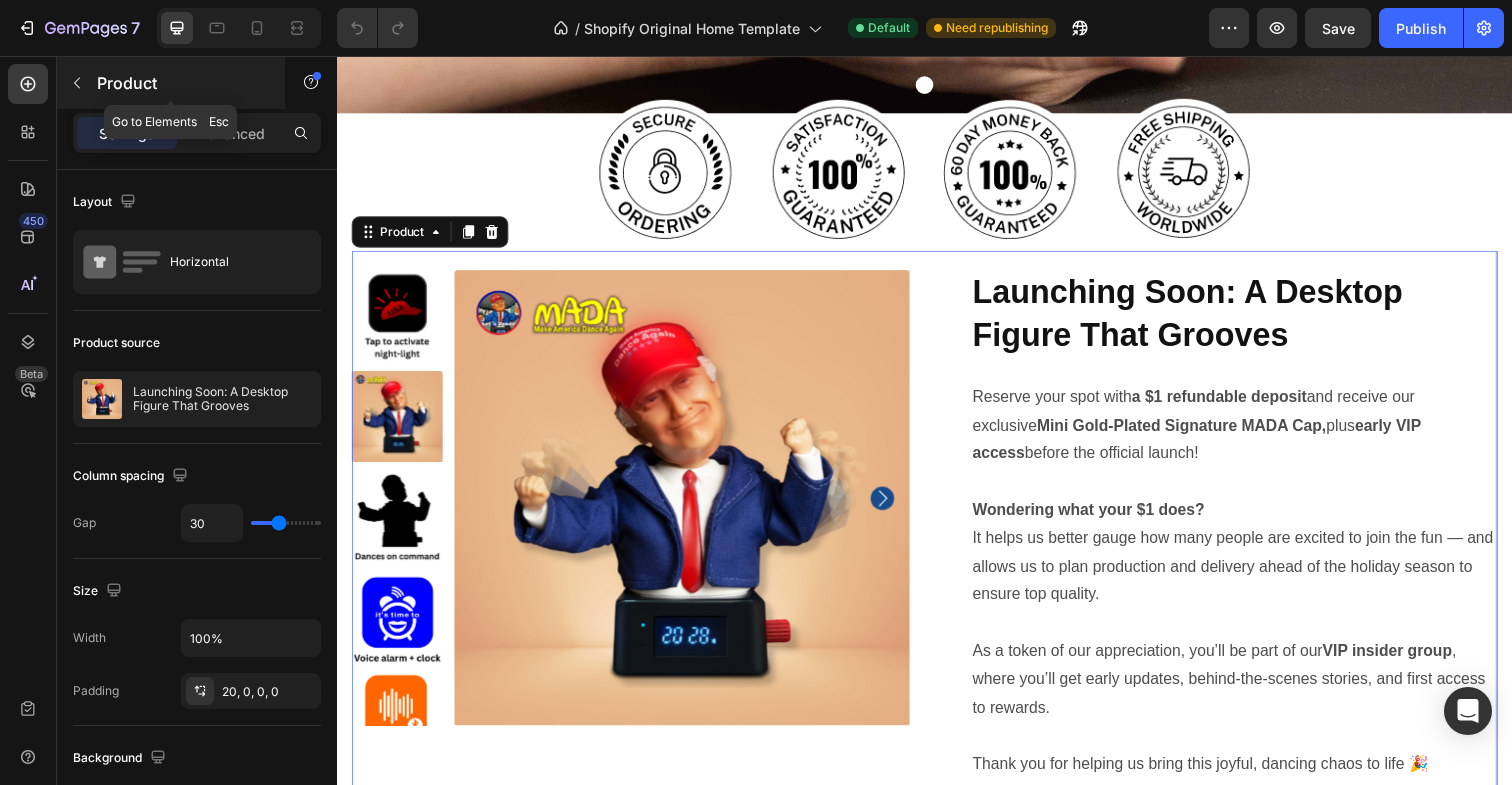 click 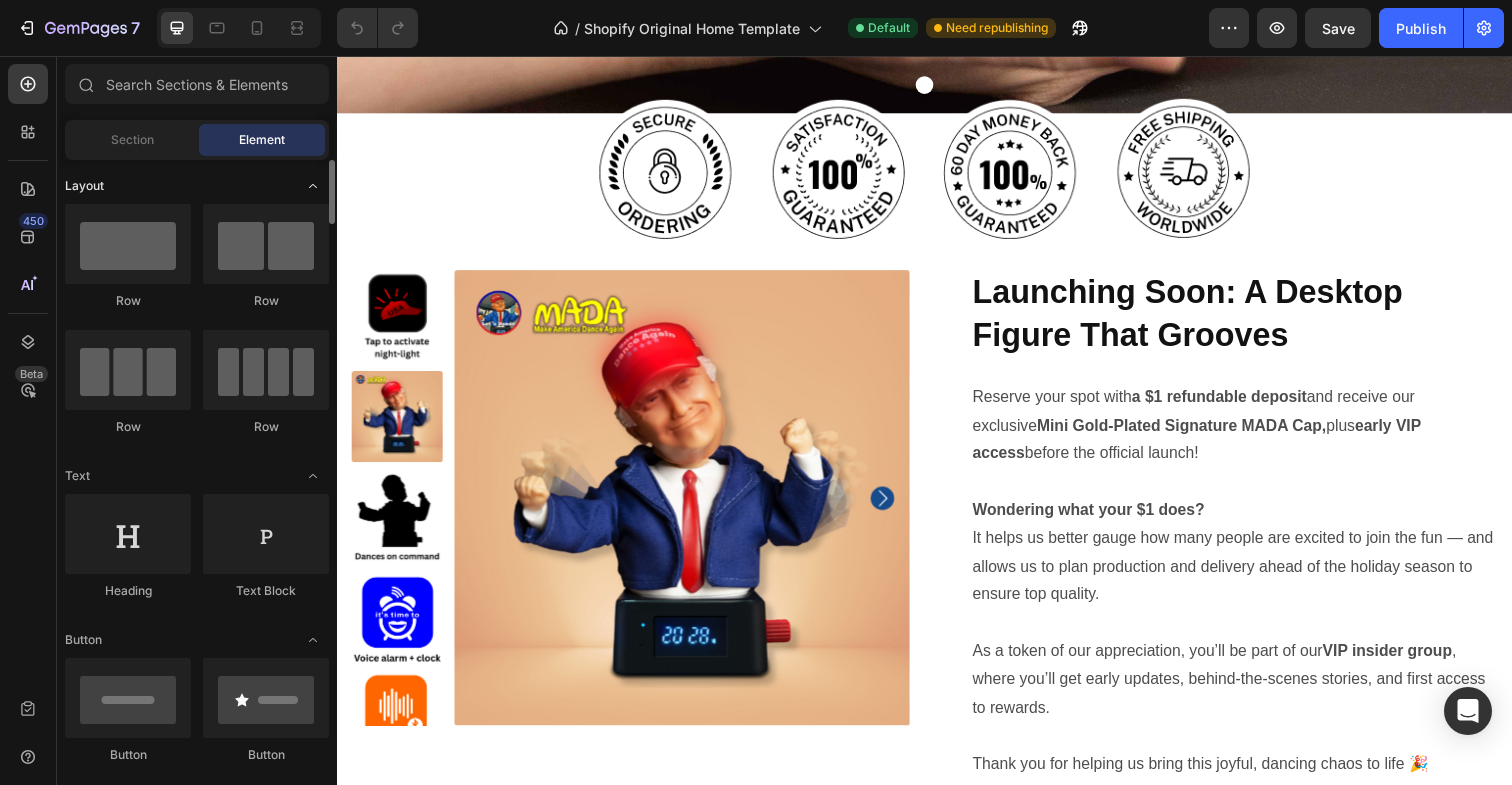 scroll, scrollTop: 7, scrollLeft: 0, axis: vertical 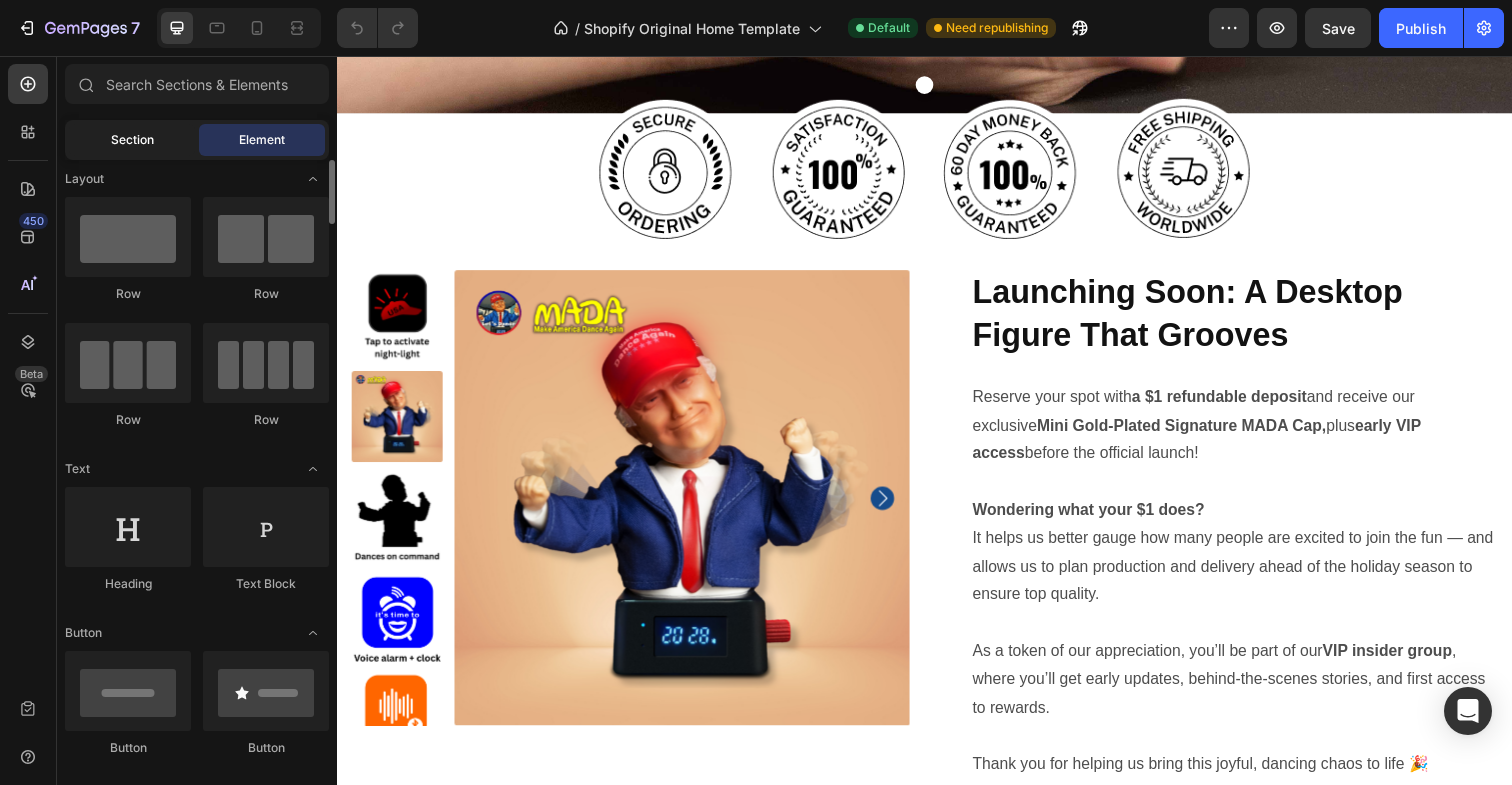 click on "Section" at bounding box center [132, 140] 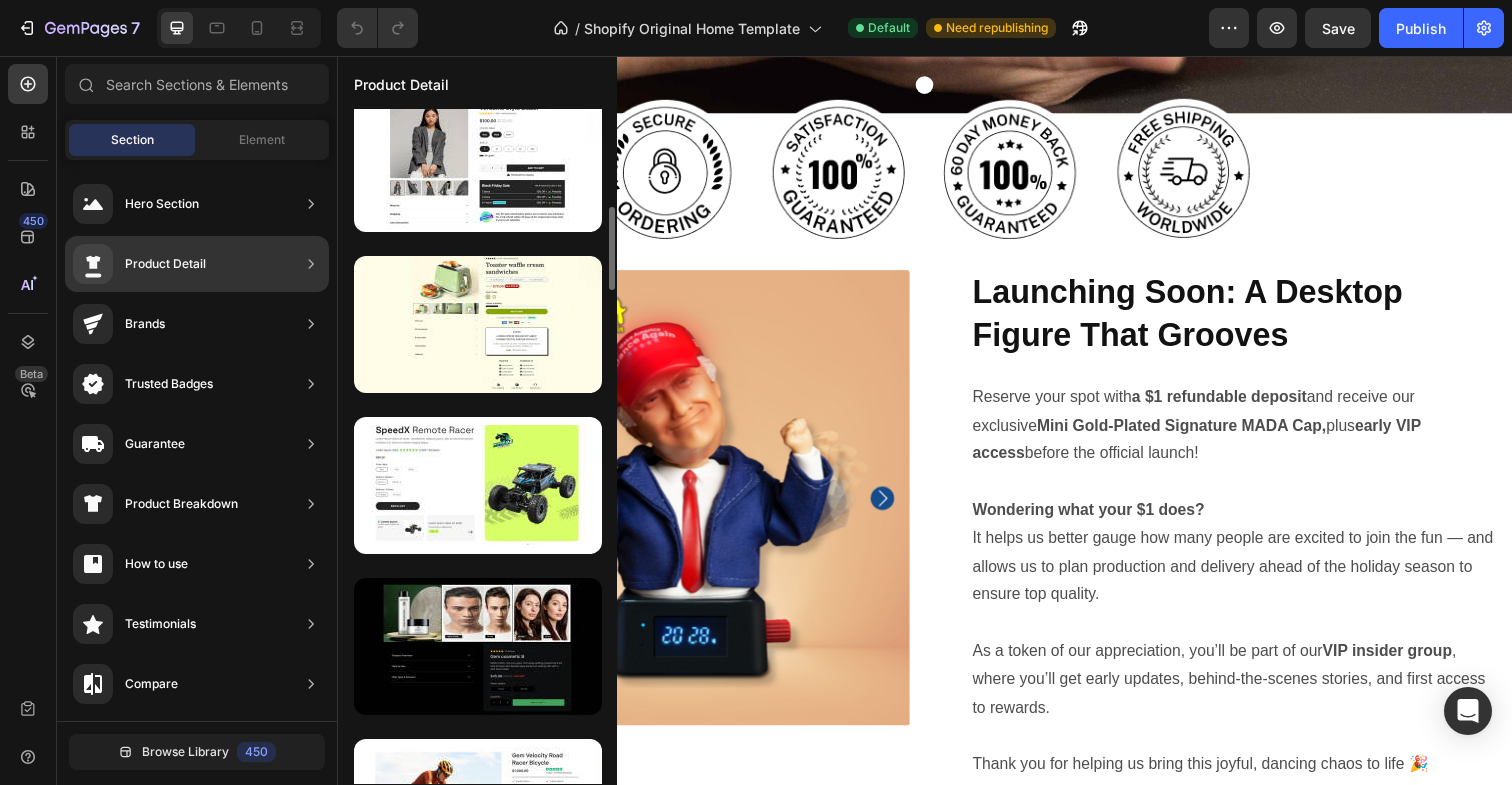 scroll, scrollTop: 0, scrollLeft: 0, axis: both 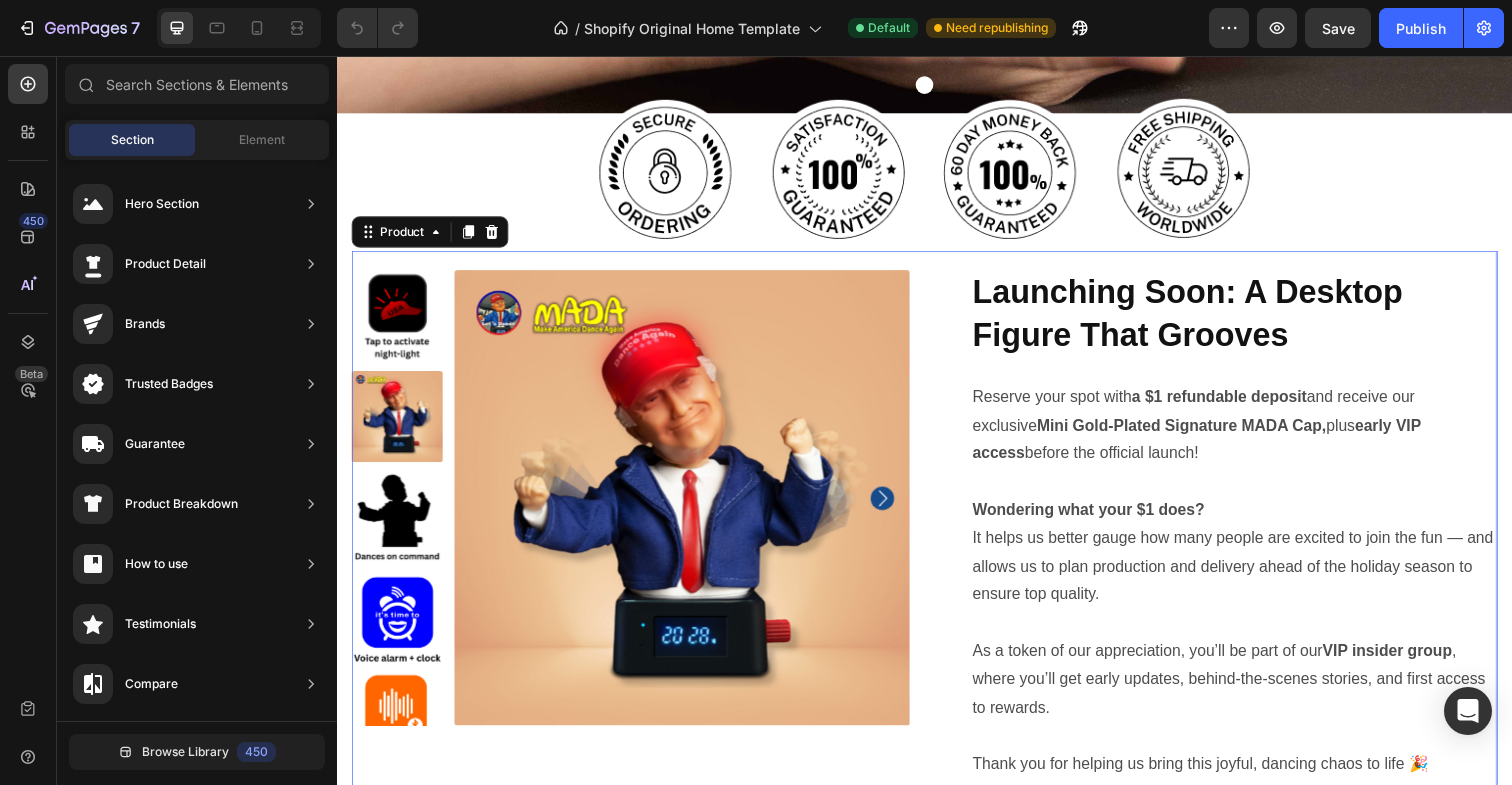 click on "Product Images Launching Soon: A Desktop Figure That Grooves Product Title Reserve your spot with  a $1 refundable deposit  and receive our exclusive  Mini Gold-Plated Signature MADA Cap,  plus  early VIP access  before the official launch!   Wondering what your $1 does? It helps us better gauge how many people are excited to join the fun — and allows us to plan production and delivery ahead of the holiday season to ensure top quality.   As a token of our appreciation, you’ll be part of our  VIP insider group , where you’ll get early updates, behind-the-scenes stories, and first access to rewards.   Thank you for helping us bring this joyful, dancing chaos to life 🎉 Text Block Reserve your MADA now Add to Cart Image Row Row Product   0" at bounding box center [937, 591] 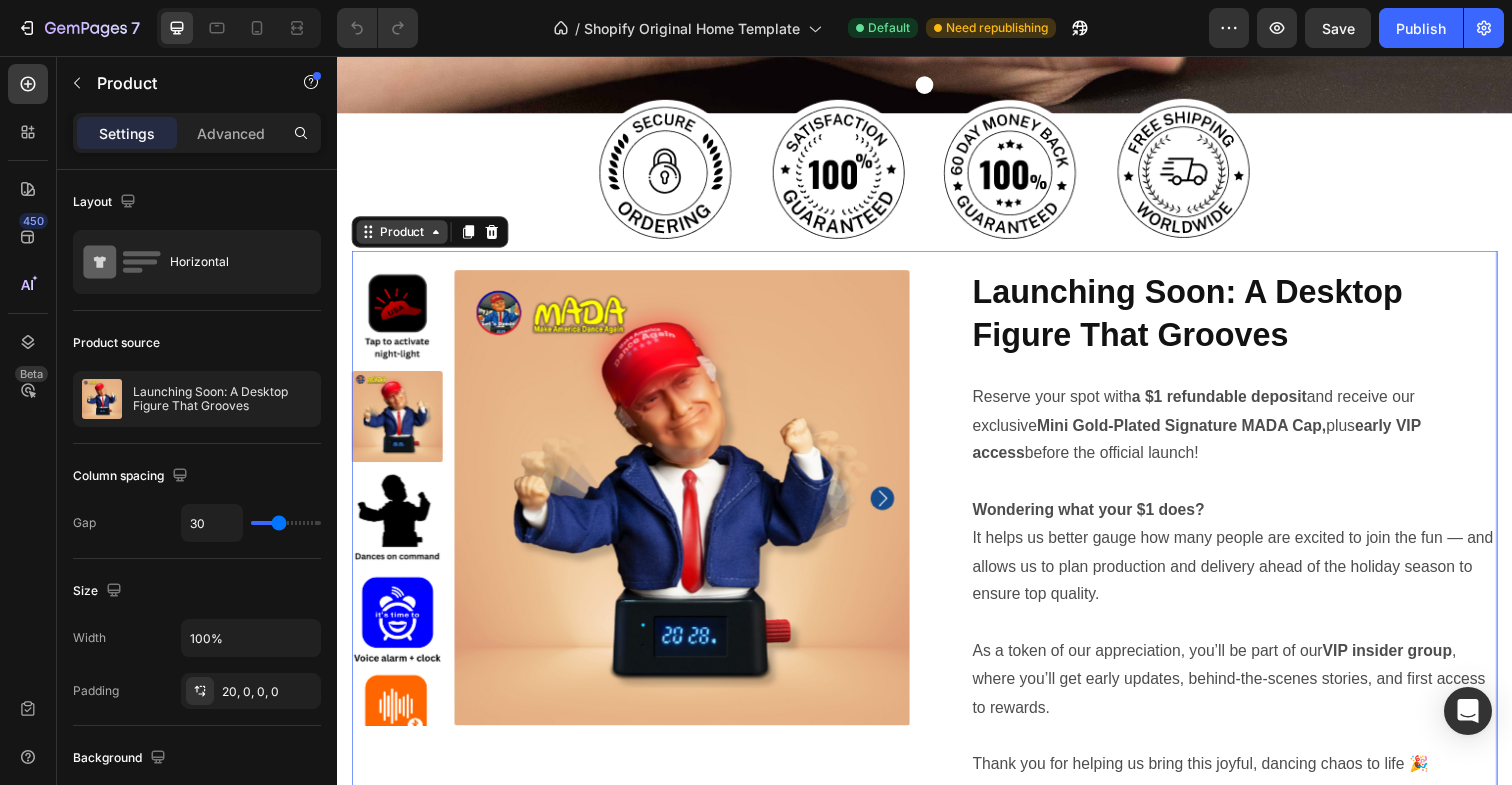 click 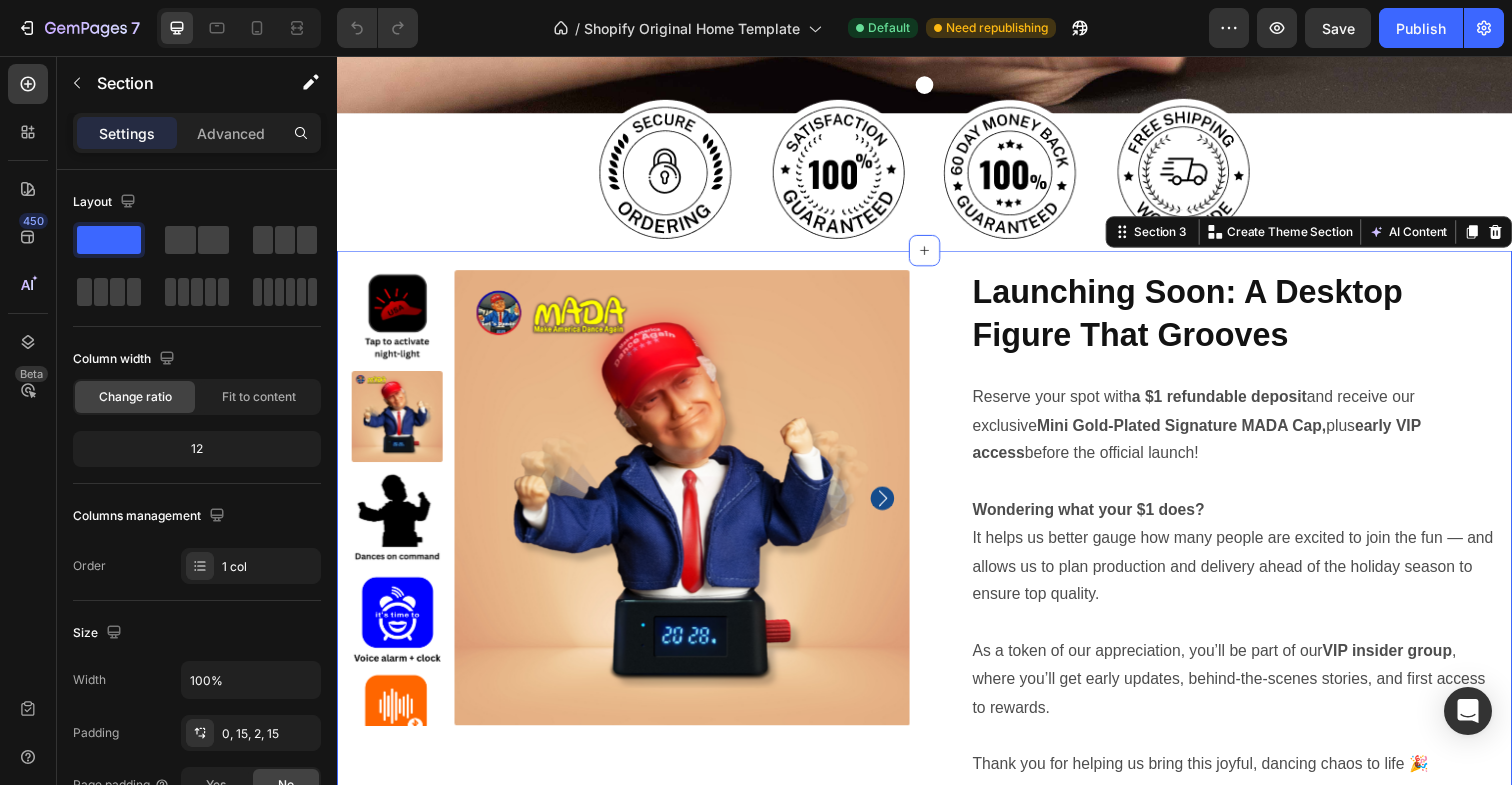 click on "Product Images Launching Soon: A Desktop Figure That Grooves Product Title Reserve your spot with  a $1 refundable deposit  and receive our exclusive  Mini Gold-Plated Signature MADA Cap,  plus  early VIP access  before the official launch!   Wondering what your $1 does? It helps us better gauge how many people are excited to join the fun — and allows us to plan production and delivery ahead of the holiday season to ensure top quality.   As a token of our appreciation, you’ll be part of our  VIP insider group , where you’ll get early updates, behind-the-scenes stories, and first access to rewards.   Thank you for helping us bring this joyful, dancing chaos to life 🎉 Text Block Reserve your MADA now Add to Cart Image Row Row Product Section 3   Create Theme Section AI Content Write with GemAI What would you like to describe here? Tone and Voice Persuasive Product Getting products... Show more Generate" at bounding box center [937, 592] 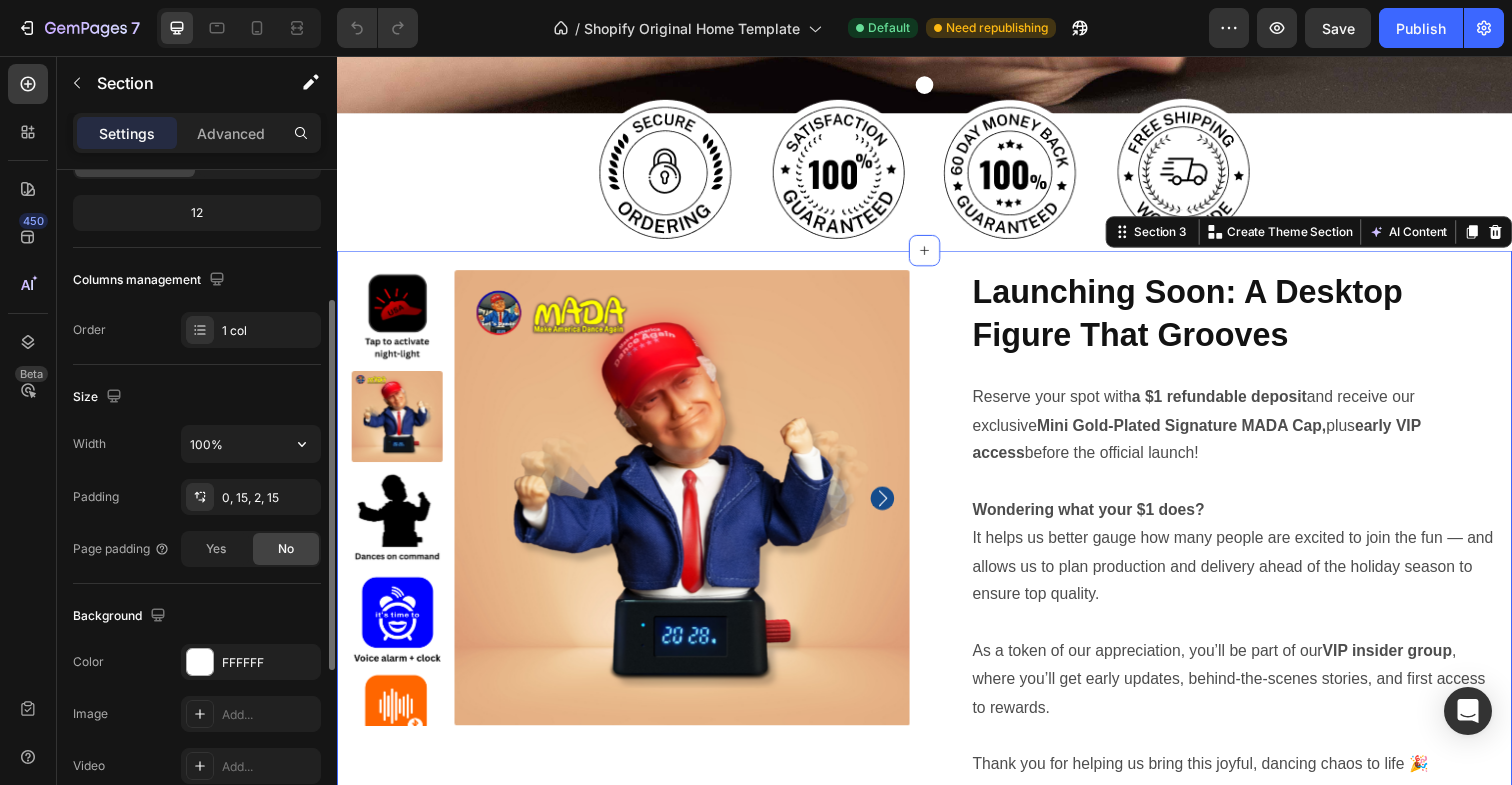 scroll, scrollTop: 330, scrollLeft: 0, axis: vertical 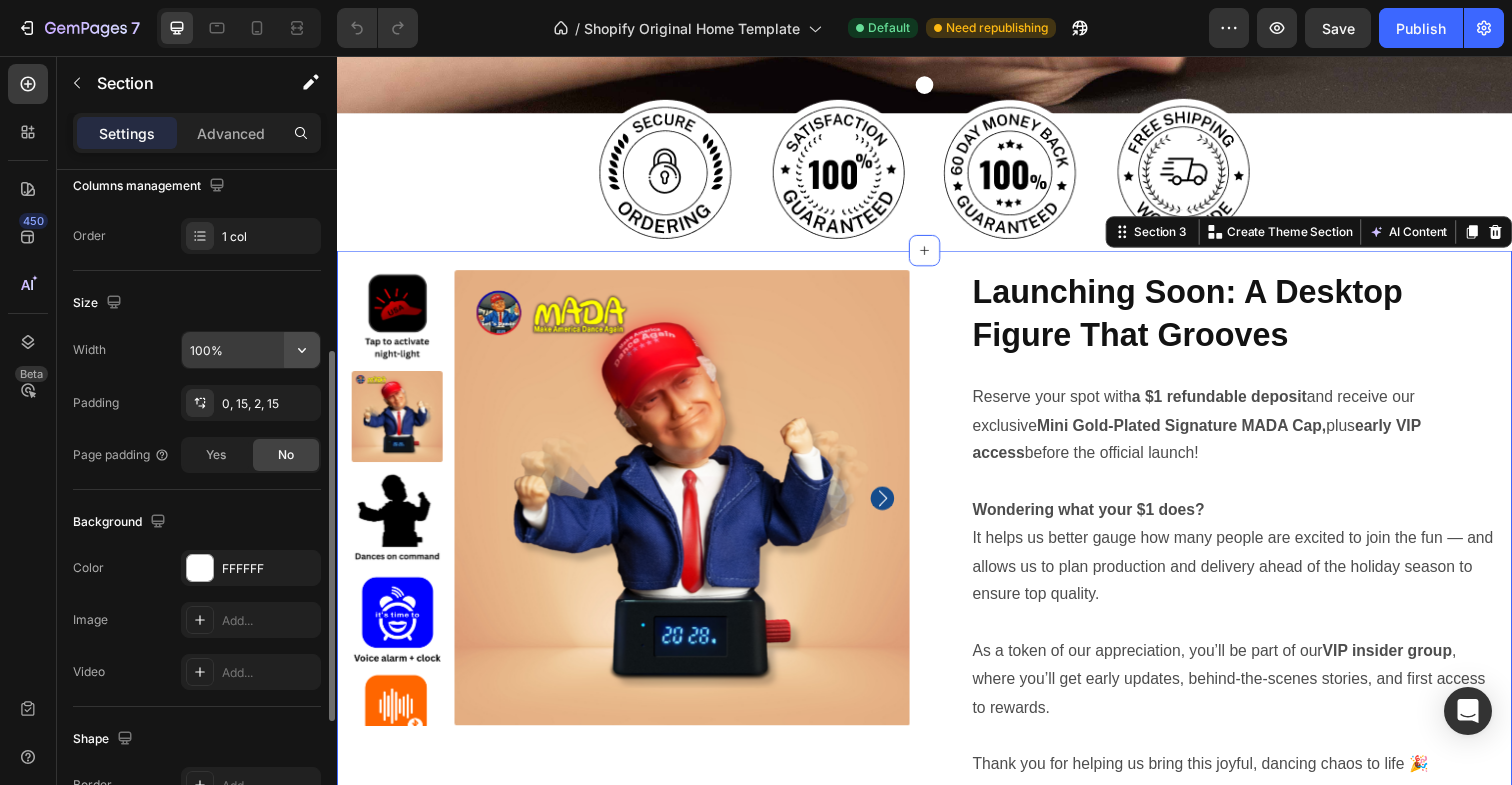 click 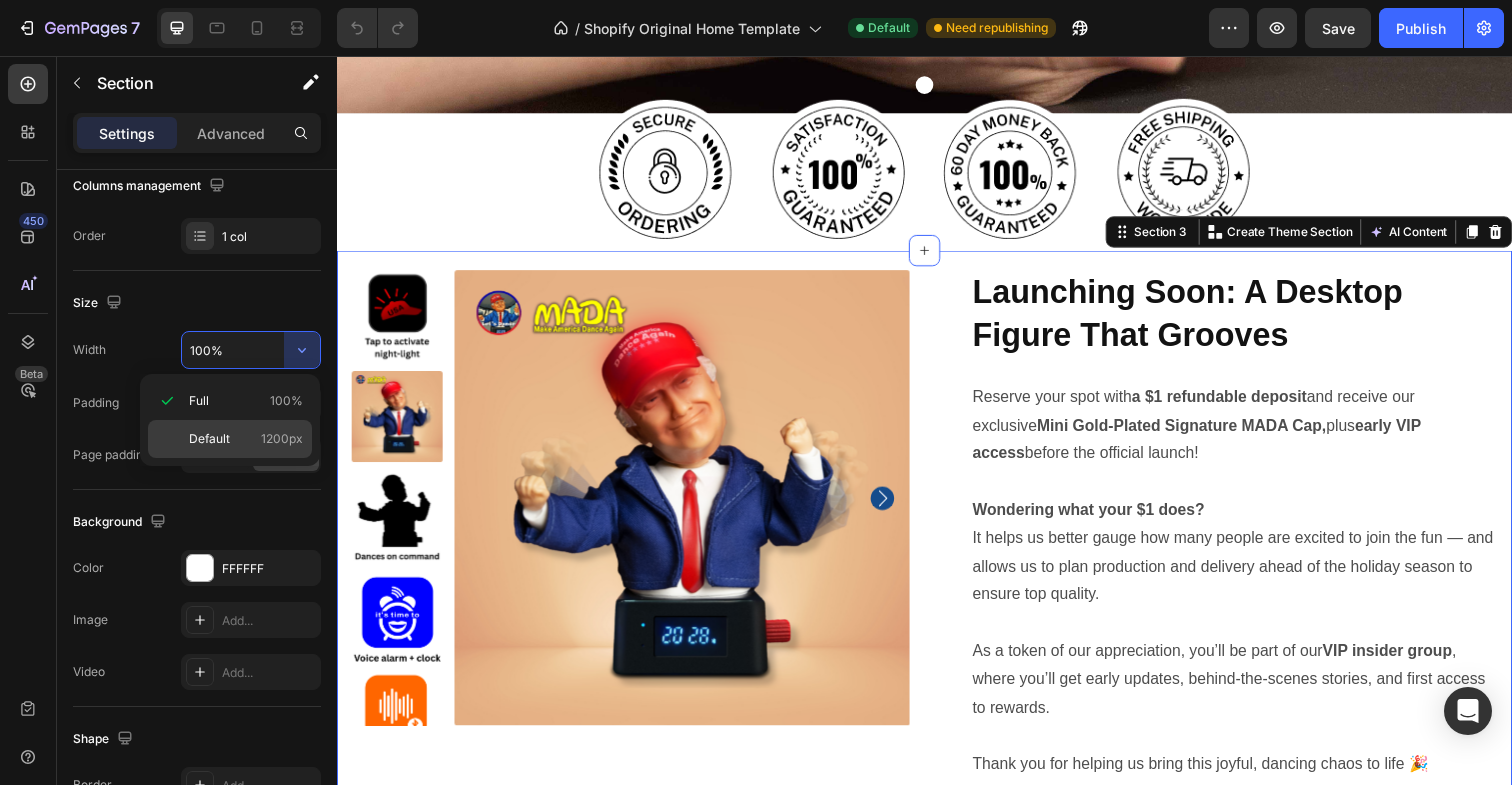 click on "Default 1200px" at bounding box center (246, 439) 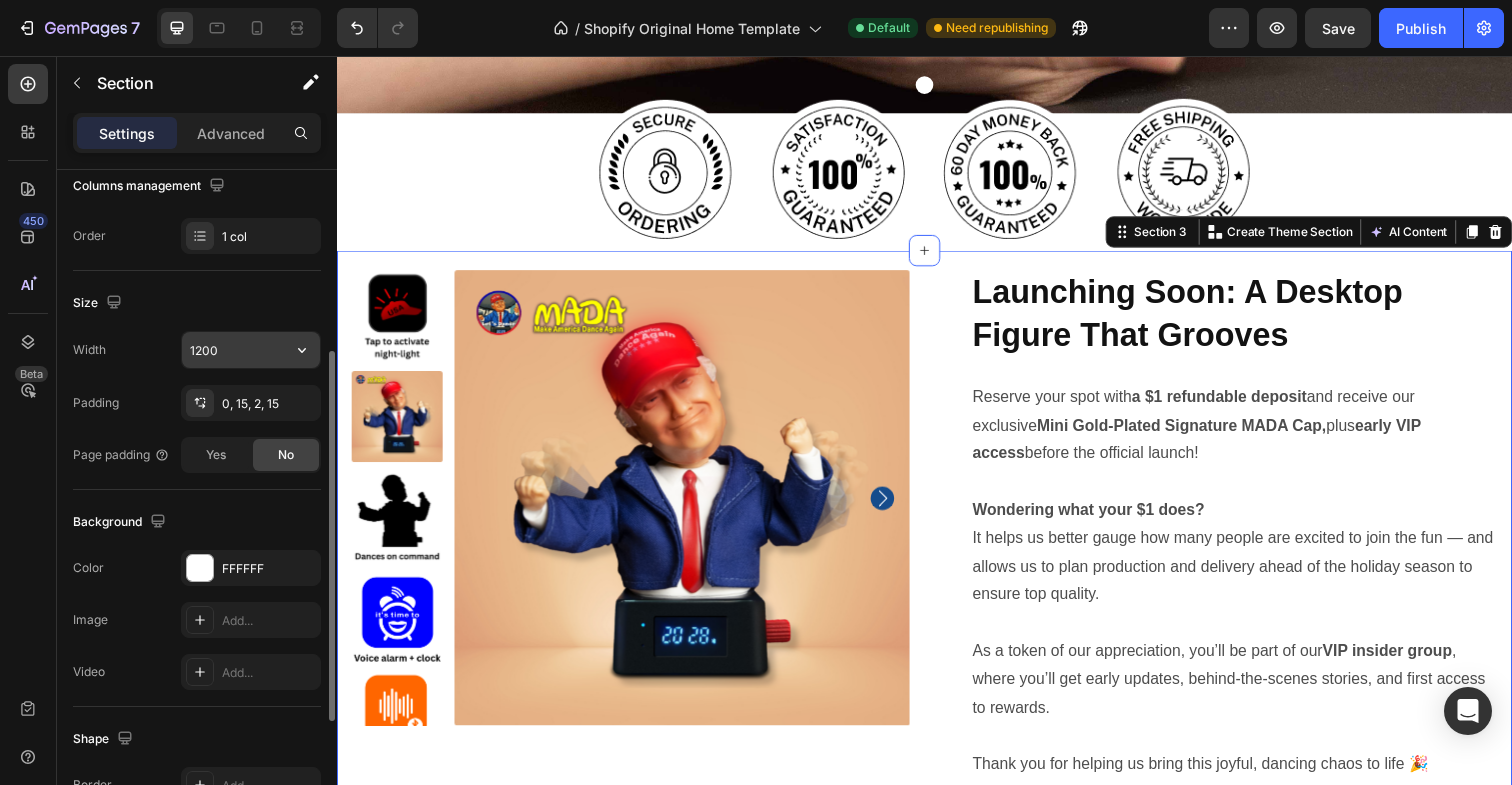 click on "1200" at bounding box center (251, 350) 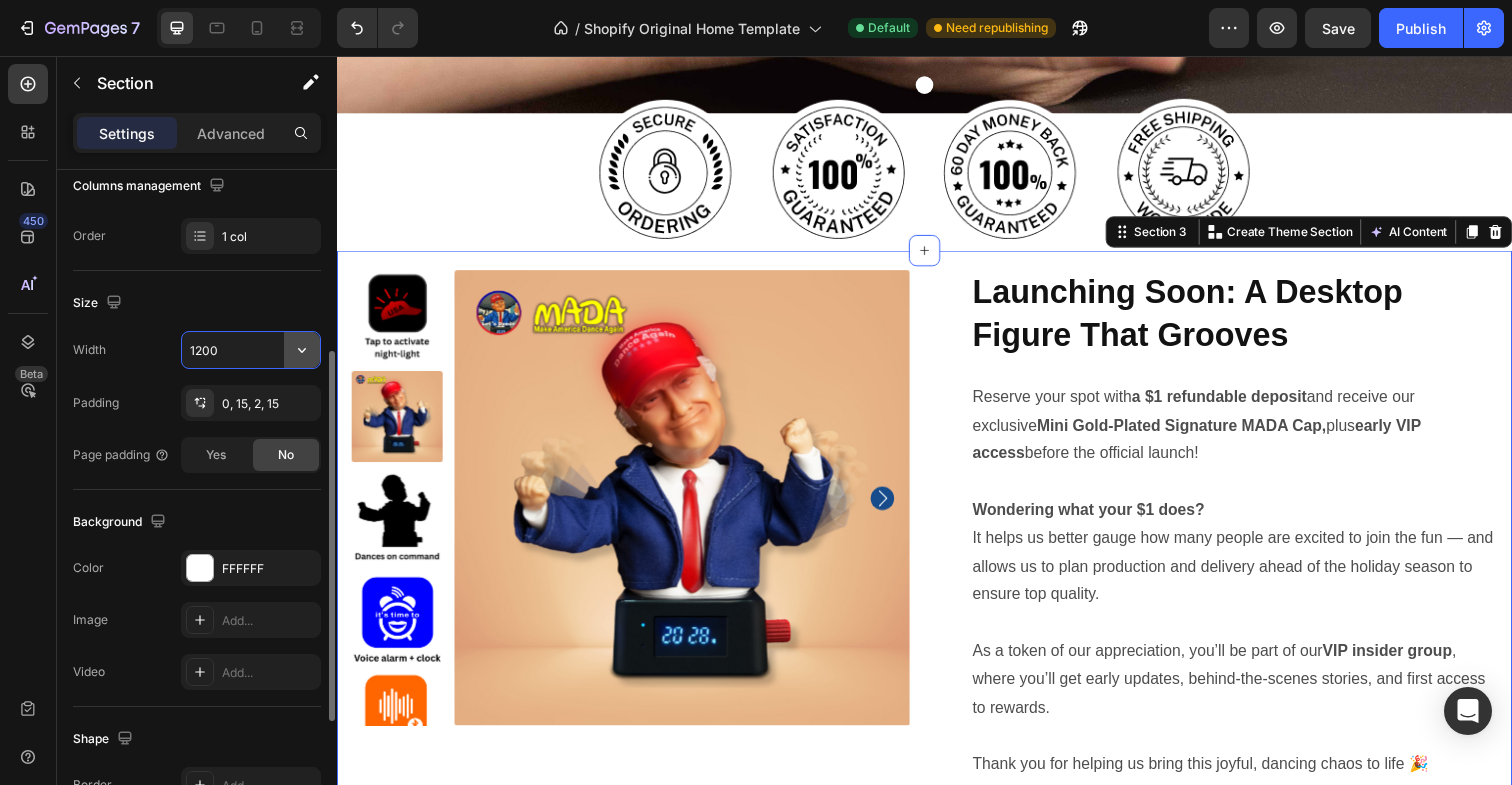 click 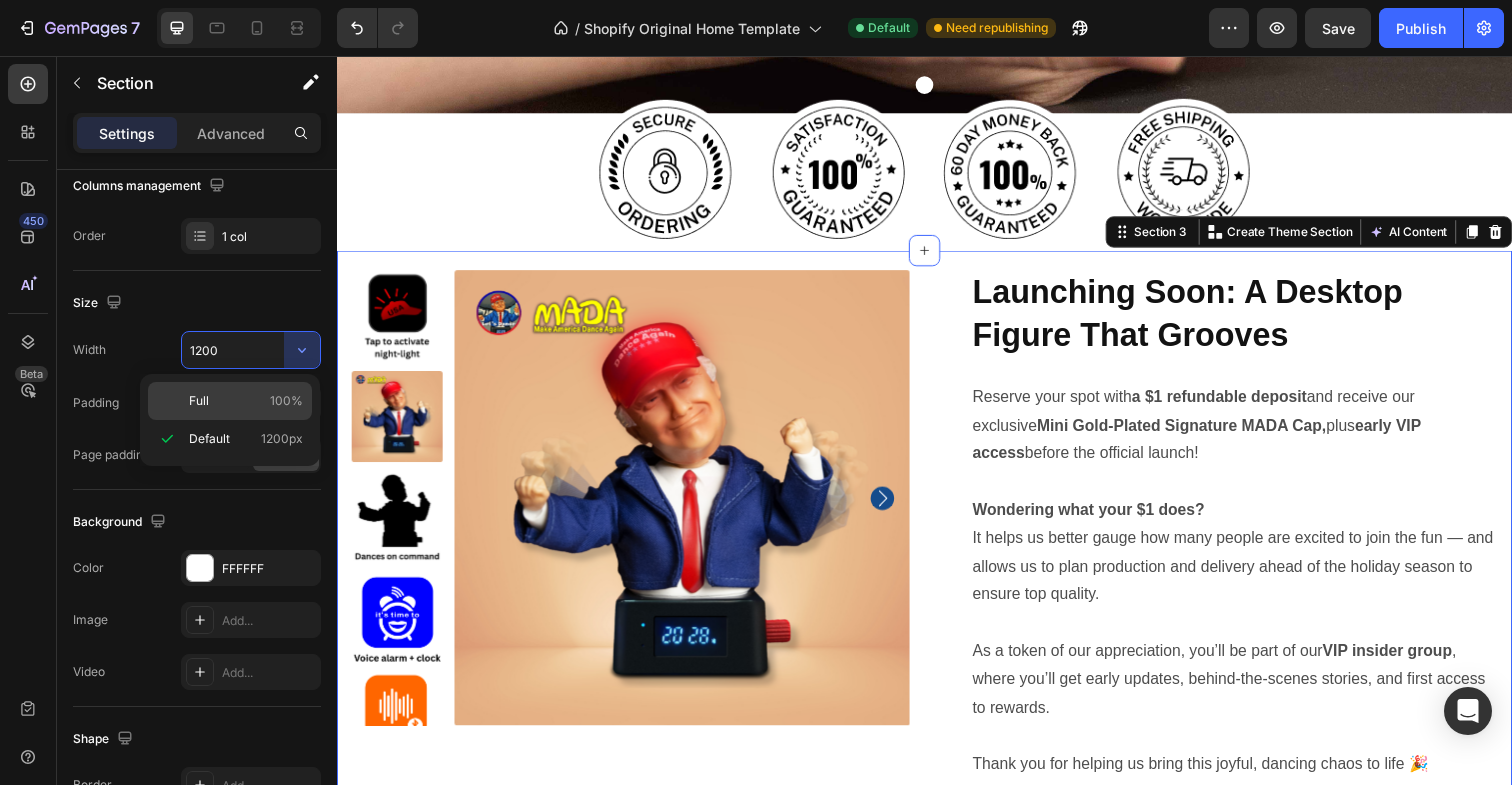 click on "Full 100%" at bounding box center (246, 401) 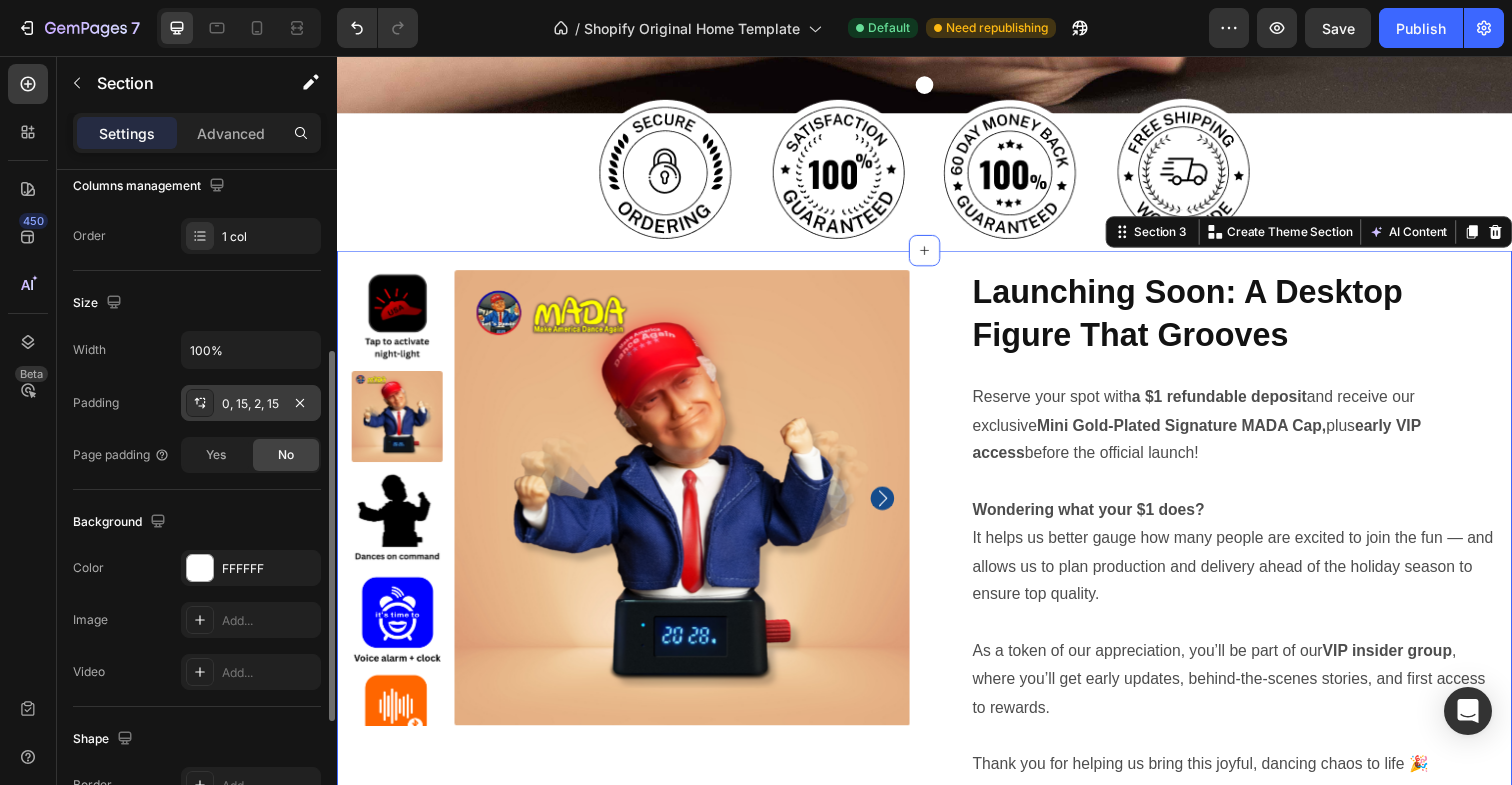 click on "0, 15, 2, 15" at bounding box center [251, 404] 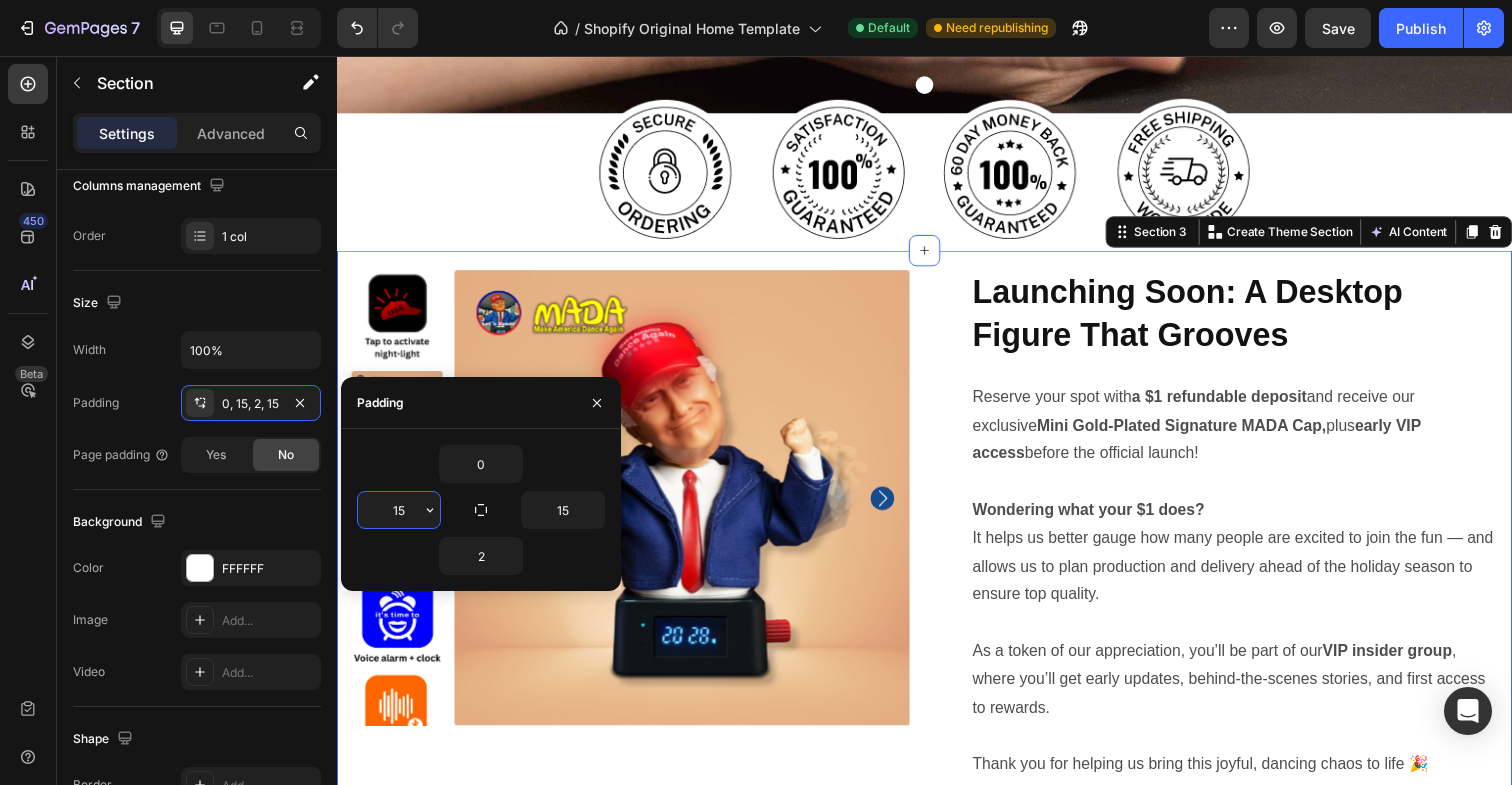 click on "15" at bounding box center (399, 510) 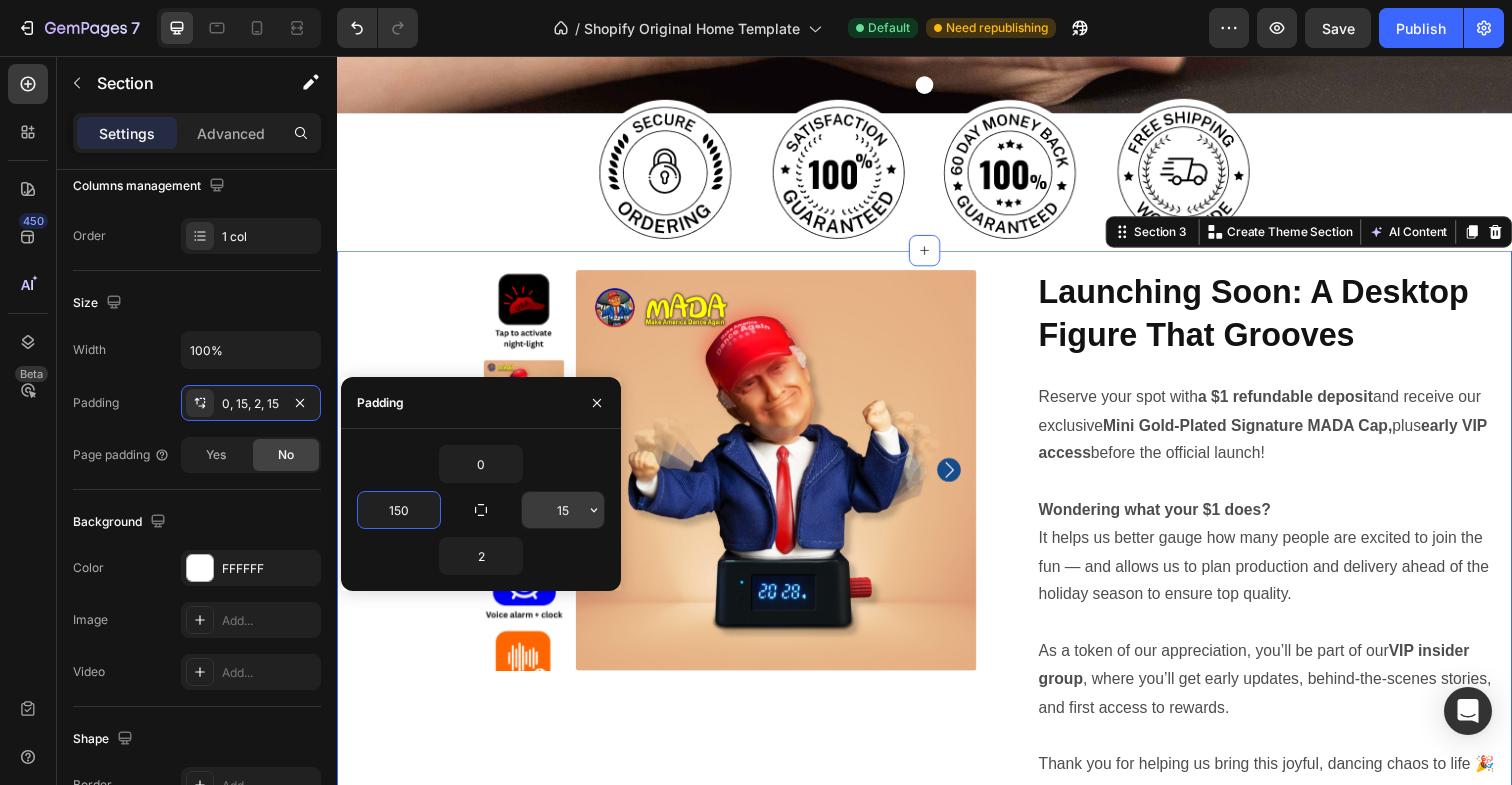 type on "150" 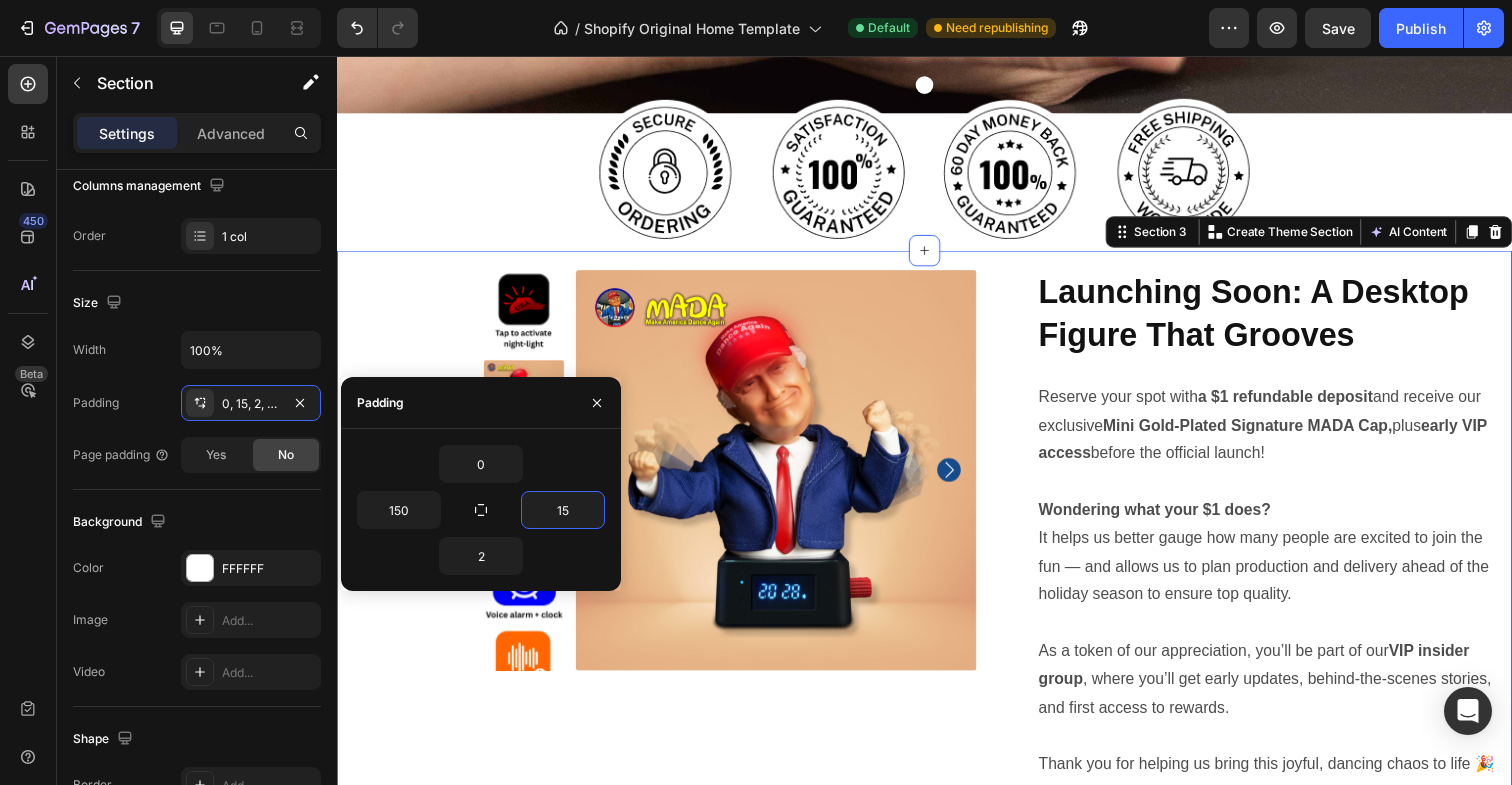 type on "150" 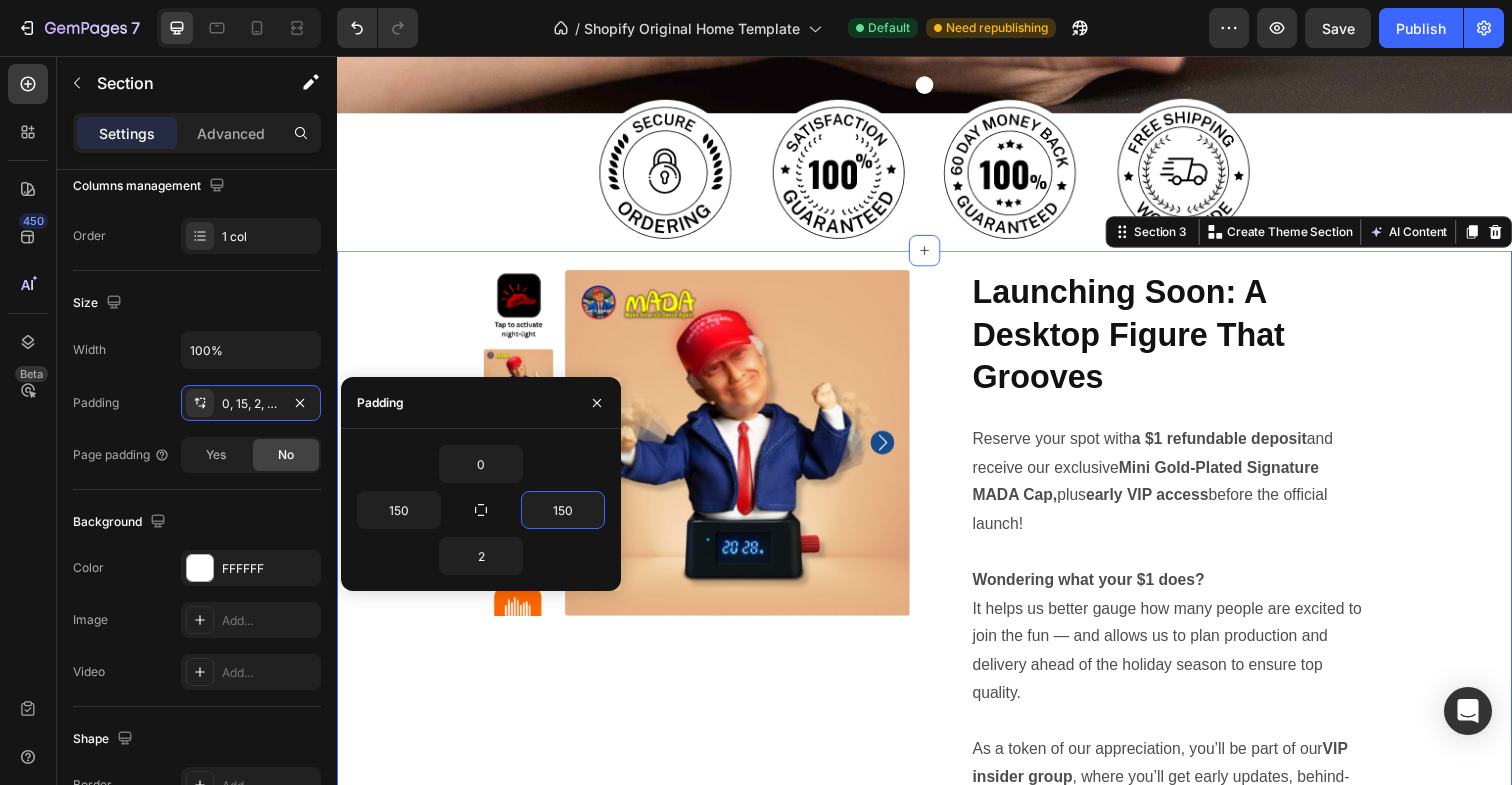 click on "Product Images Launching Soon: A Desktop Figure That Grooves Product Title Reserve your spot with  a $1 refundable deposit  and receive our exclusive  Mini Gold-Plated Signature MADA Cap,  plus  early VIP access  before the official launch!   Wondering what your $1 does? It helps us better gauge how many people are excited to join the fun — and allows us to plan production and delivery ahead of the holiday season to ensure top quality.   As a token of our appreciation, you’ll be part of our  VIP insider group , where you’ll get early updates, behind-the-scenes stories, and first access to rewards.   Thank you for helping us bring this joyful, dancing chaos to life 🎉 Text Block Reserve your MADA now Add to Cart Image Row Row Product Section 3   Create Theme Section AI Content Write with GemAI What would you like to describe here? Tone and Voice Persuasive Product Launching Soon: A Desktop Figure That Grooves Show more Generate" at bounding box center (937, 670) 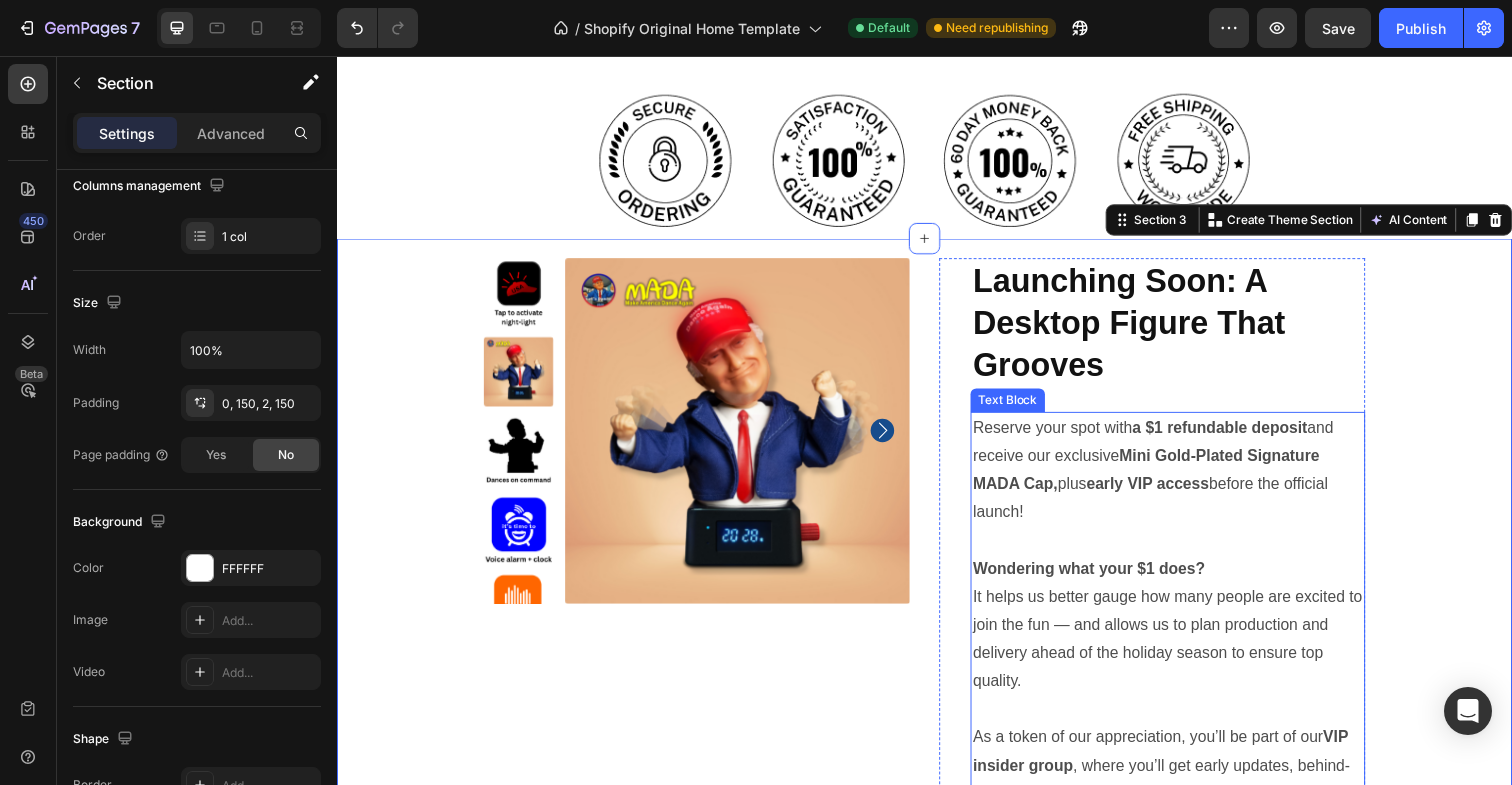 scroll, scrollTop: 750, scrollLeft: 0, axis: vertical 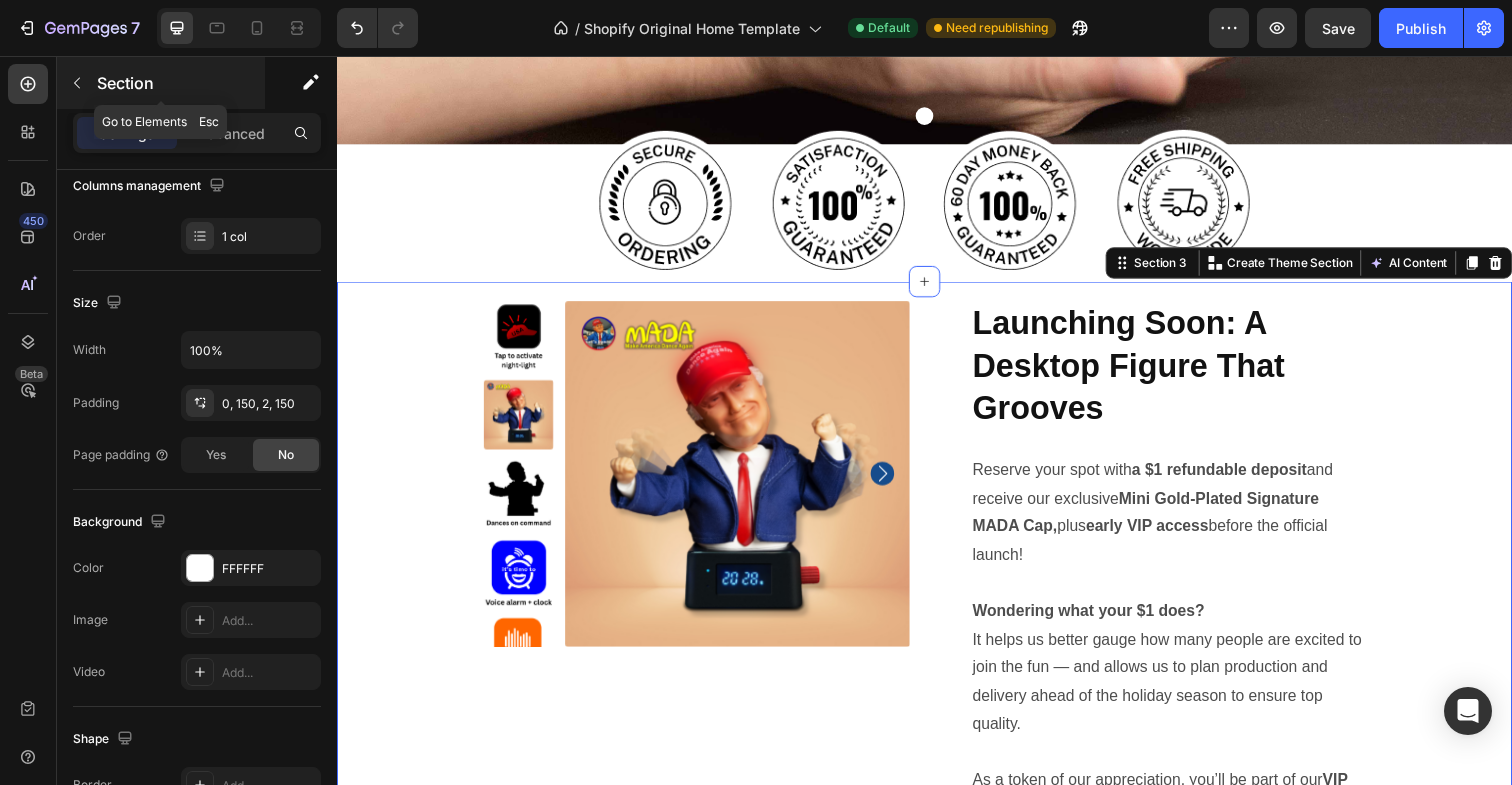 click 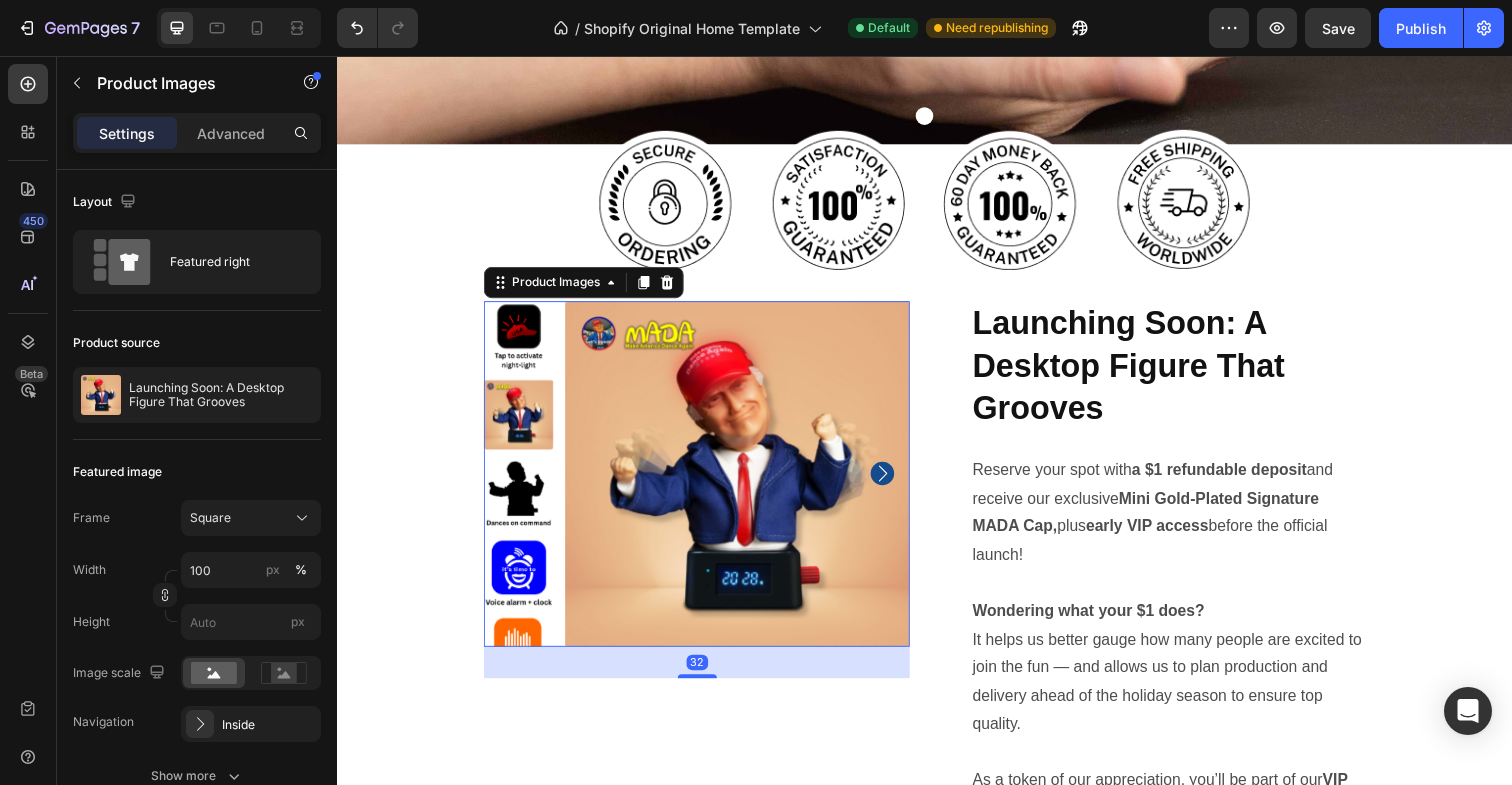 click at bounding box center [746, 483] 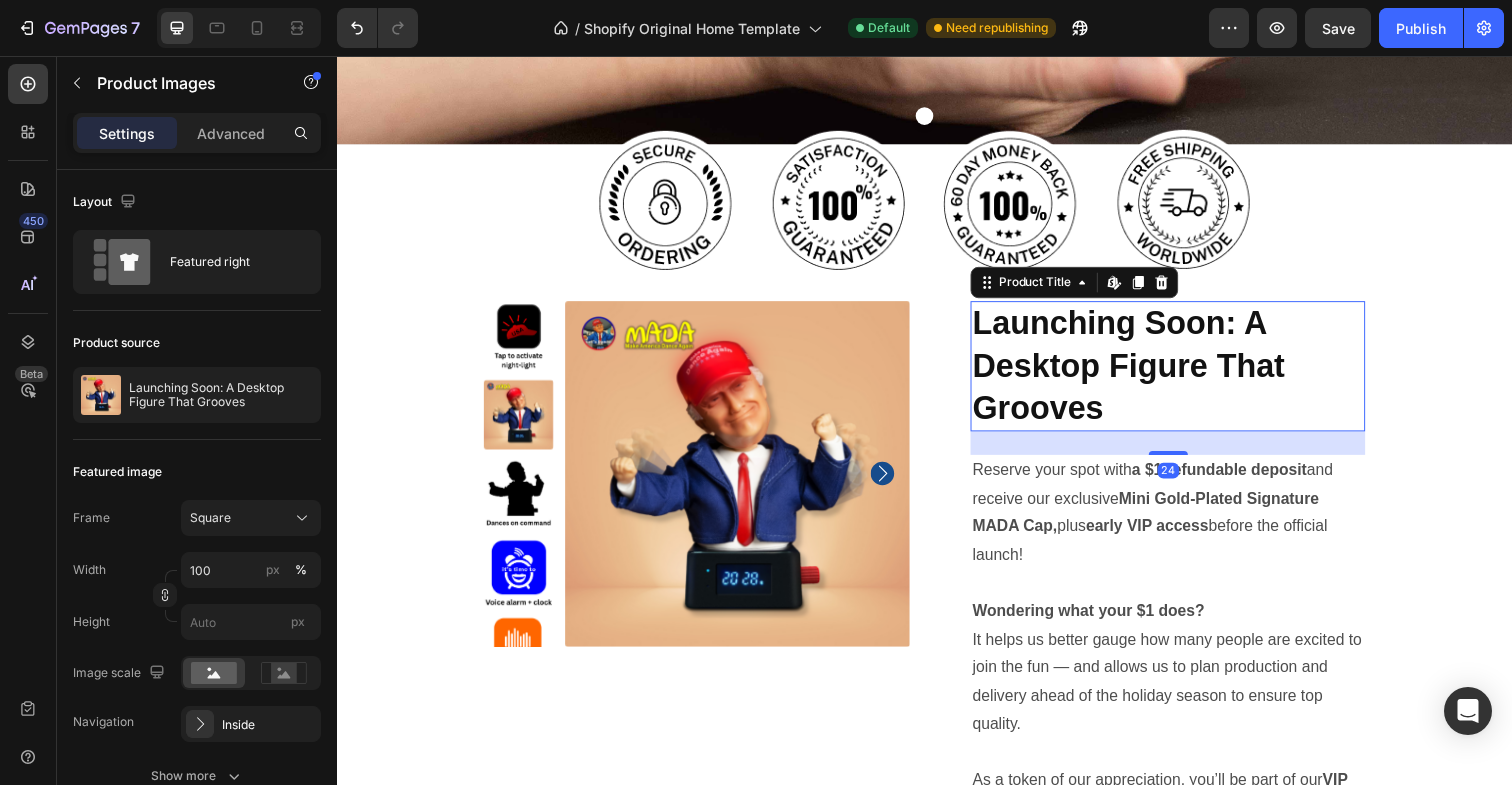 click on "Launching Soon: A Desktop Figure That Grooves" at bounding box center (1185, 373) 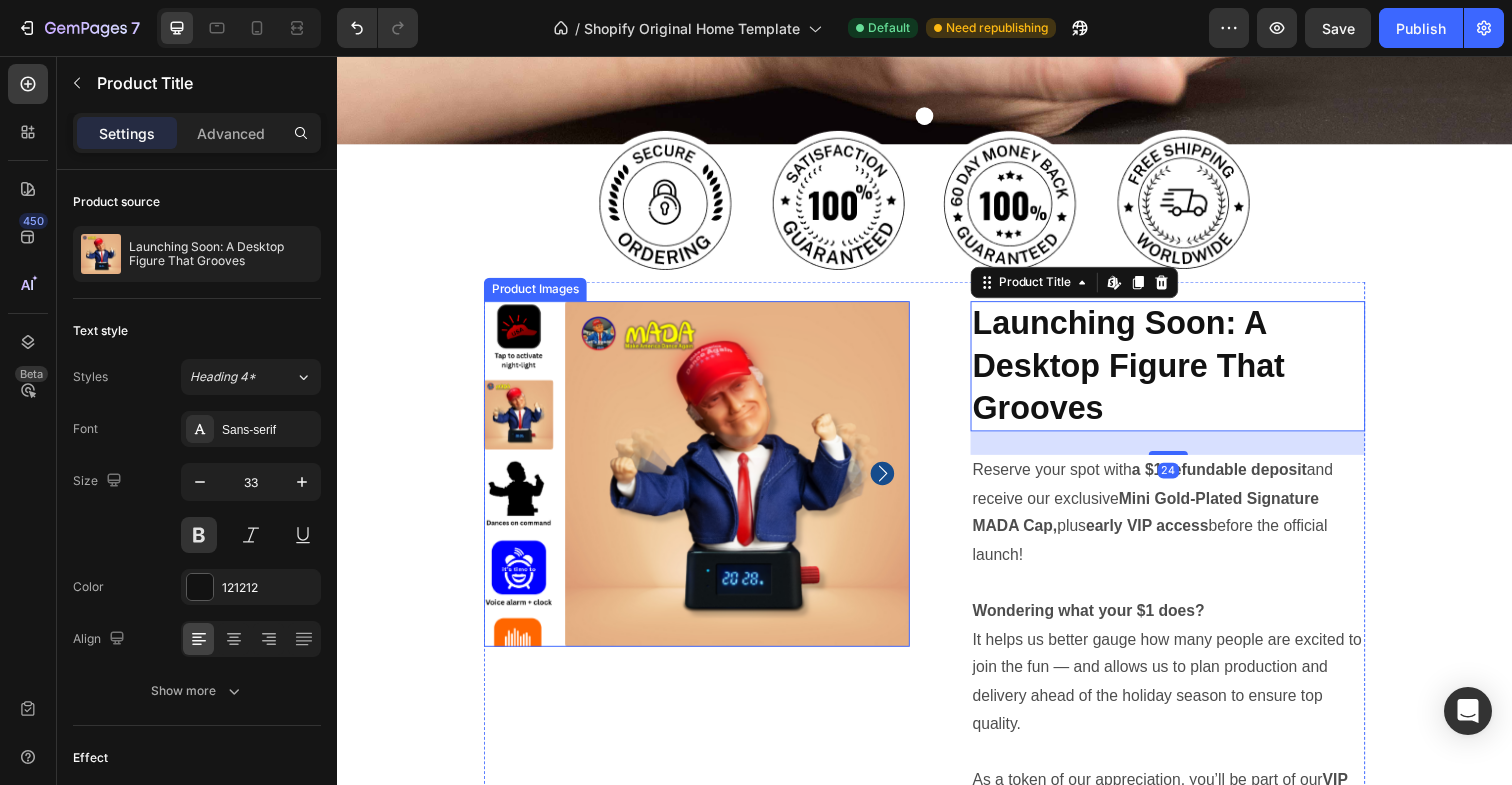 click at bounding box center [746, 483] 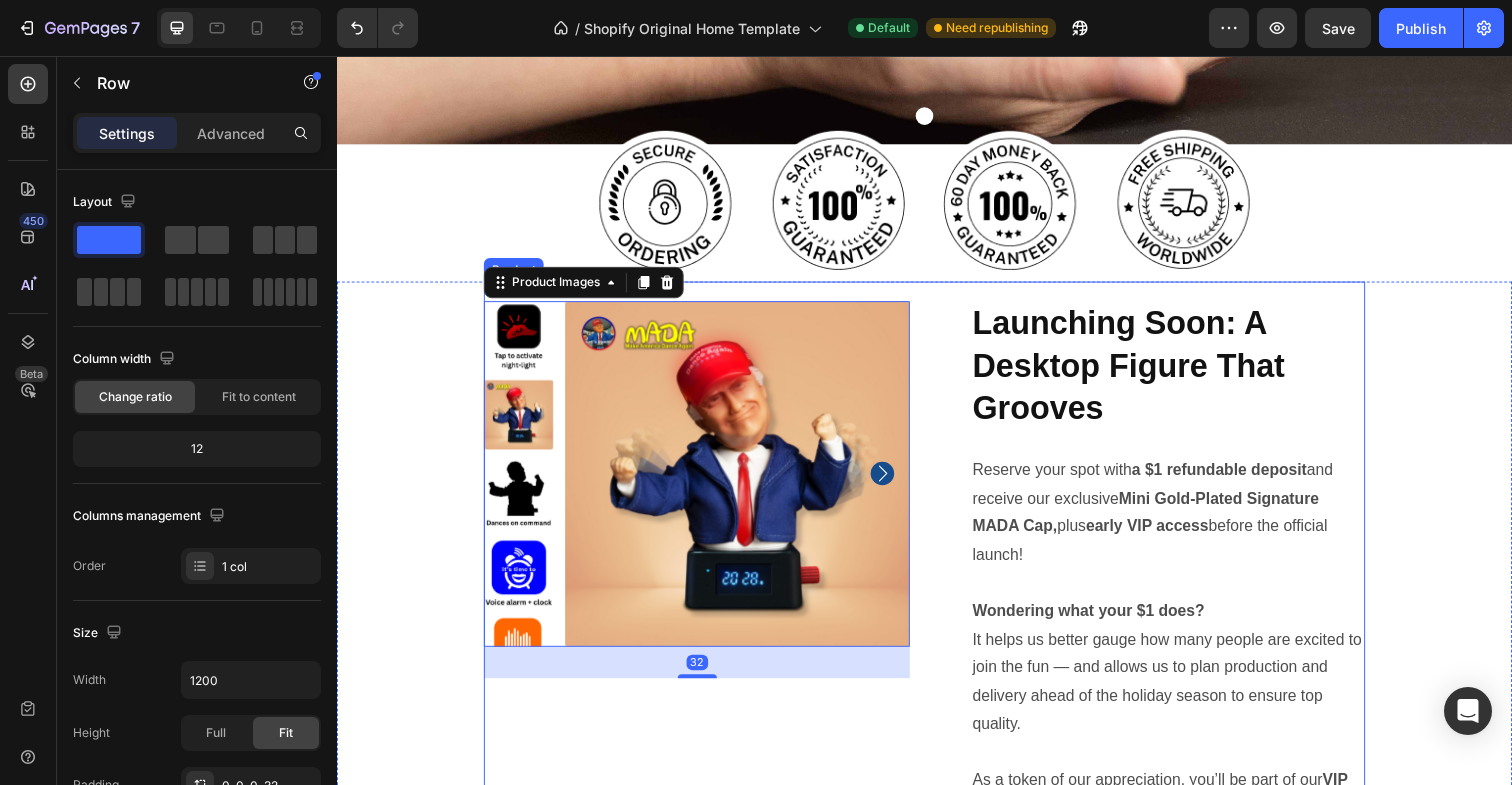 click on "Launching Soon: A Desktop Figure That Grooves Product Title Reserve your spot with  a $1 refundable deposit  and receive our exclusive  Mini Gold-Plated Signature MADA Cap,  plus  early VIP access  before the official launch!   Wondering what your $1 does? It helps us better gauge how many people are excited to join the fun — and allows us to plan production and delivery ahead of the holiday season to ensure top quality.   As a token of our appreciation, you’ll be part of our  VIP insider group , where you’ll get early updates, behind-the-scenes stories, and first access to rewards.   Thank you for helping us bring this joyful, dancing chaos to life 🎉 Text Block Reserve your MADA now Add to Cart Image Row Row" at bounding box center (1169, 703) 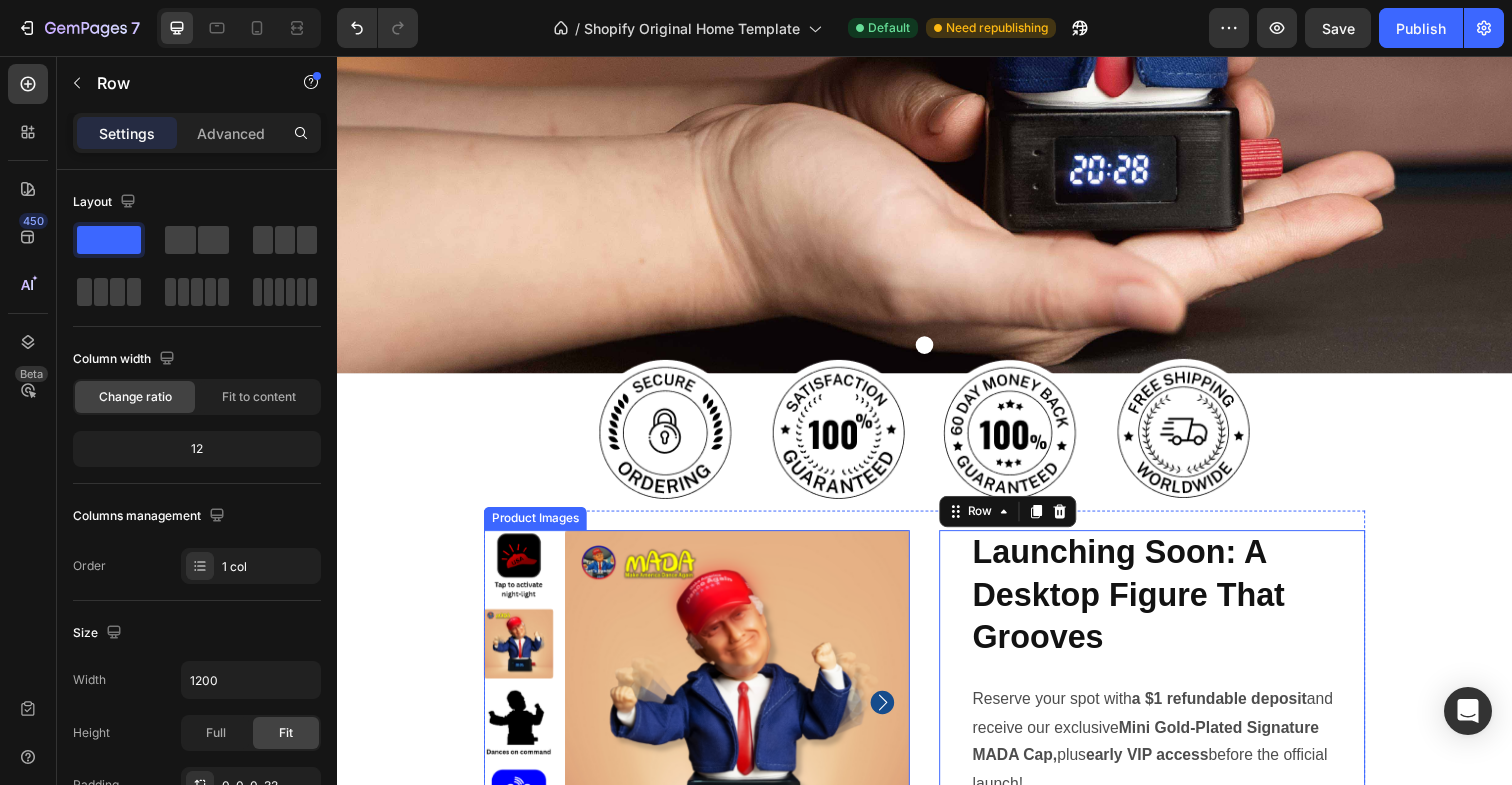 scroll, scrollTop: 514, scrollLeft: 0, axis: vertical 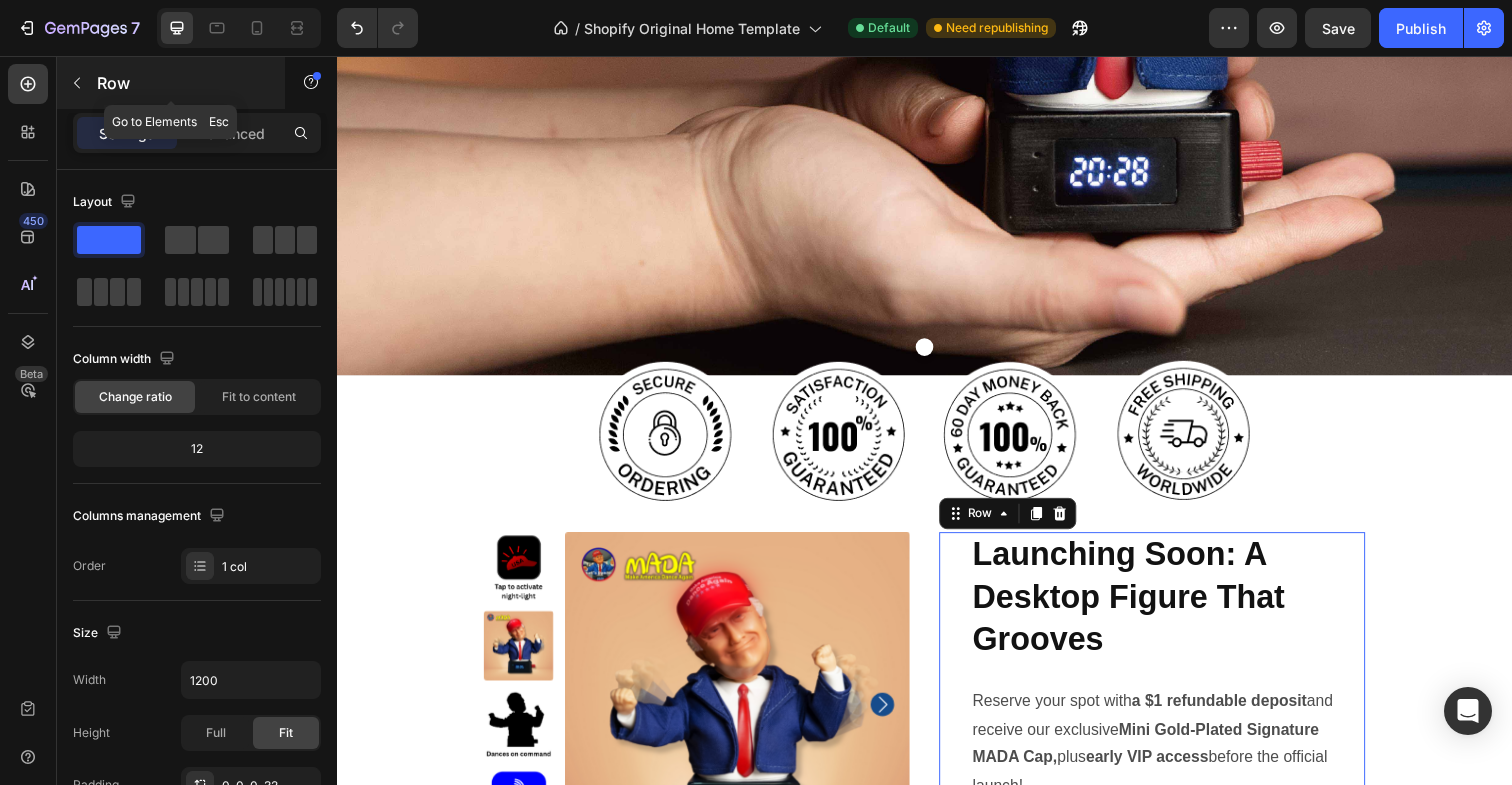 click at bounding box center [77, 83] 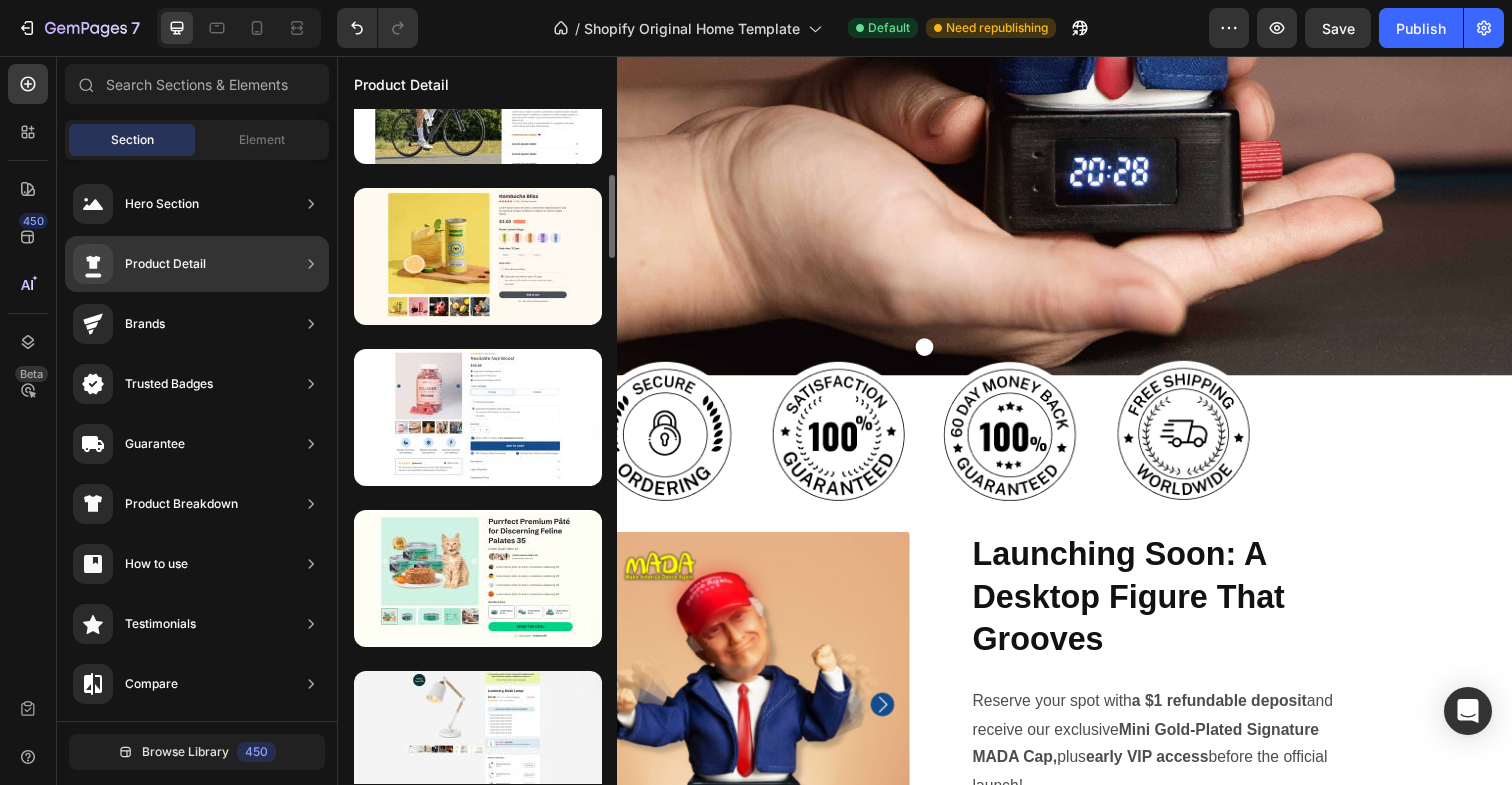 scroll, scrollTop: 793, scrollLeft: 0, axis: vertical 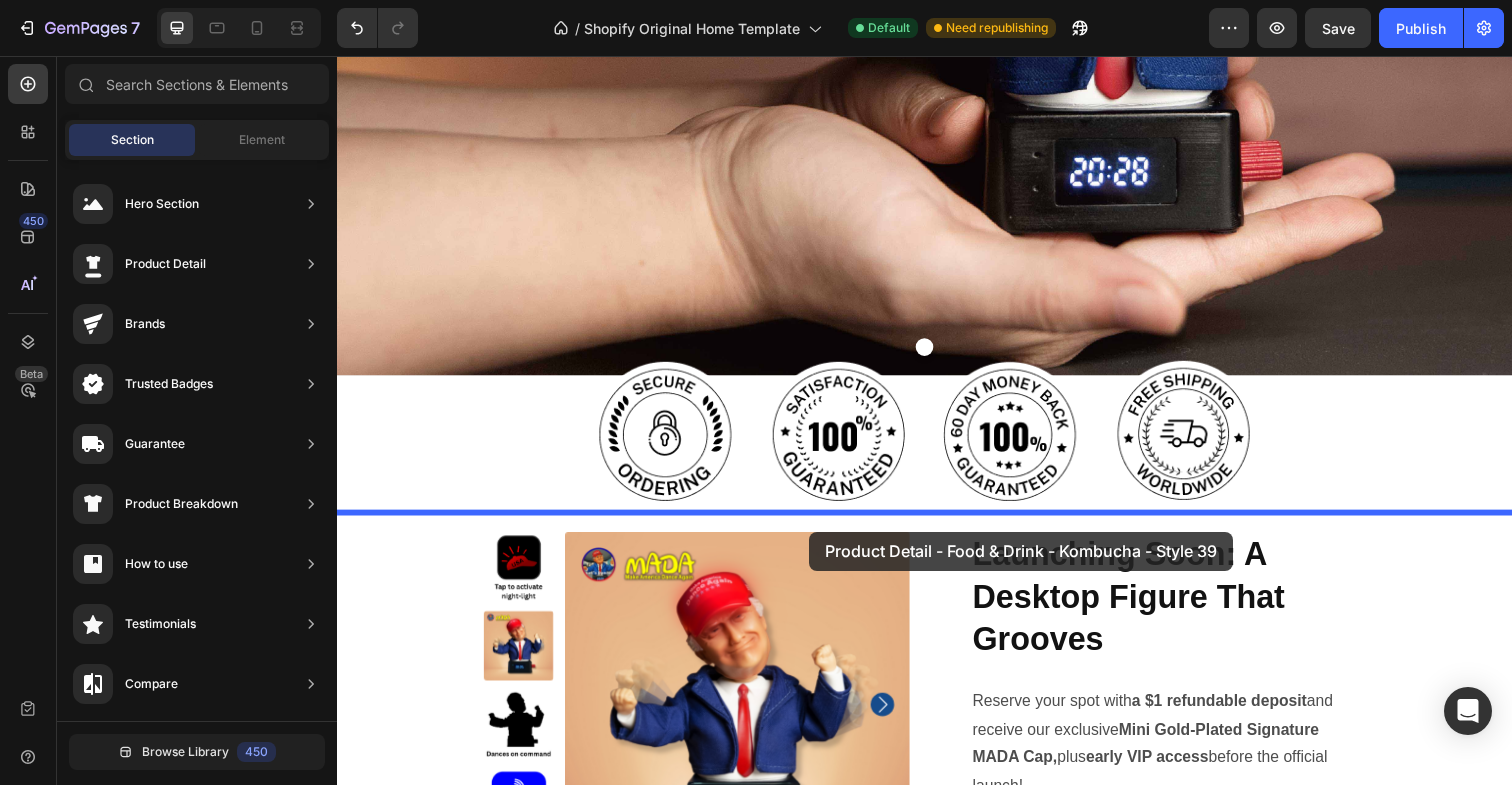 drag, startPoint x: 813, startPoint y: 401, endPoint x: 819, endPoint y: 542, distance: 141.12761 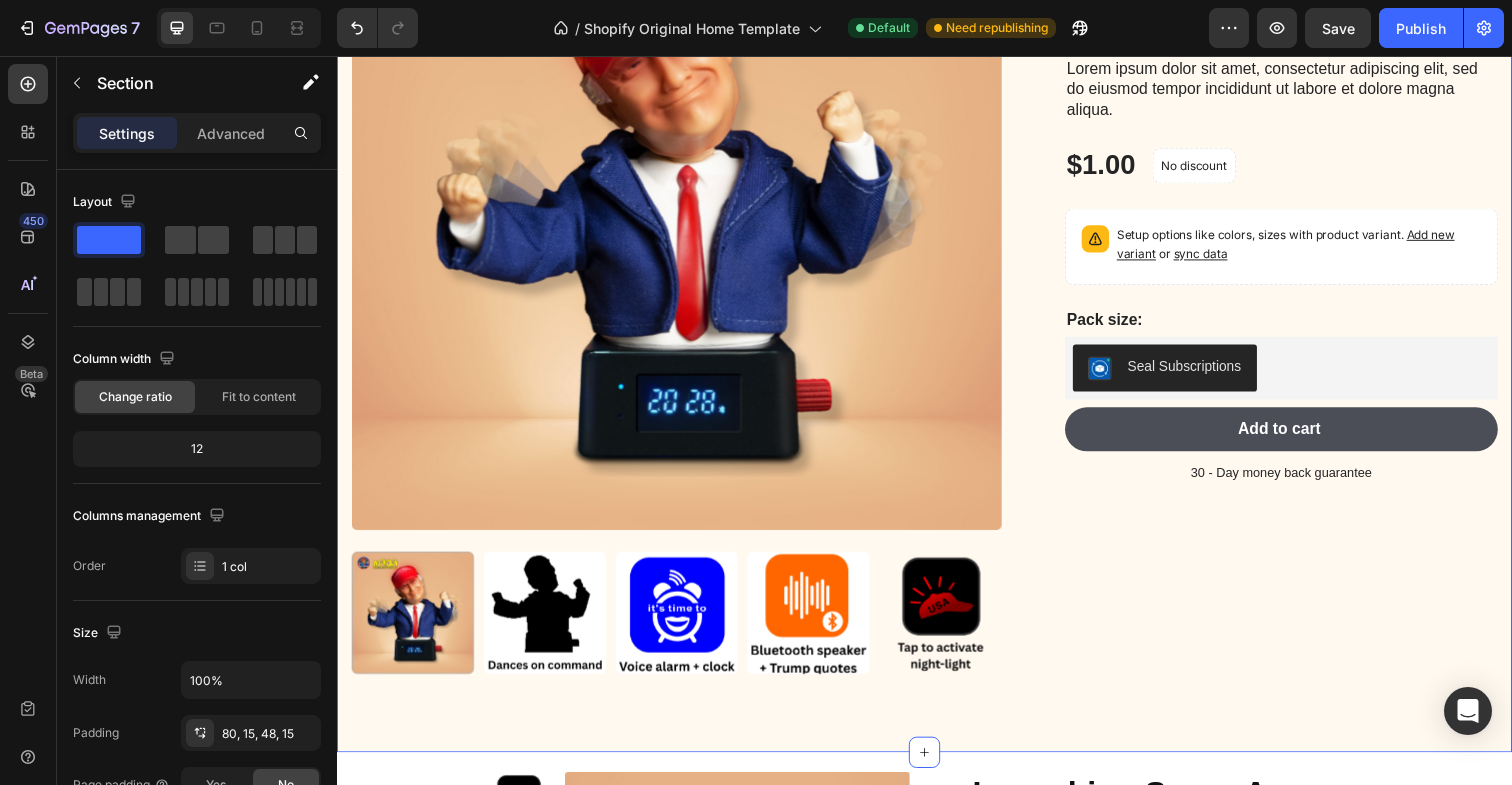 scroll, scrollTop: 1227, scrollLeft: 0, axis: vertical 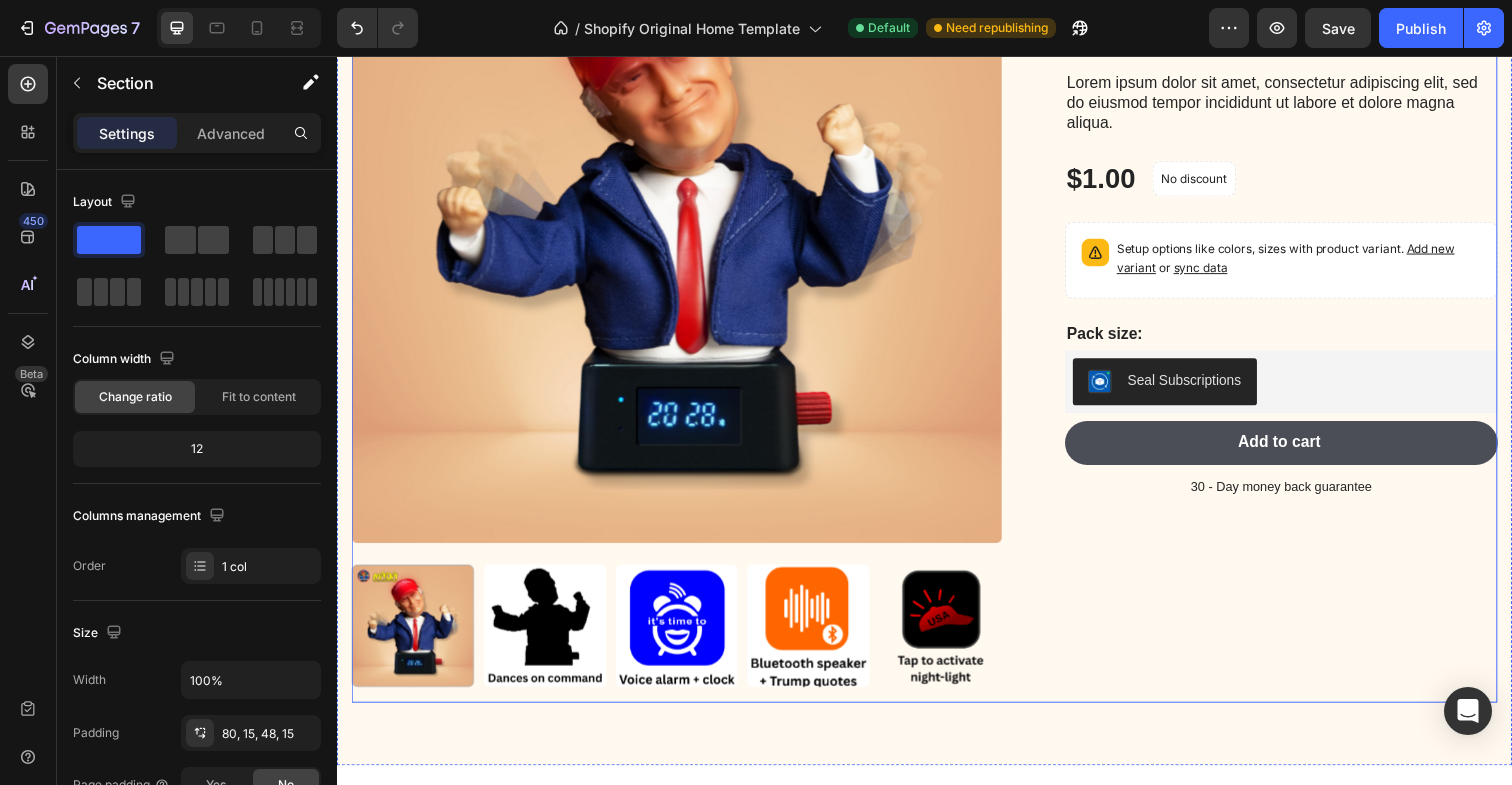 click on "Launching Soon: A Desktop Figure That Grooves Product Title Icon Icon Icon Icon Icon Icon List 2,500+ Verified Reviews! Text Block Row Lorem ipsum dolor sit amet, consectetur adipiscing elit, sed do eiusmod tempor incididunt ut labore et dolore magna aliqua. Text Block $1.00 Product Price Product Price No discount   Not be displayed when published Product Badge Row Setup options like colors, sizes with product variant.       Add new variant   or   sync data Product Variants & Swatches Pack size: Text Block Seal Subscriptions Seal Subscriptions Add to cart Add to Cart 30 - Day money back guarantee Text Block Row" at bounding box center [1285, 303] 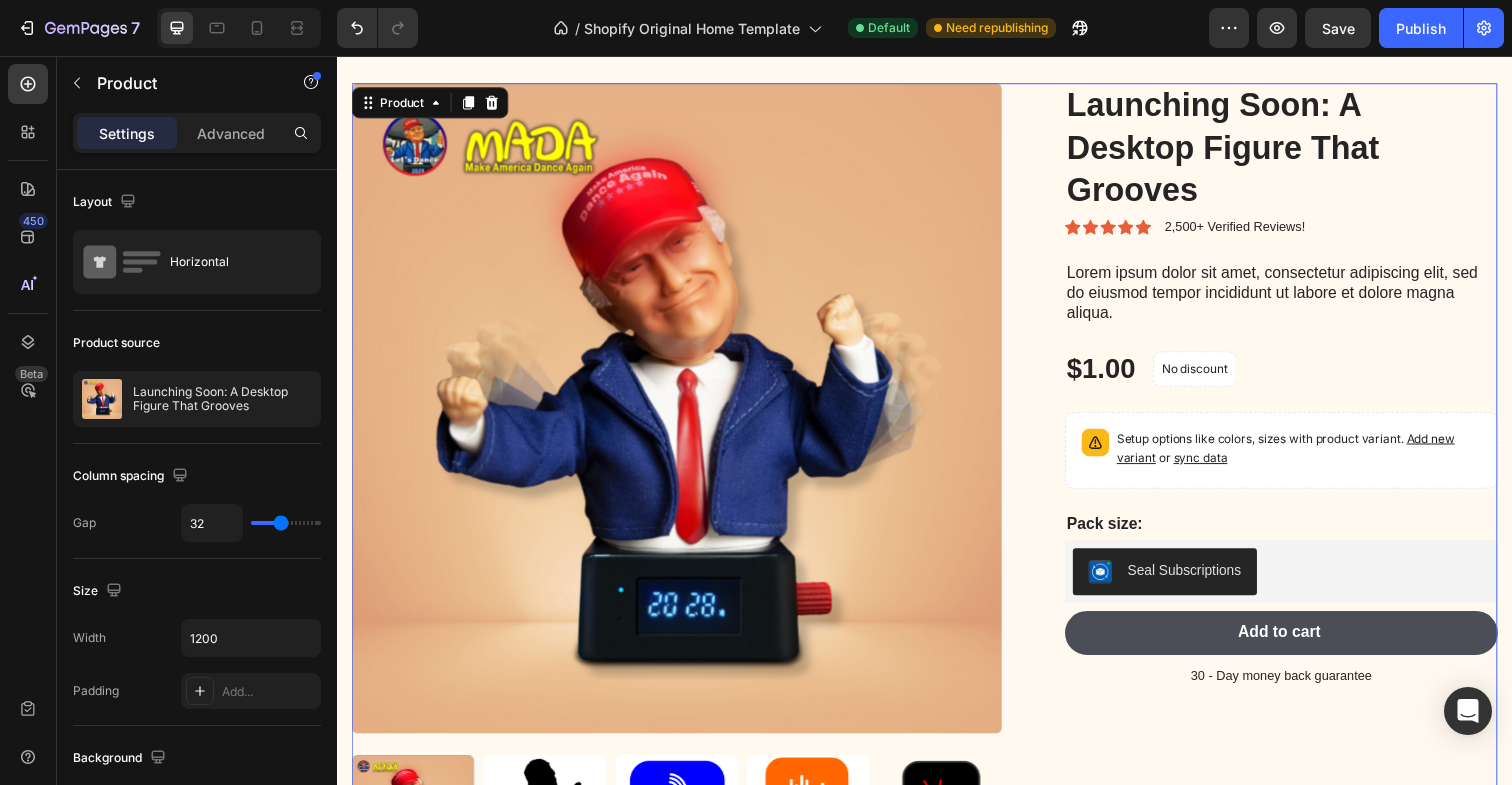 scroll, scrollTop: 872, scrollLeft: 0, axis: vertical 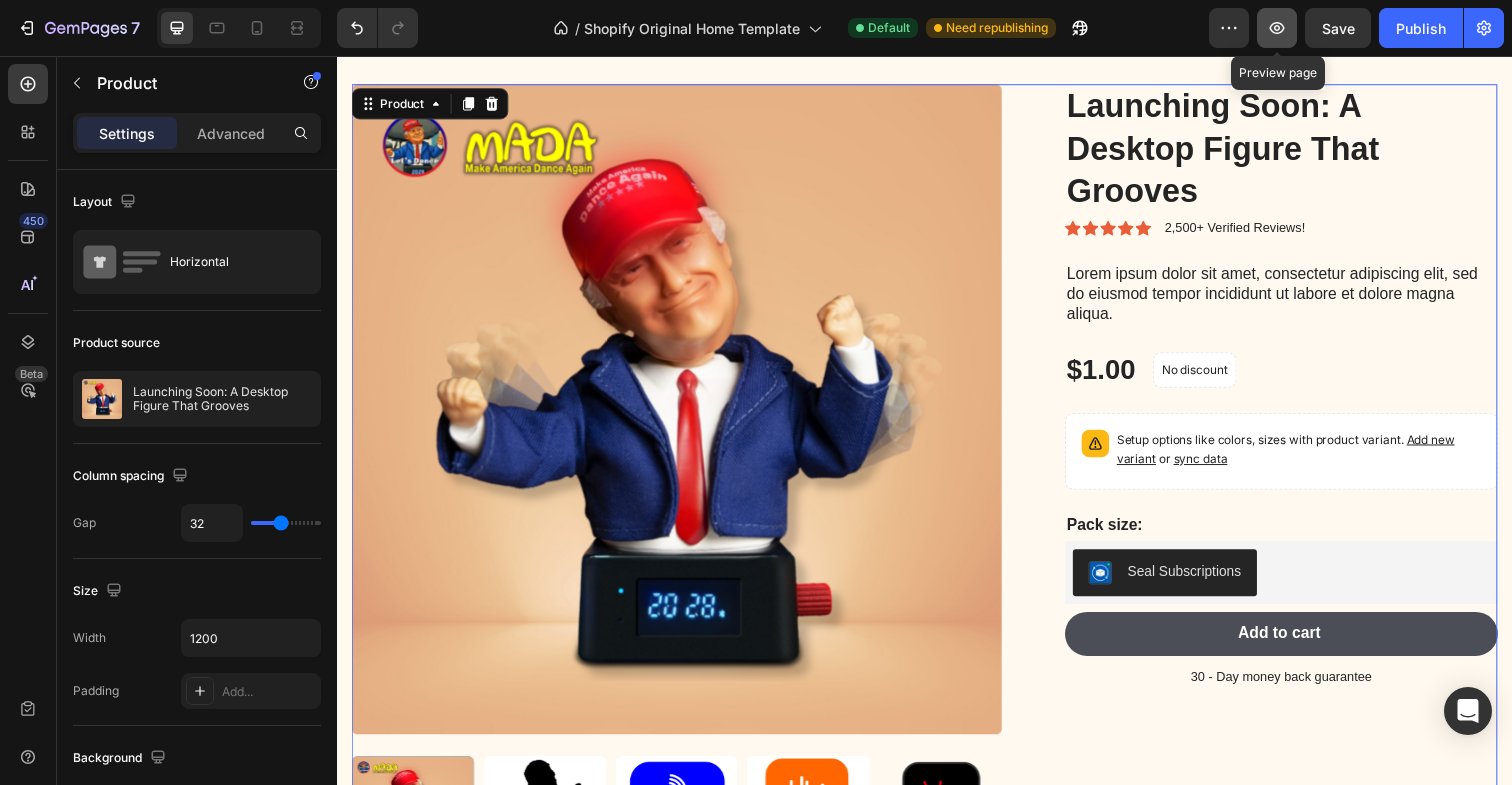 click 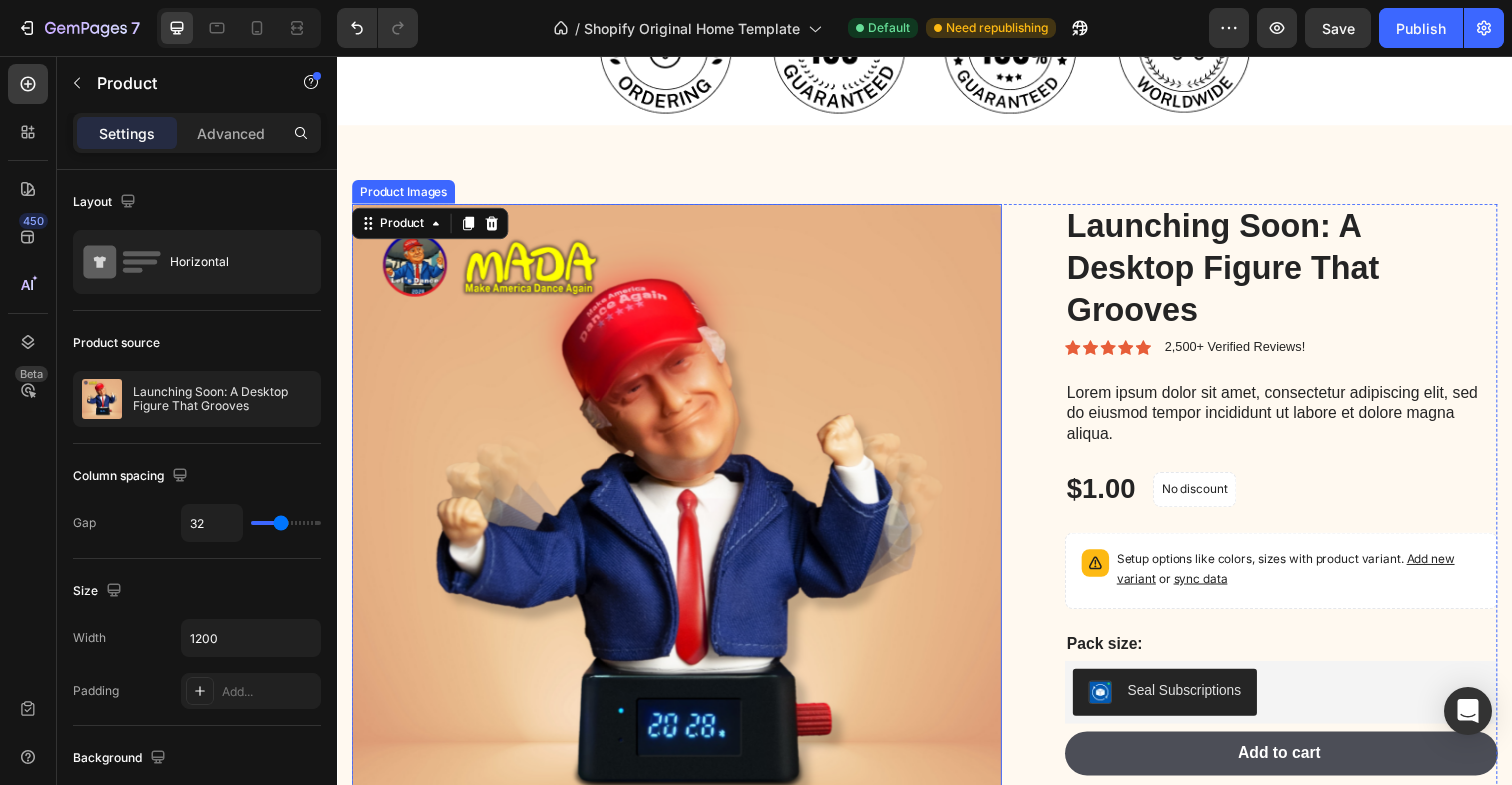 scroll, scrollTop: 874, scrollLeft: 0, axis: vertical 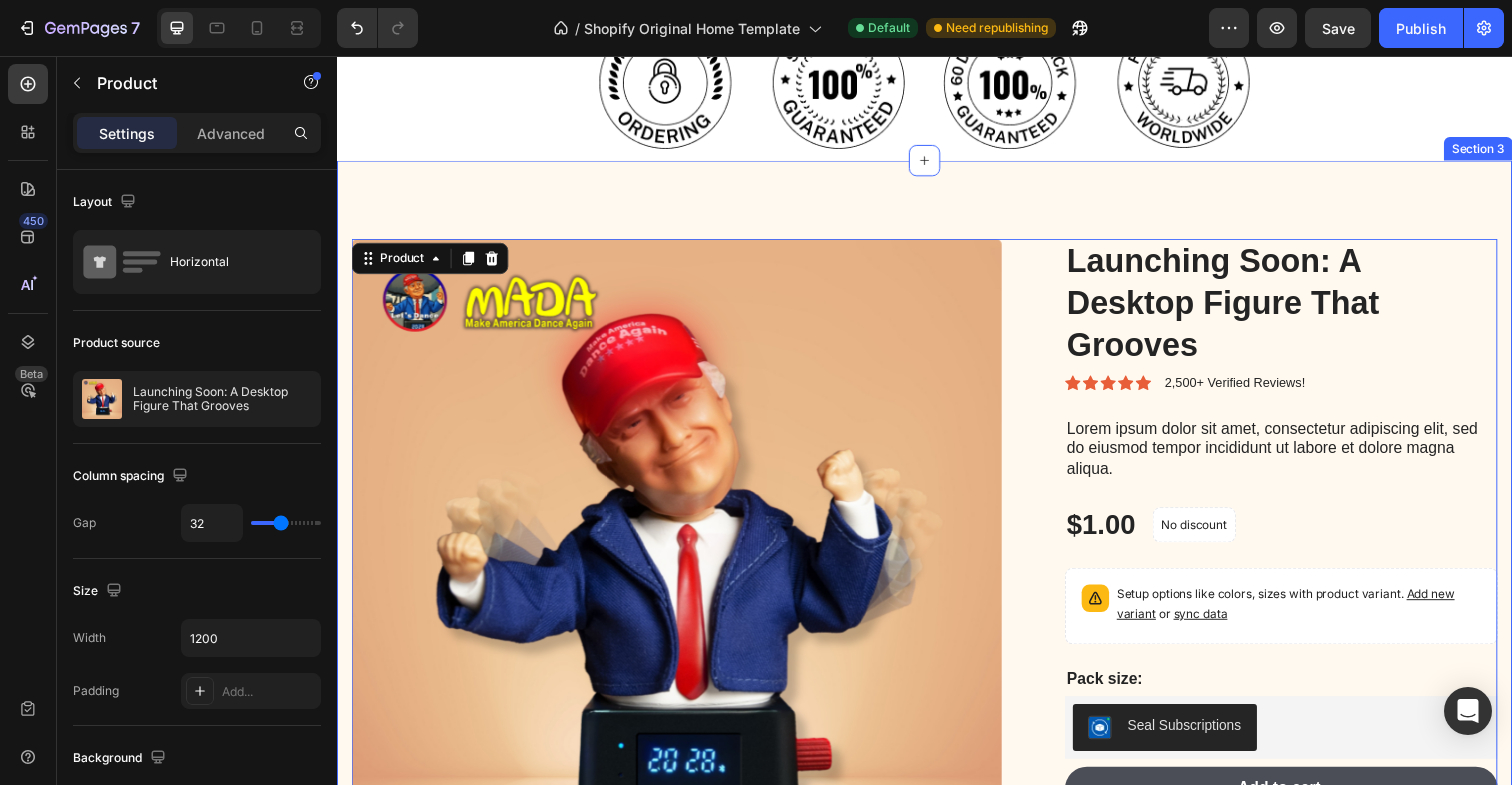 click on "Product Images Launching Soon: A Desktop Figure That Grooves Product Title Icon Icon Icon Icon Icon Icon List 2,500+ Verified Reviews! Text Block Row Lorem ipsum dolor sit amet, consectetur adipiscing elit, sed do eiusmod tempor incididunt ut labore et dolore magna aliqua. Text Block $1.00 Product Price Product Price No discount   Not be displayed when published Product Badge Row Setup options like colors, sizes with product variant.       Add new variant   or   sync data Product Variants & Swatches Pack size: Text Block Seal Subscriptions Seal Subscriptions Add to cart Add to Cart 30 - Day money back guarantee Text Block Row Product   16 Section 3" at bounding box center [937, 648] 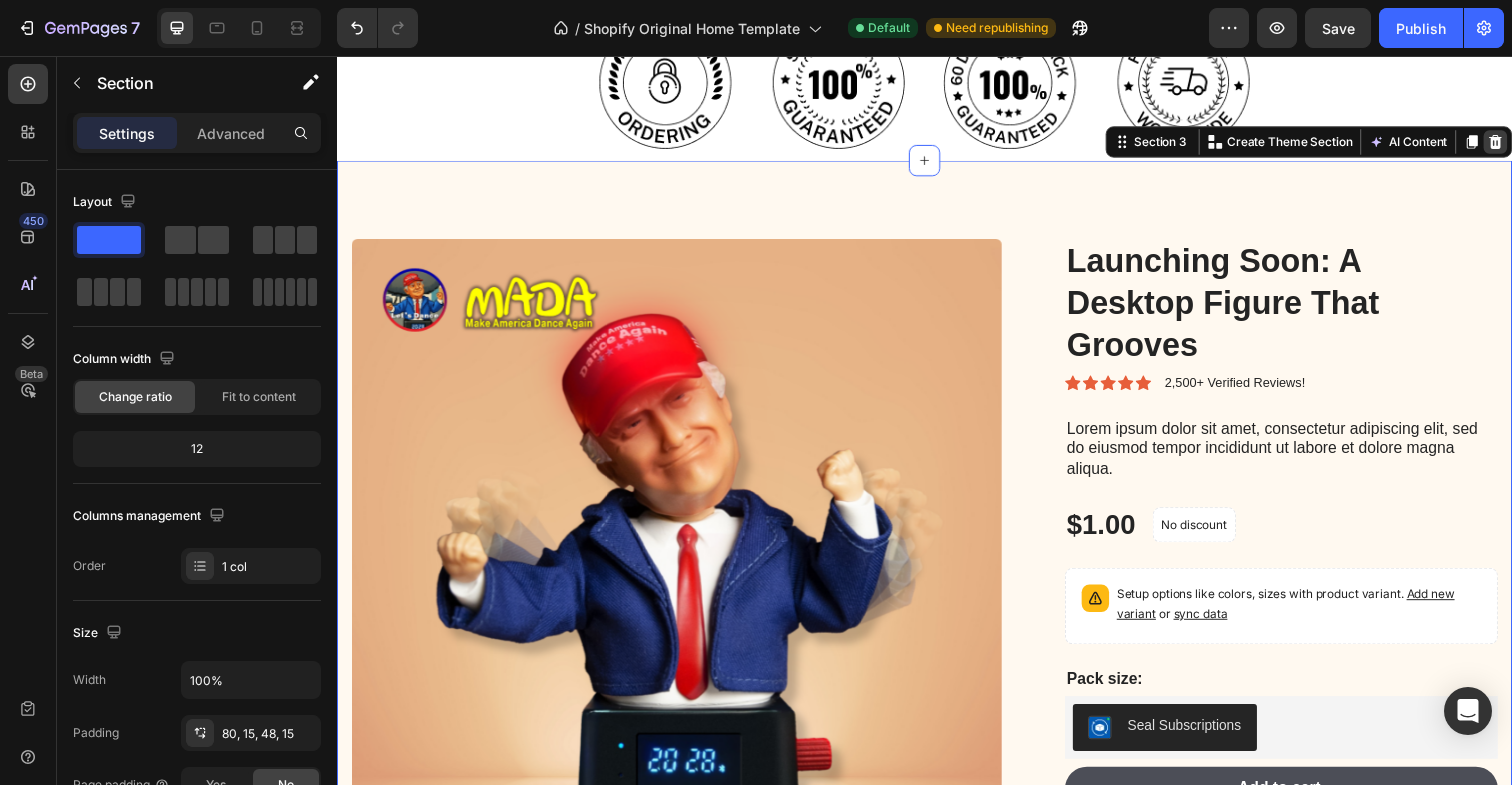 click 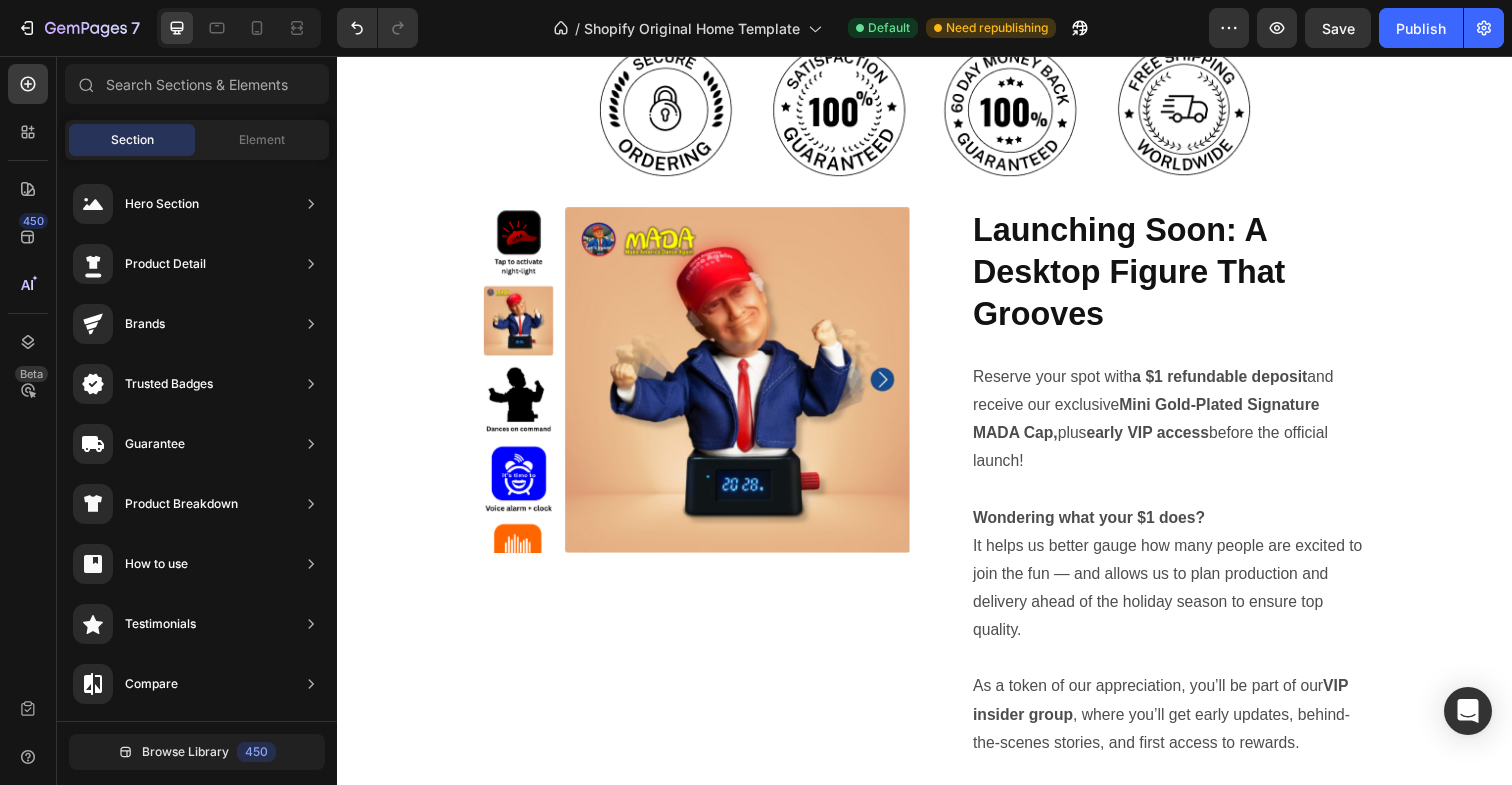 scroll, scrollTop: 796, scrollLeft: 0, axis: vertical 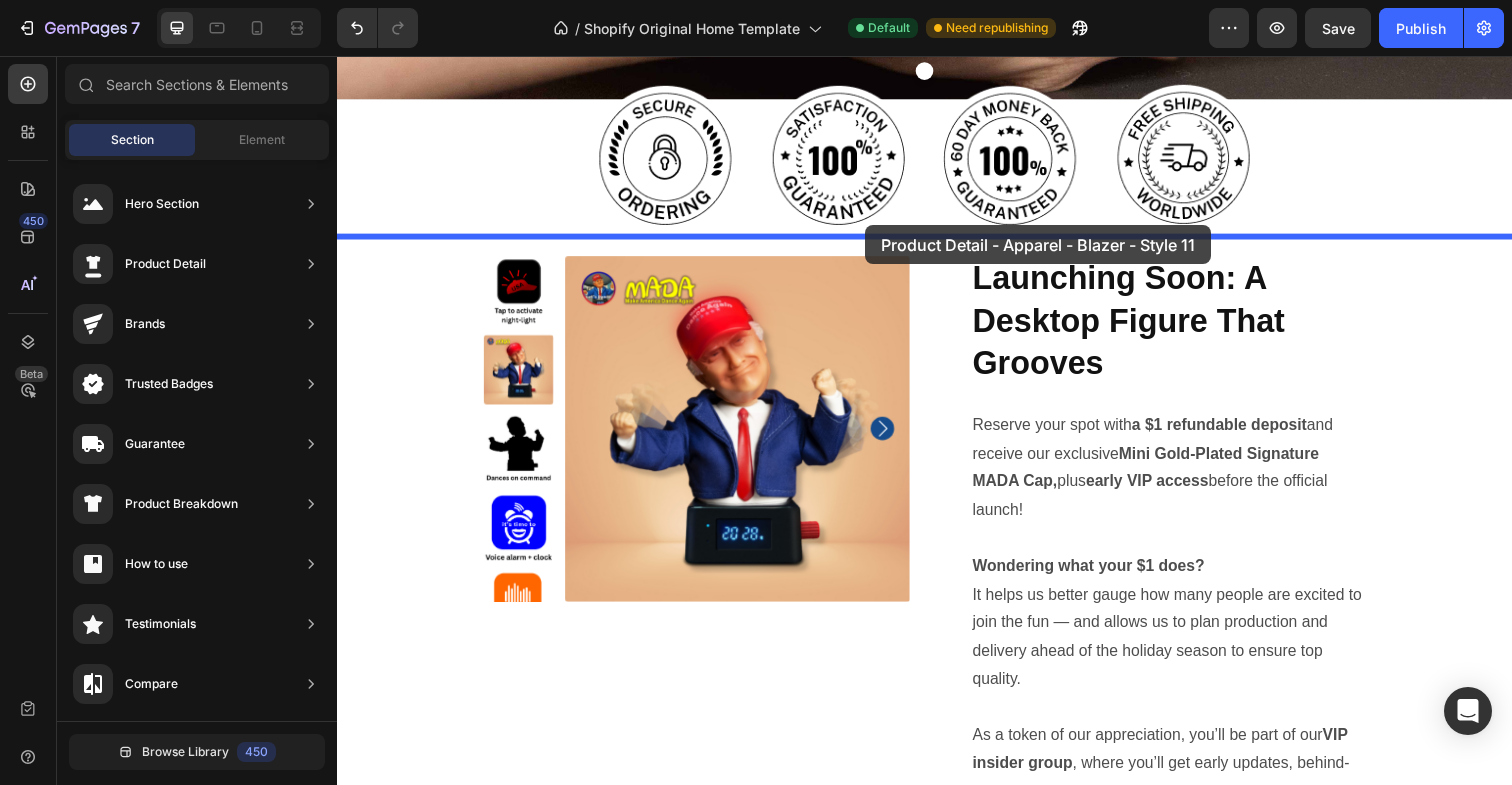 drag, startPoint x: 822, startPoint y: 331, endPoint x: 876, endPoint y: 231, distance: 113.64858 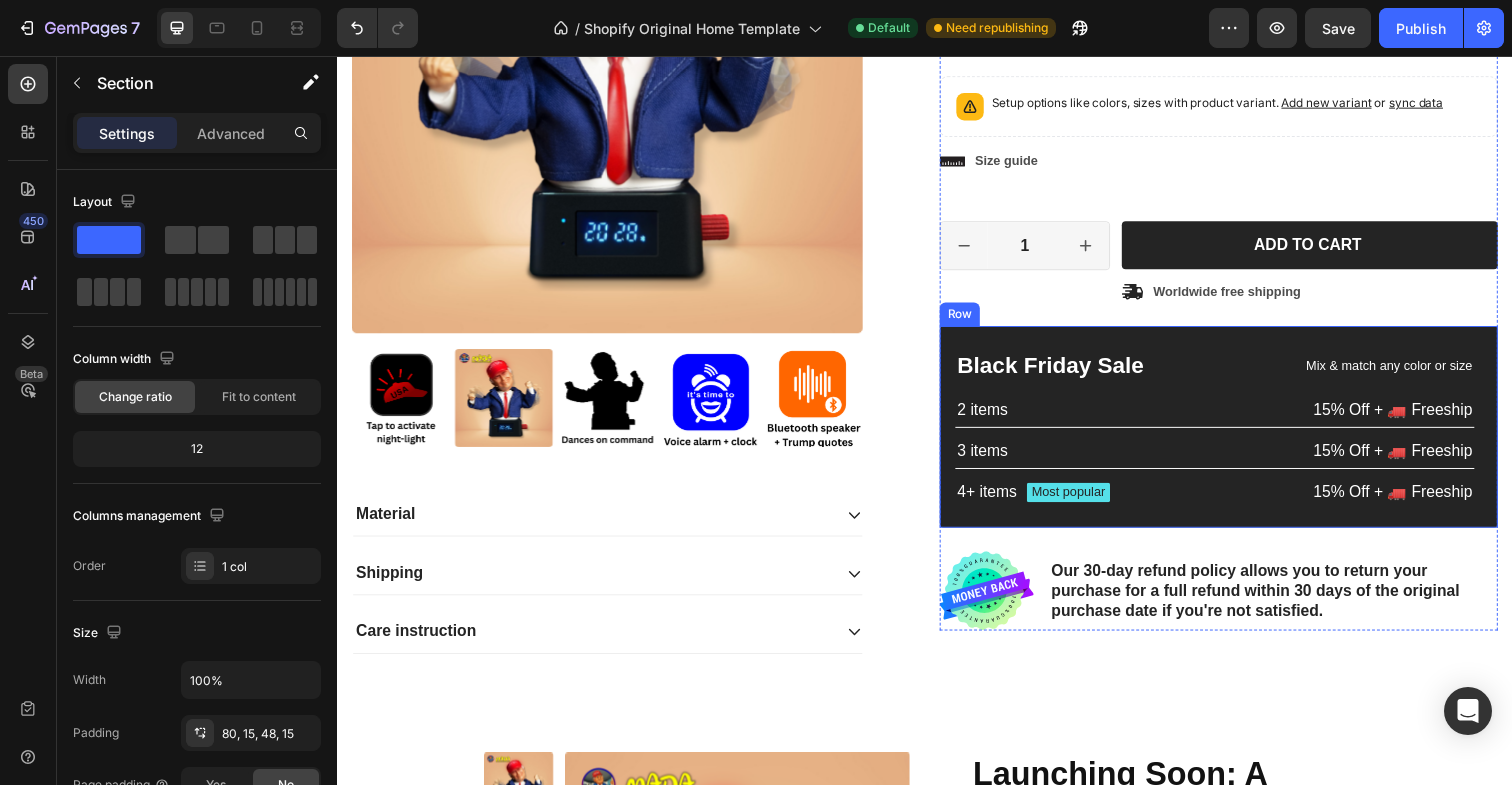 scroll, scrollTop: 1138, scrollLeft: 0, axis: vertical 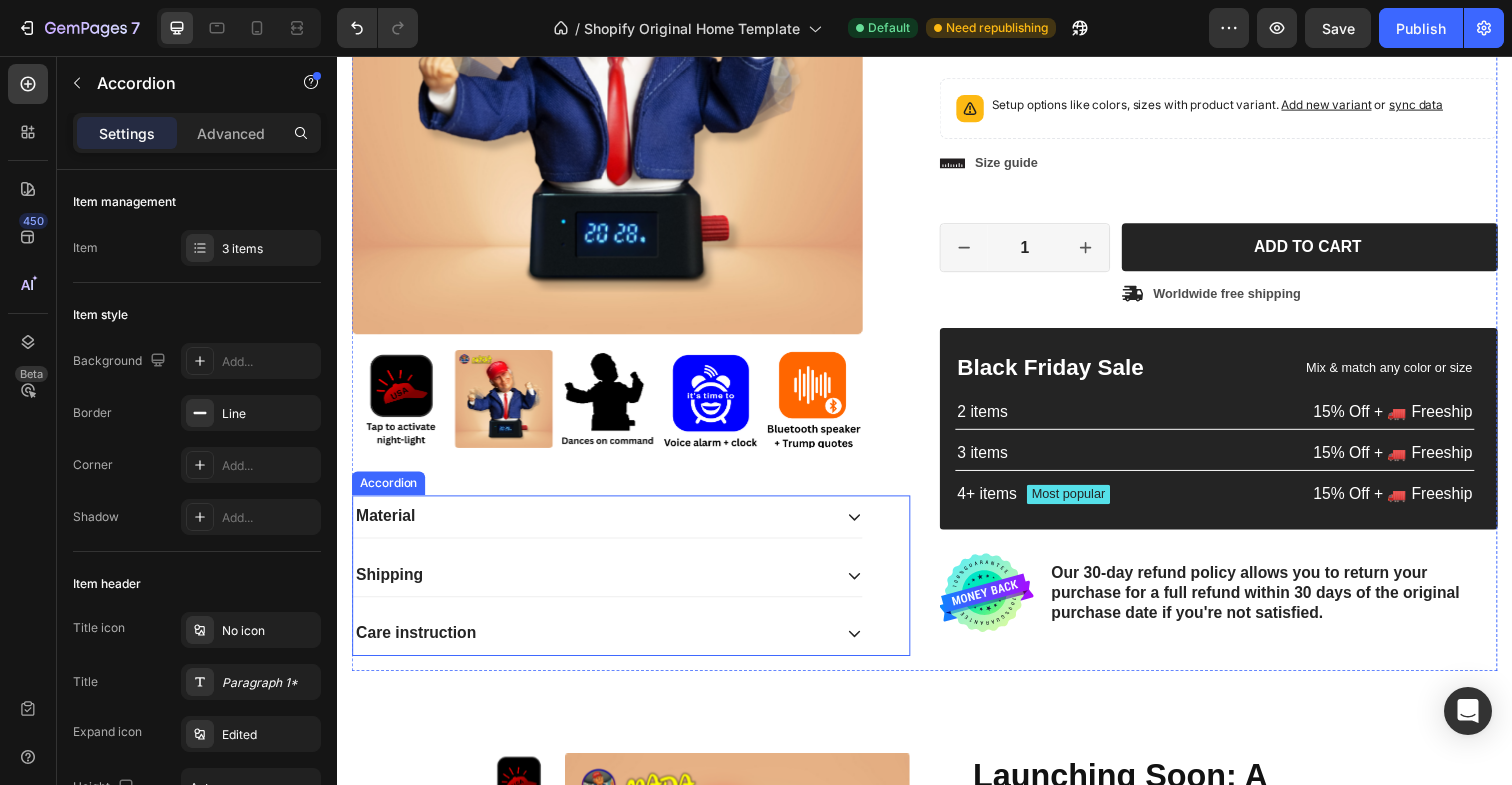click on "Material" at bounding box center (613, 526) 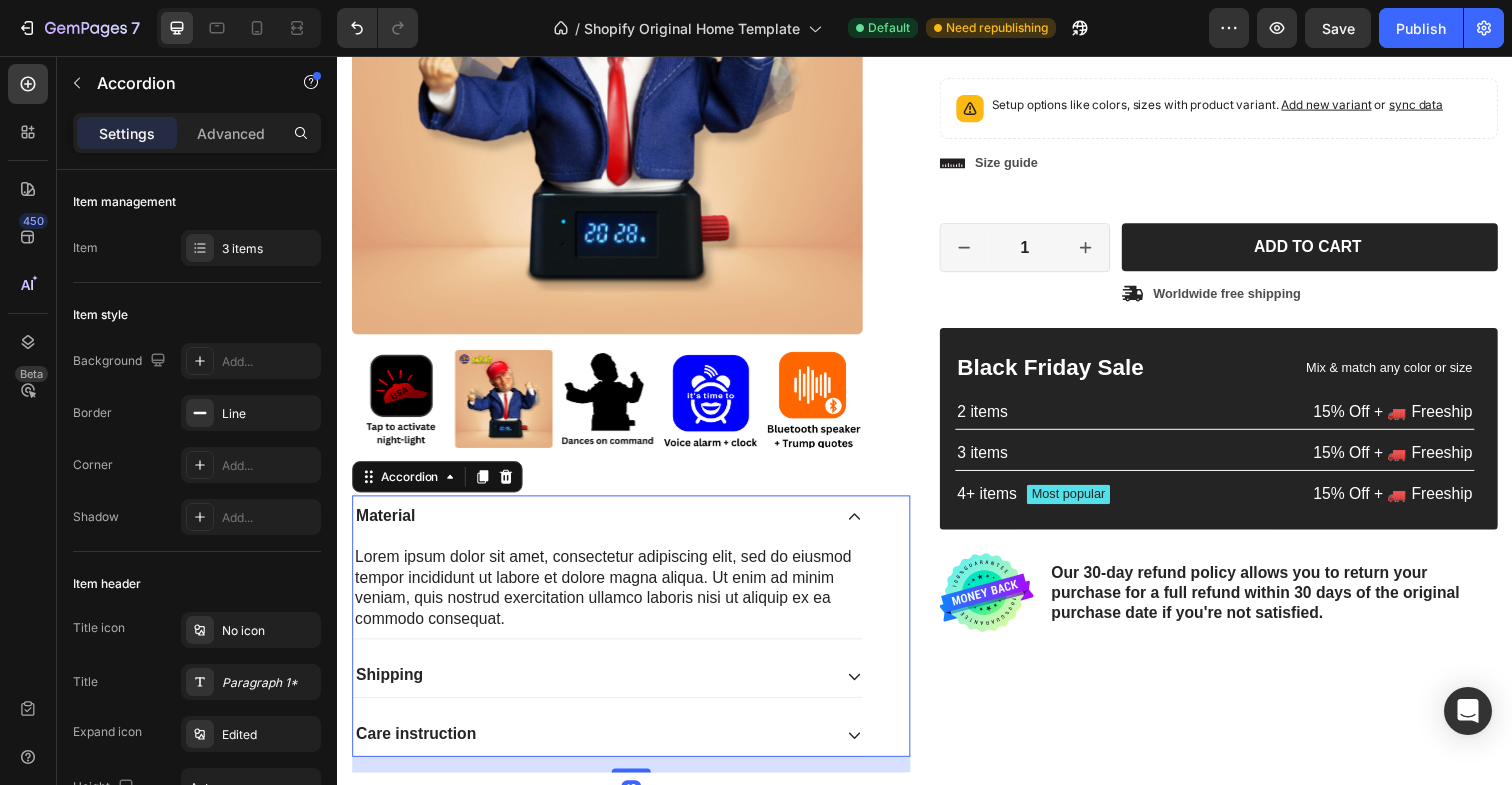 click 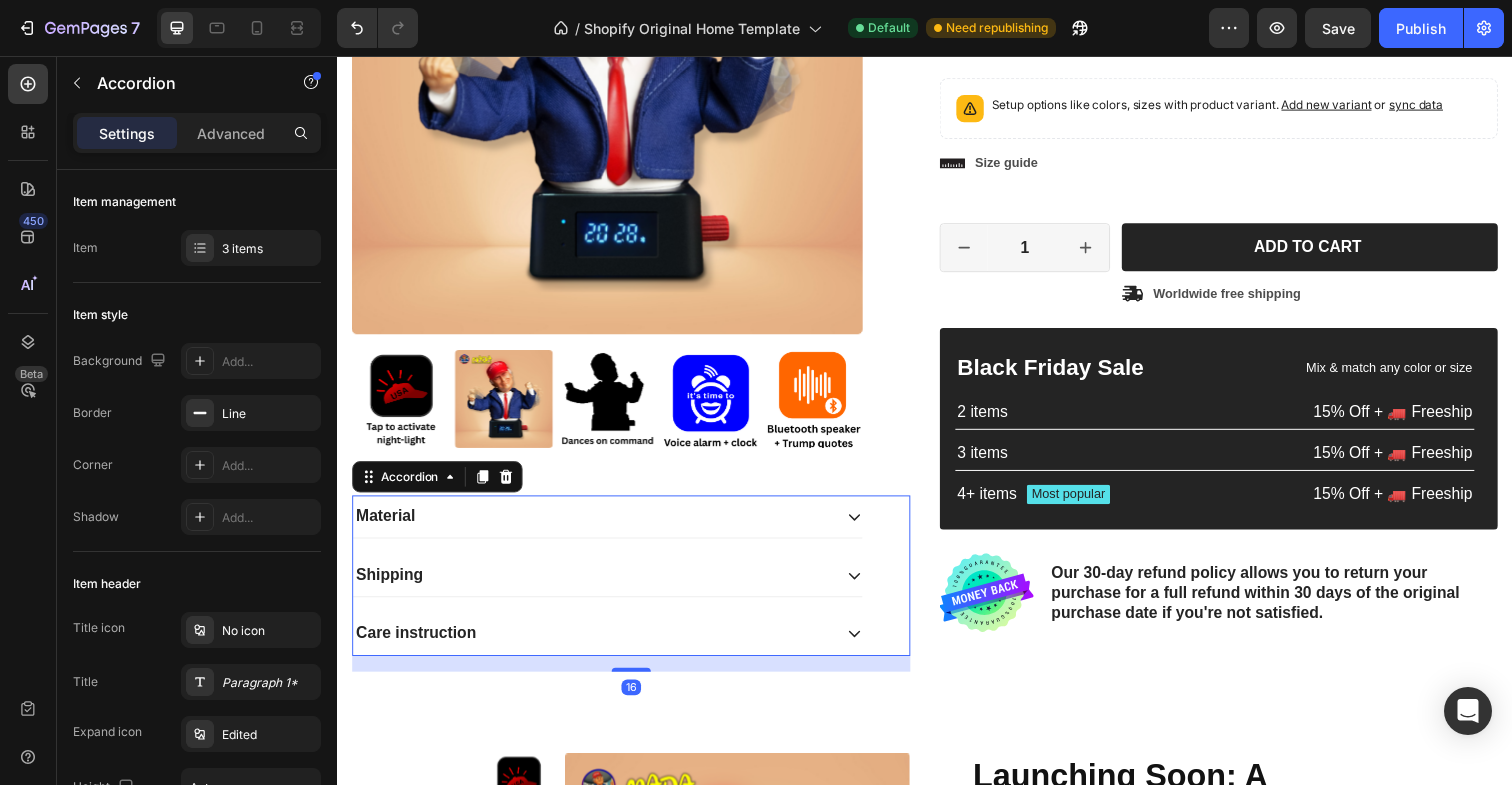 click on "Shipping" at bounding box center [613, 586] 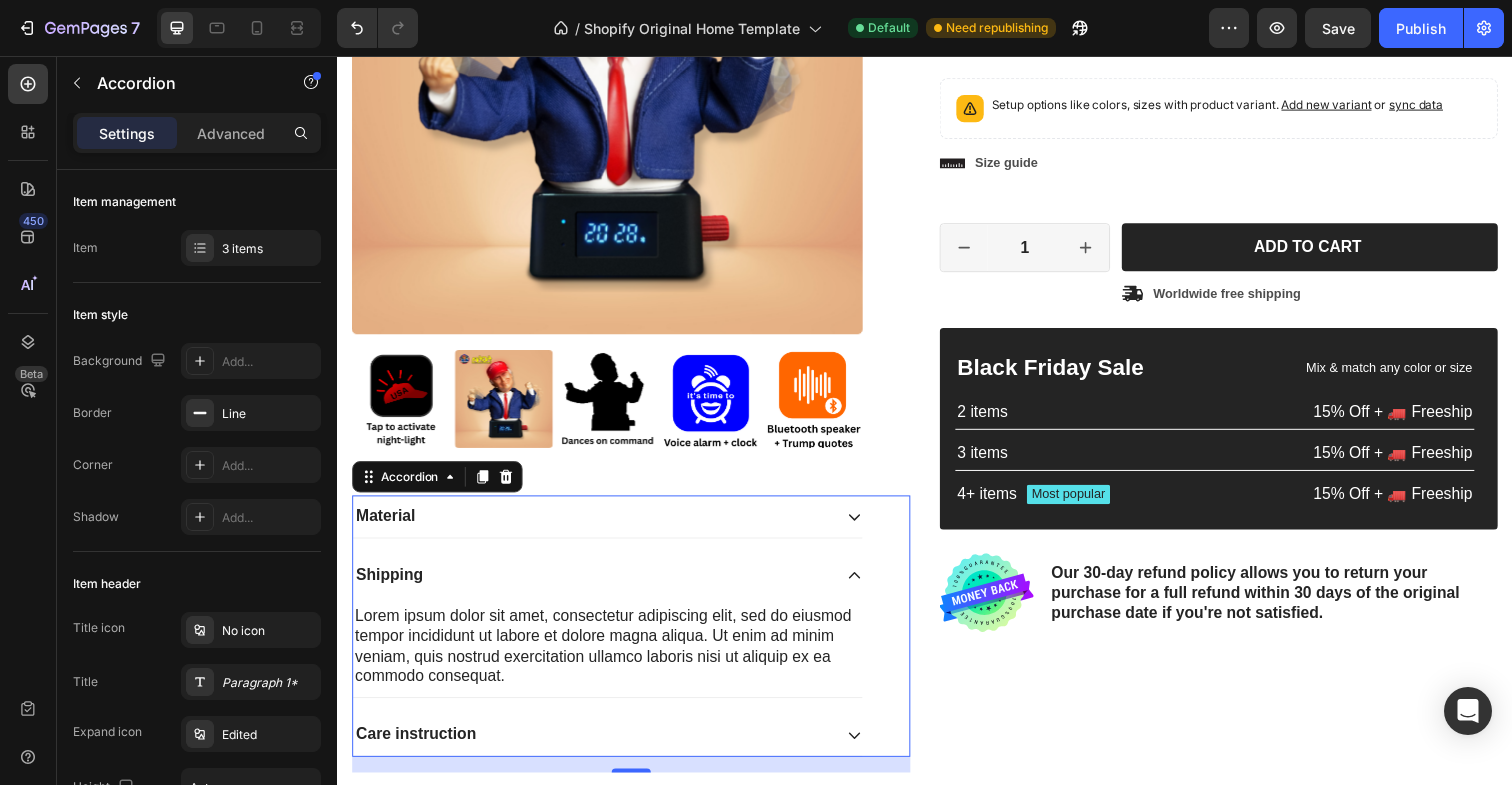 click on "Shipping" at bounding box center (613, 586) 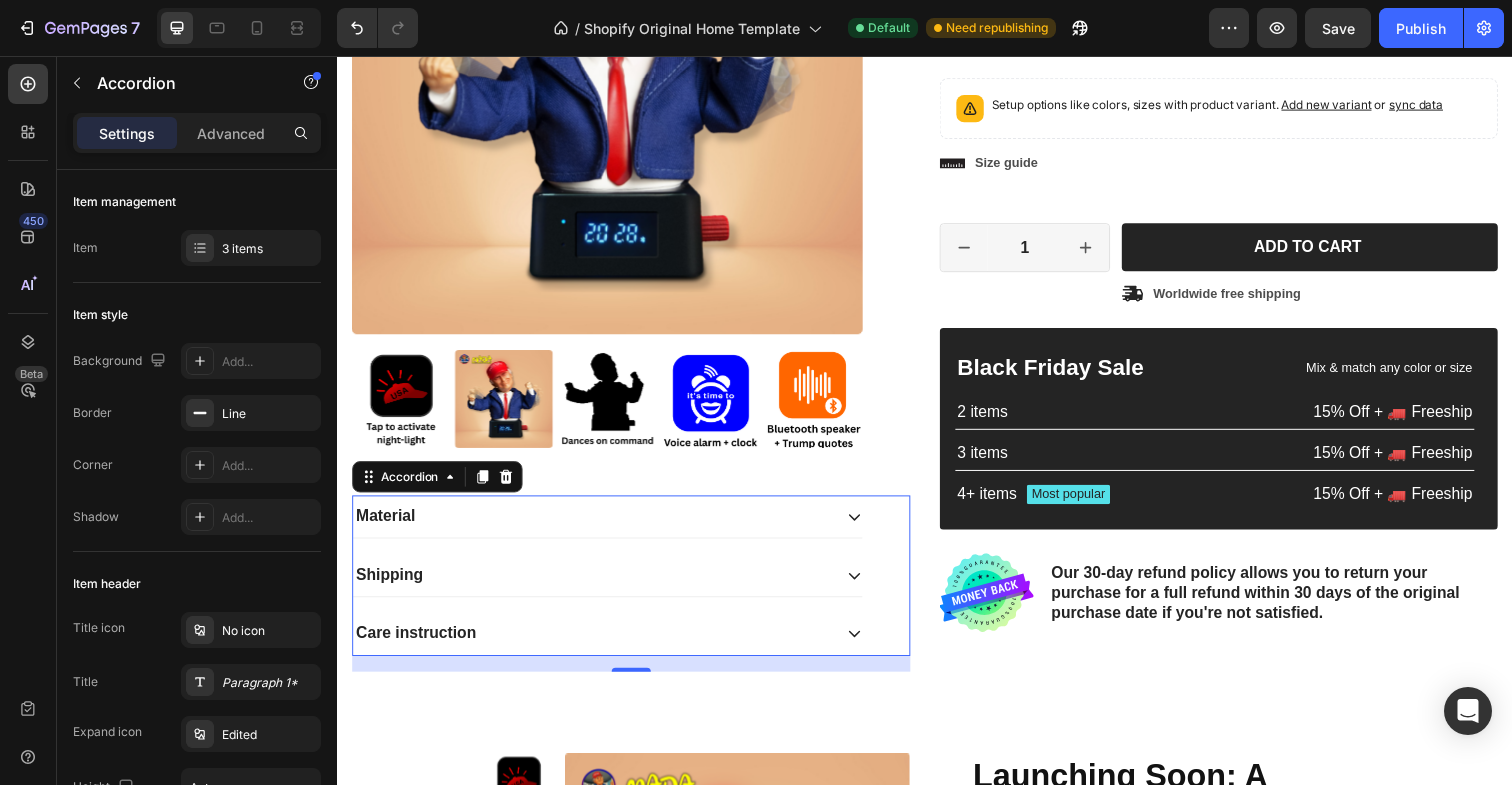 click on "Care instruction" at bounding box center (613, 646) 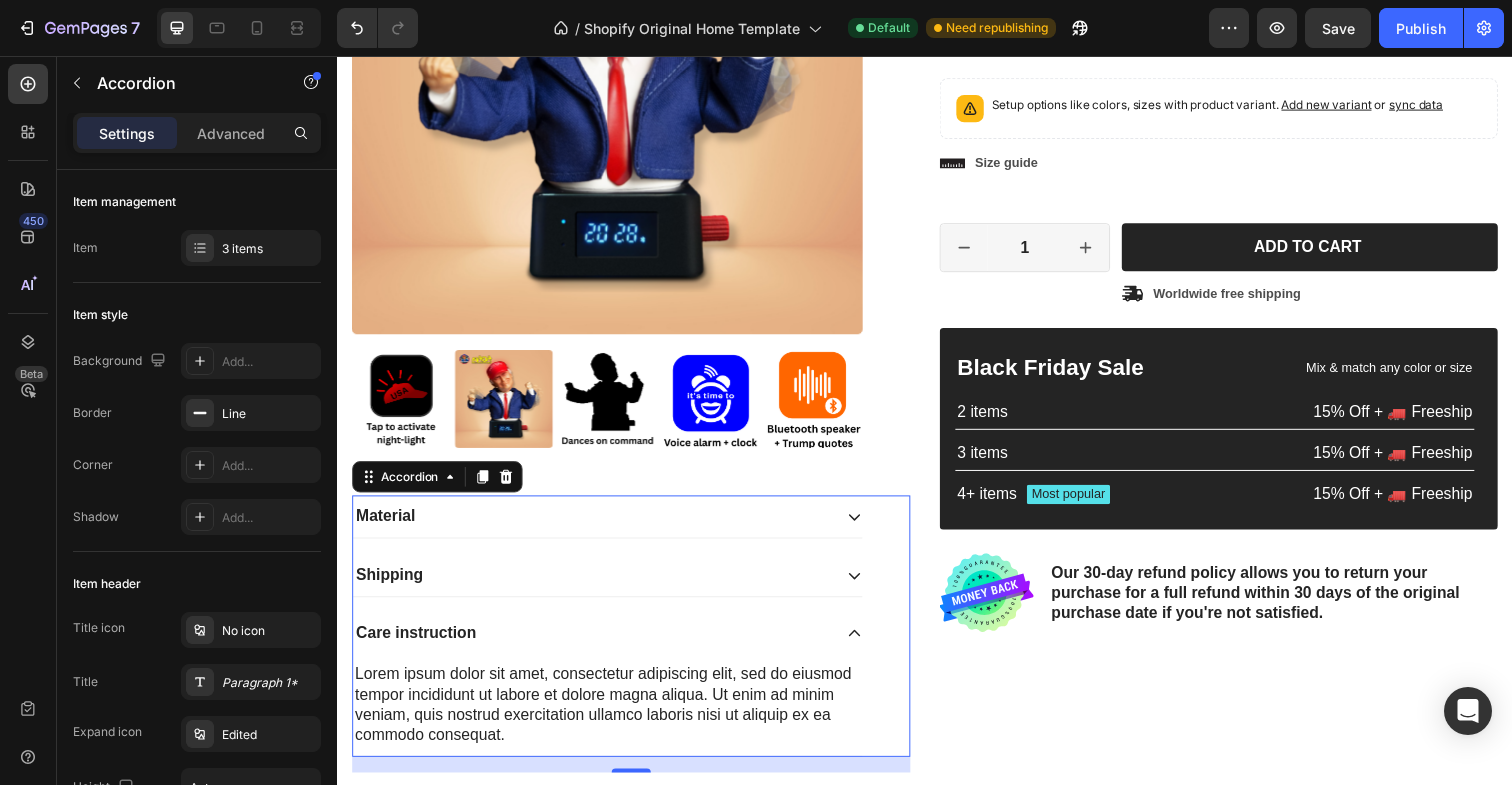 click on "Care instruction" at bounding box center (613, 646) 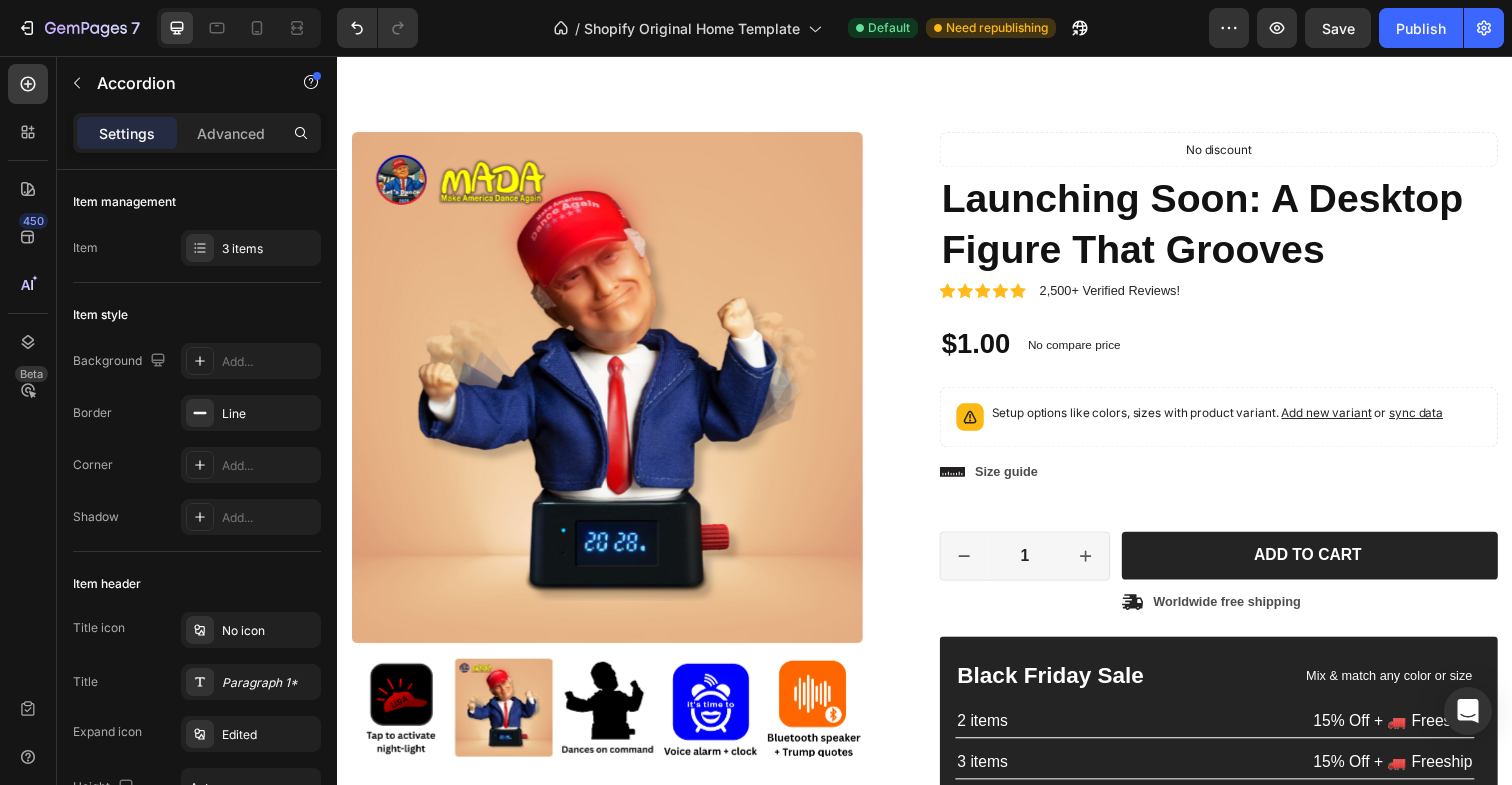 scroll, scrollTop: 952, scrollLeft: 0, axis: vertical 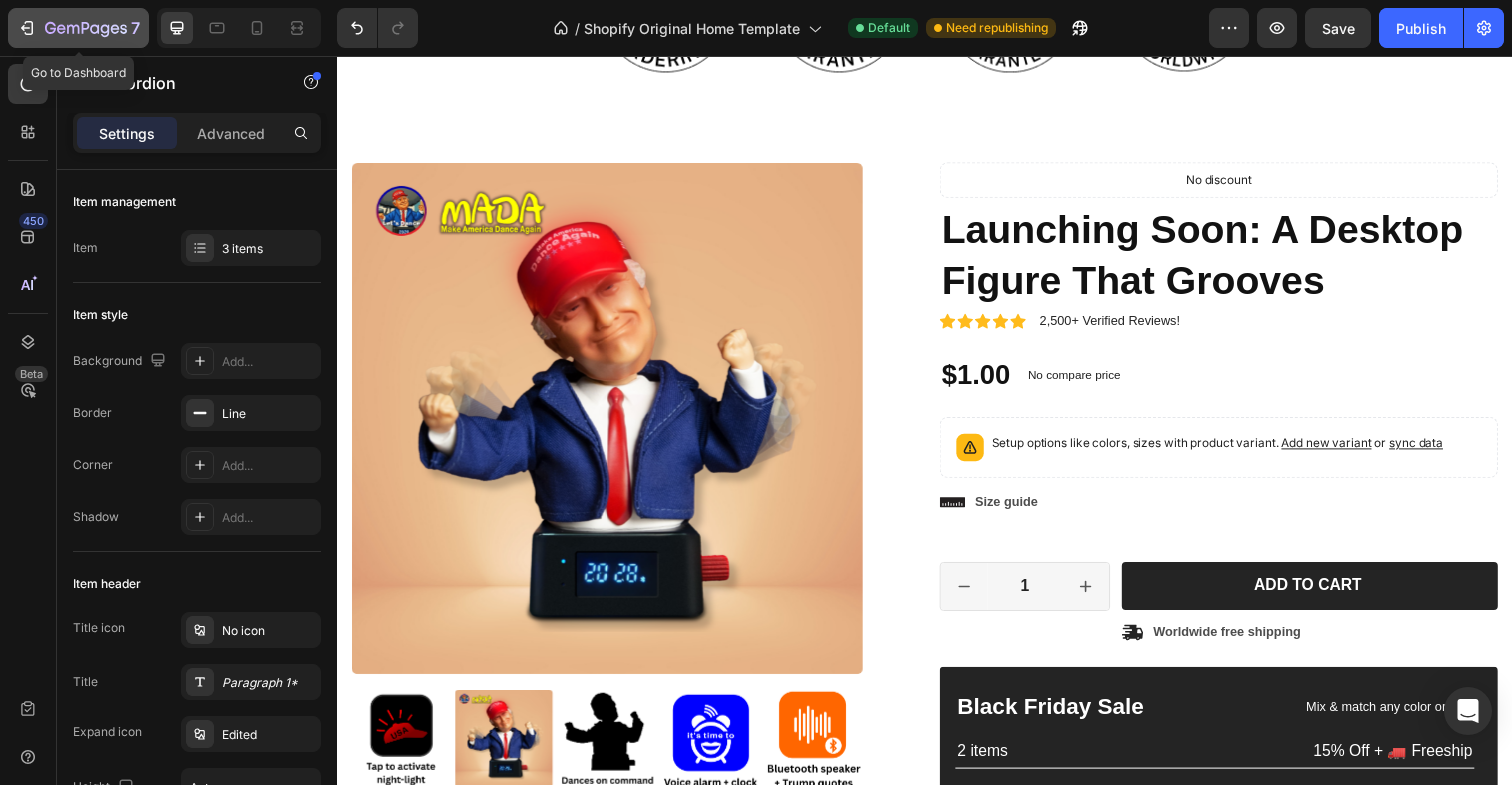 click 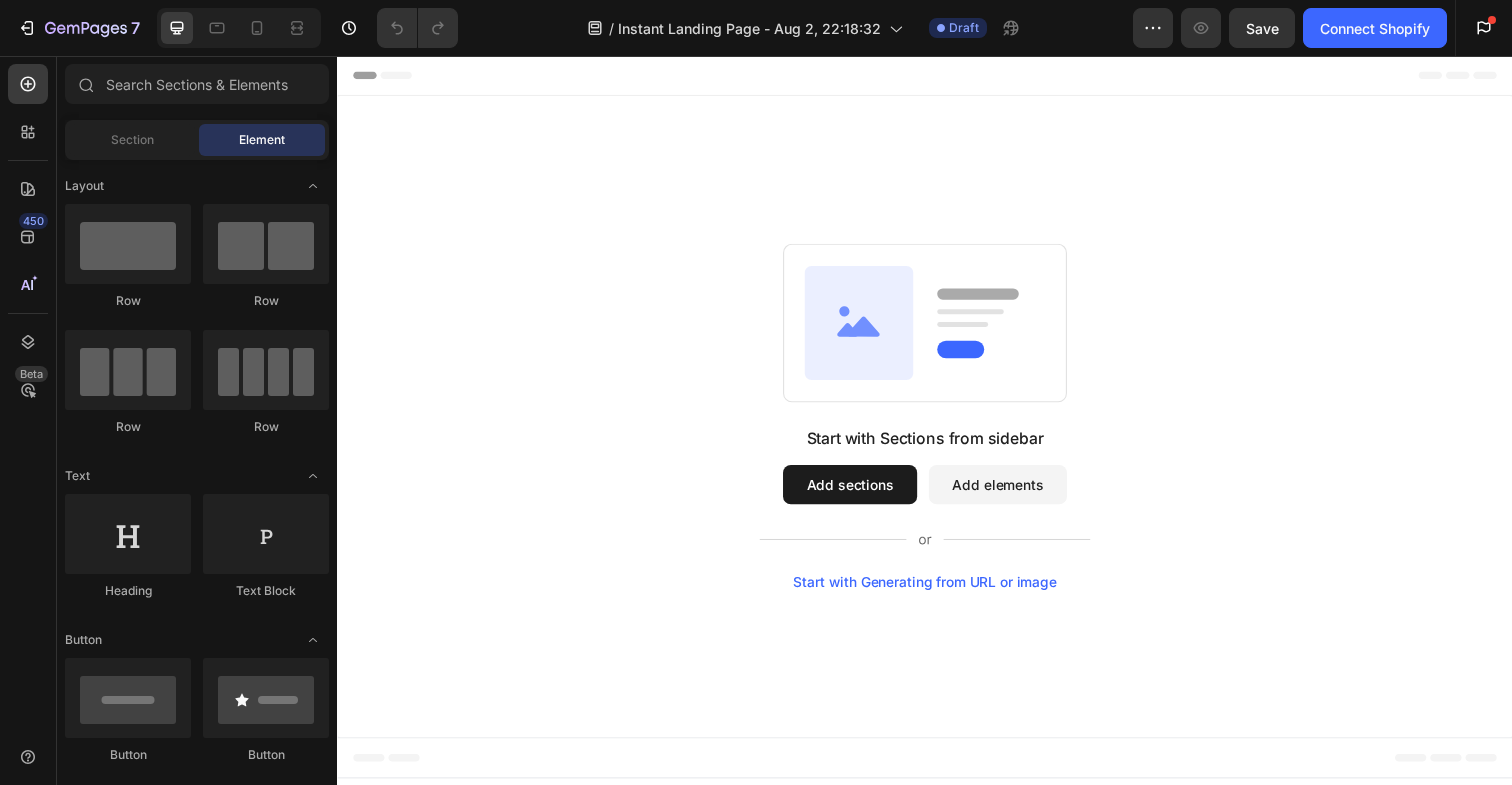 scroll, scrollTop: 0, scrollLeft: 0, axis: both 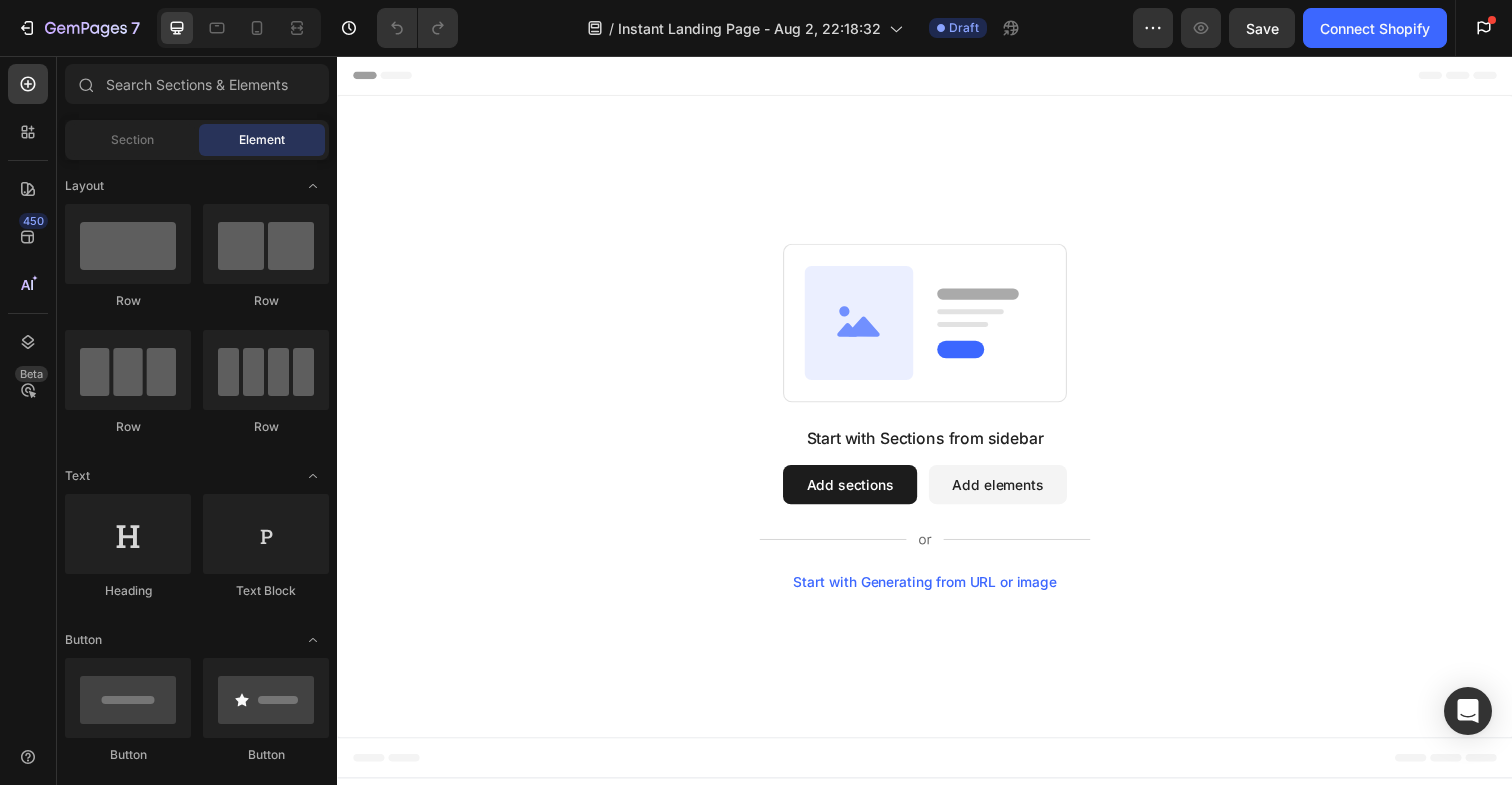 click on "Add sections" at bounding box center [860, 494] 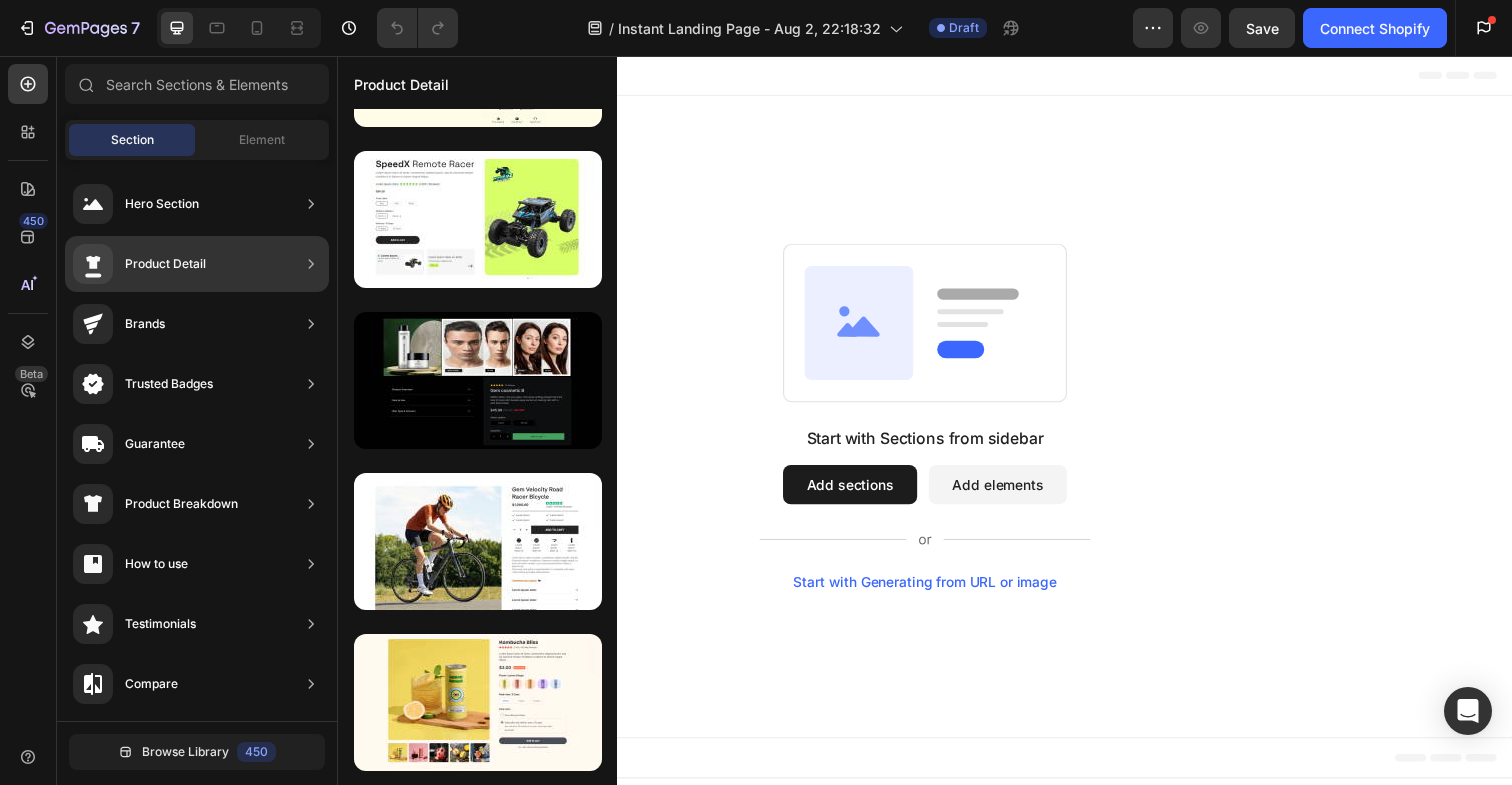 scroll, scrollTop: 0, scrollLeft: 0, axis: both 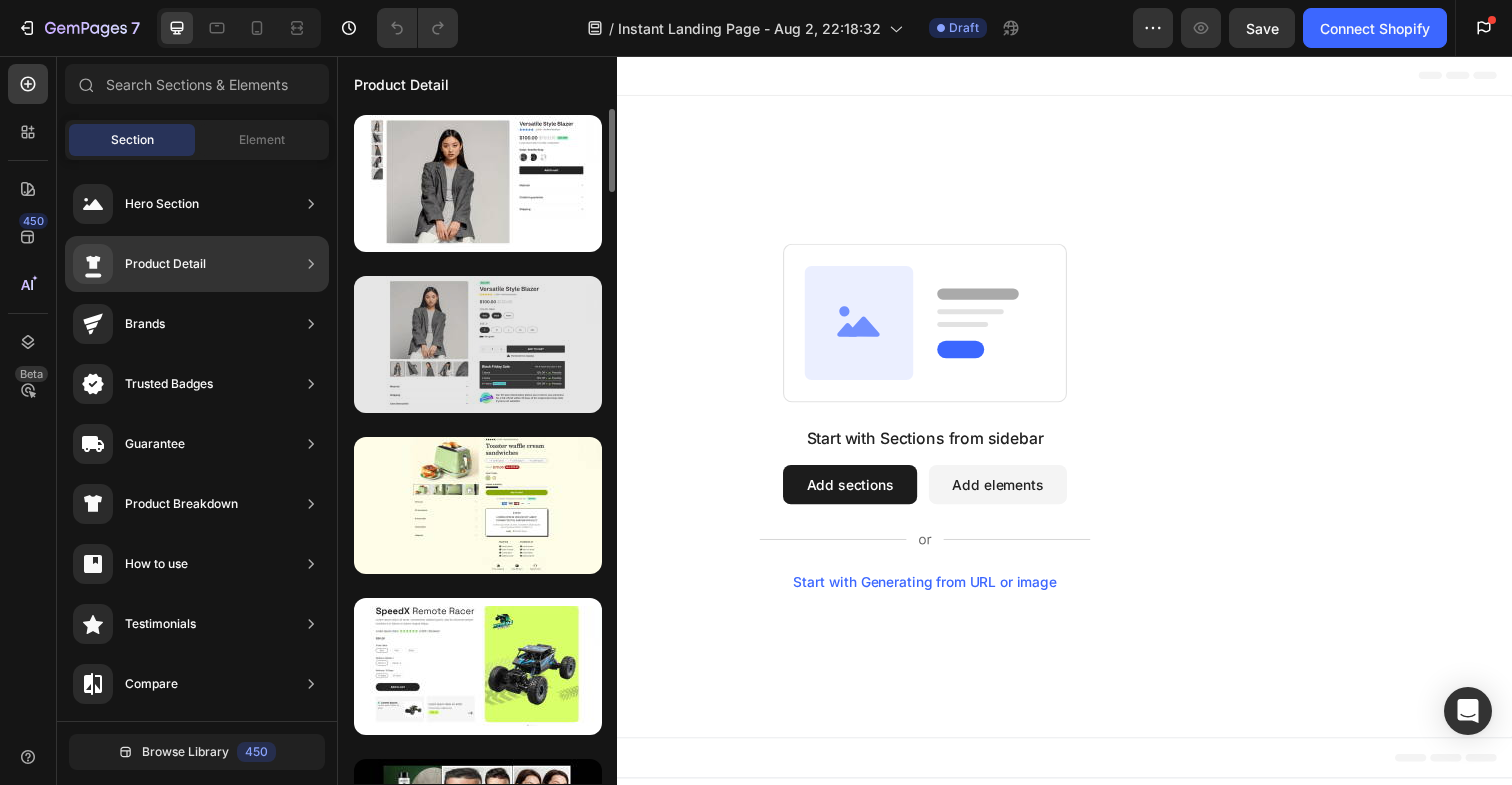 click at bounding box center [478, 344] 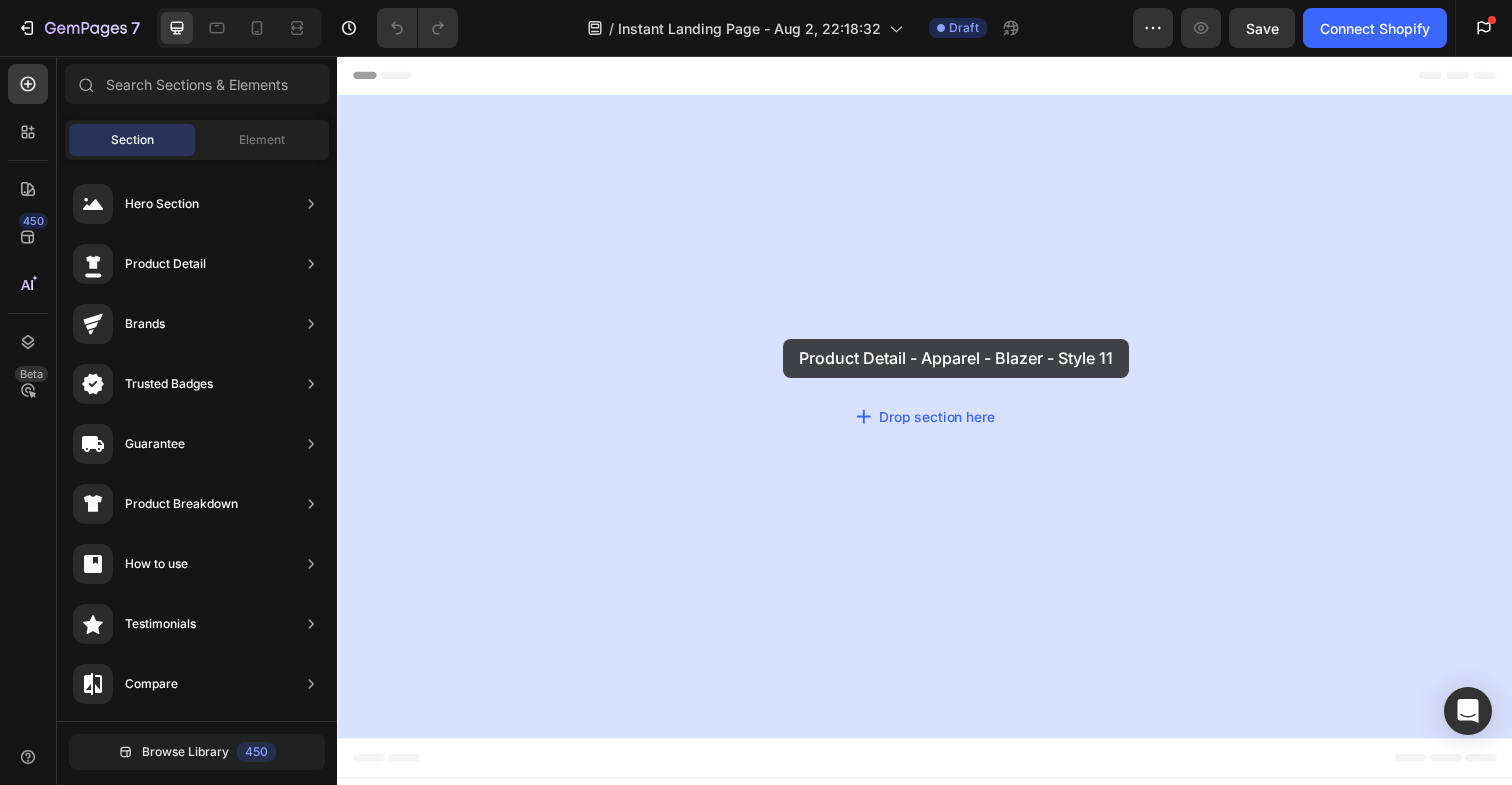 drag, startPoint x: 790, startPoint y: 399, endPoint x: 791, endPoint y: 345, distance: 54.00926 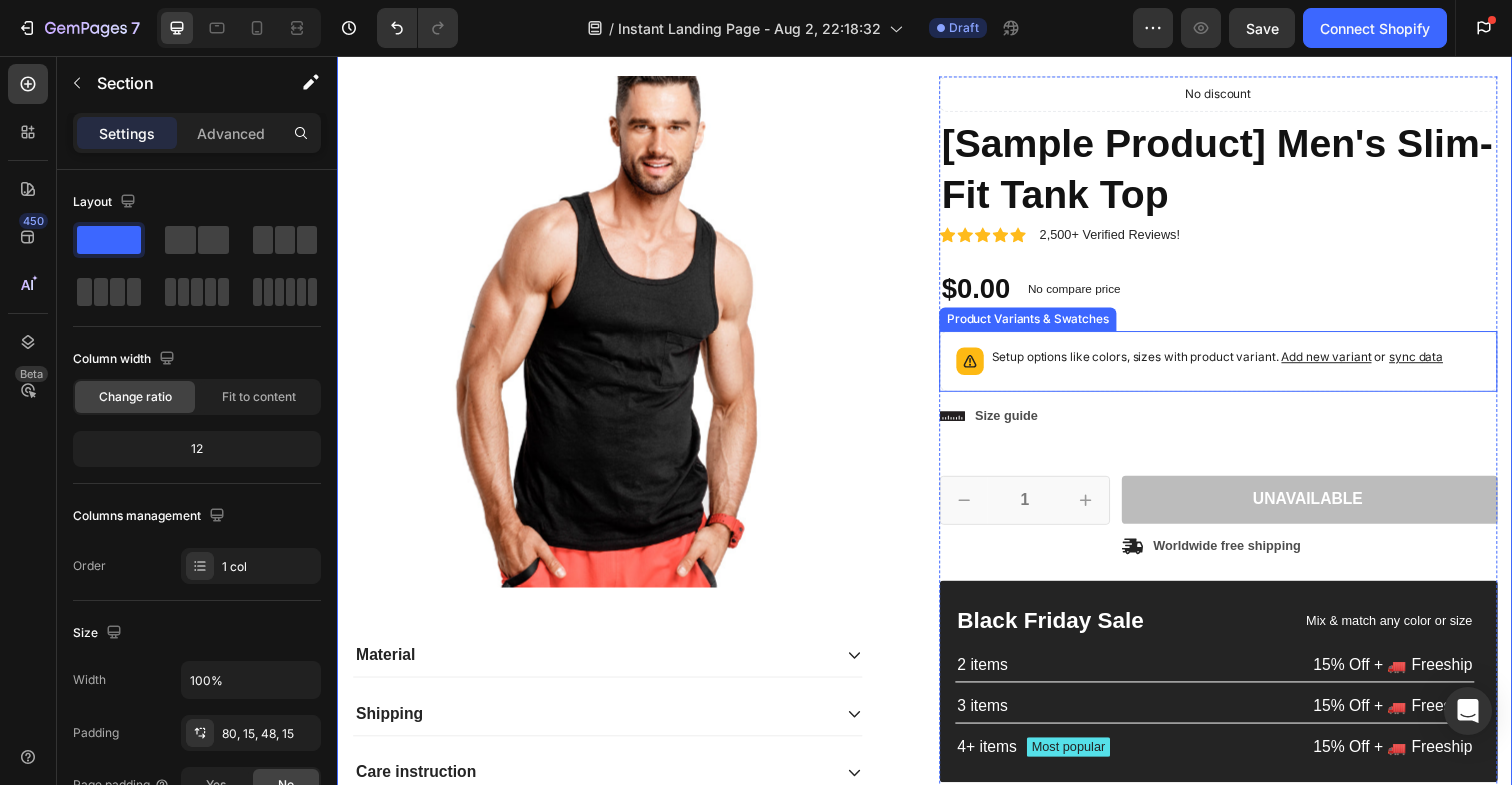 scroll, scrollTop: 0, scrollLeft: 0, axis: both 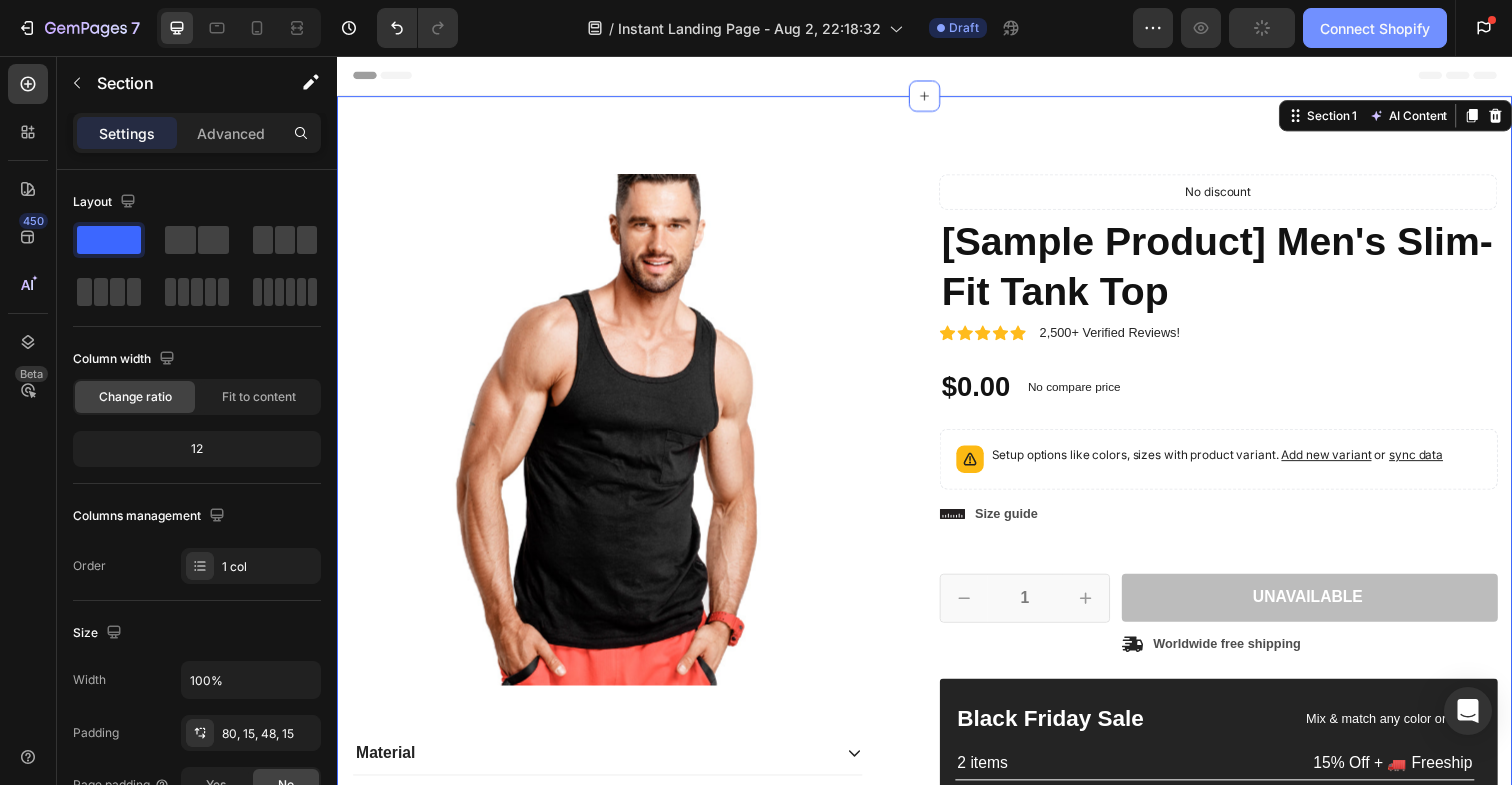 click on "Connect Shopify" at bounding box center (1375, 28) 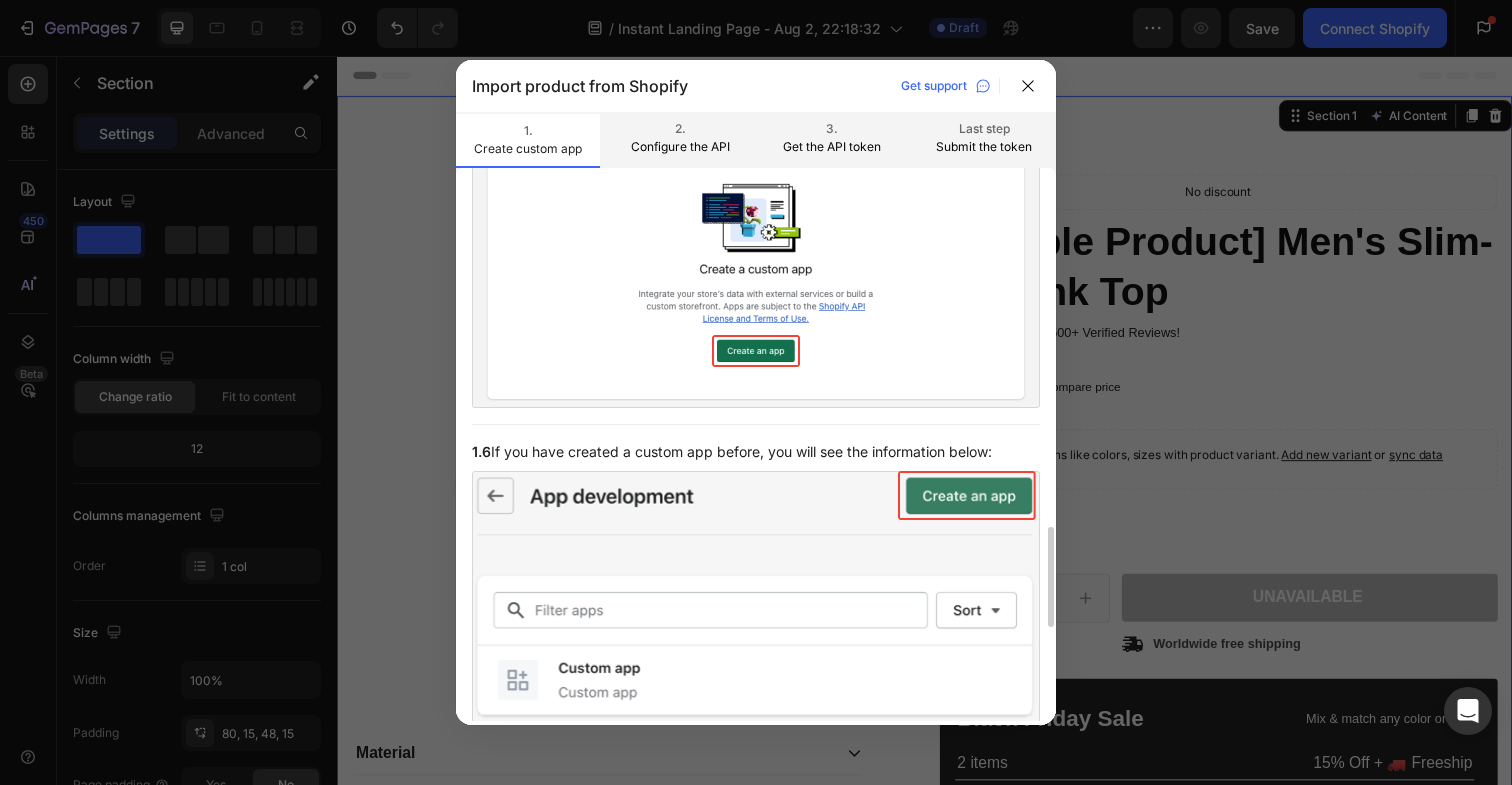 scroll, scrollTop: 1985, scrollLeft: 0, axis: vertical 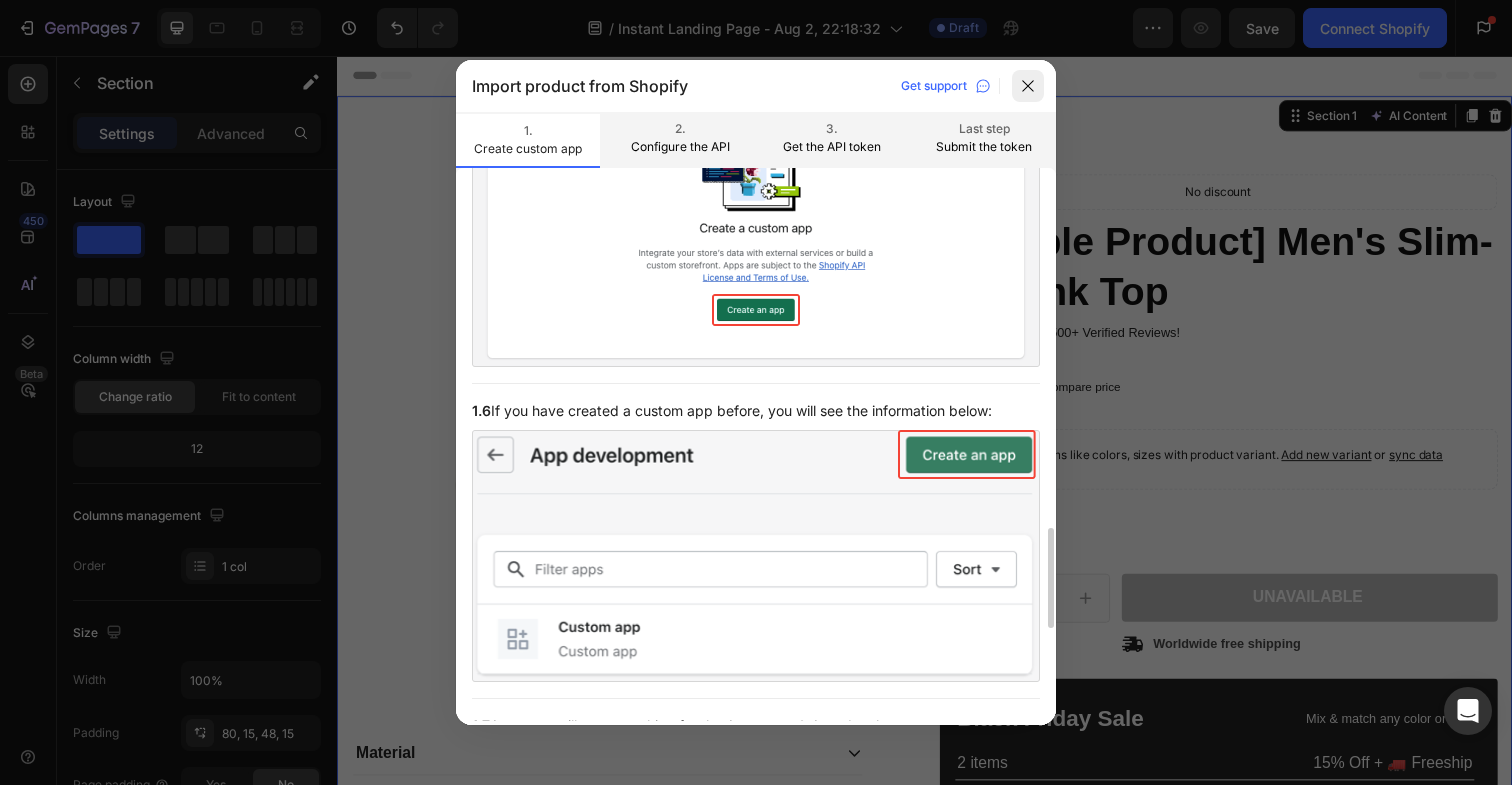 click at bounding box center (1028, 86) 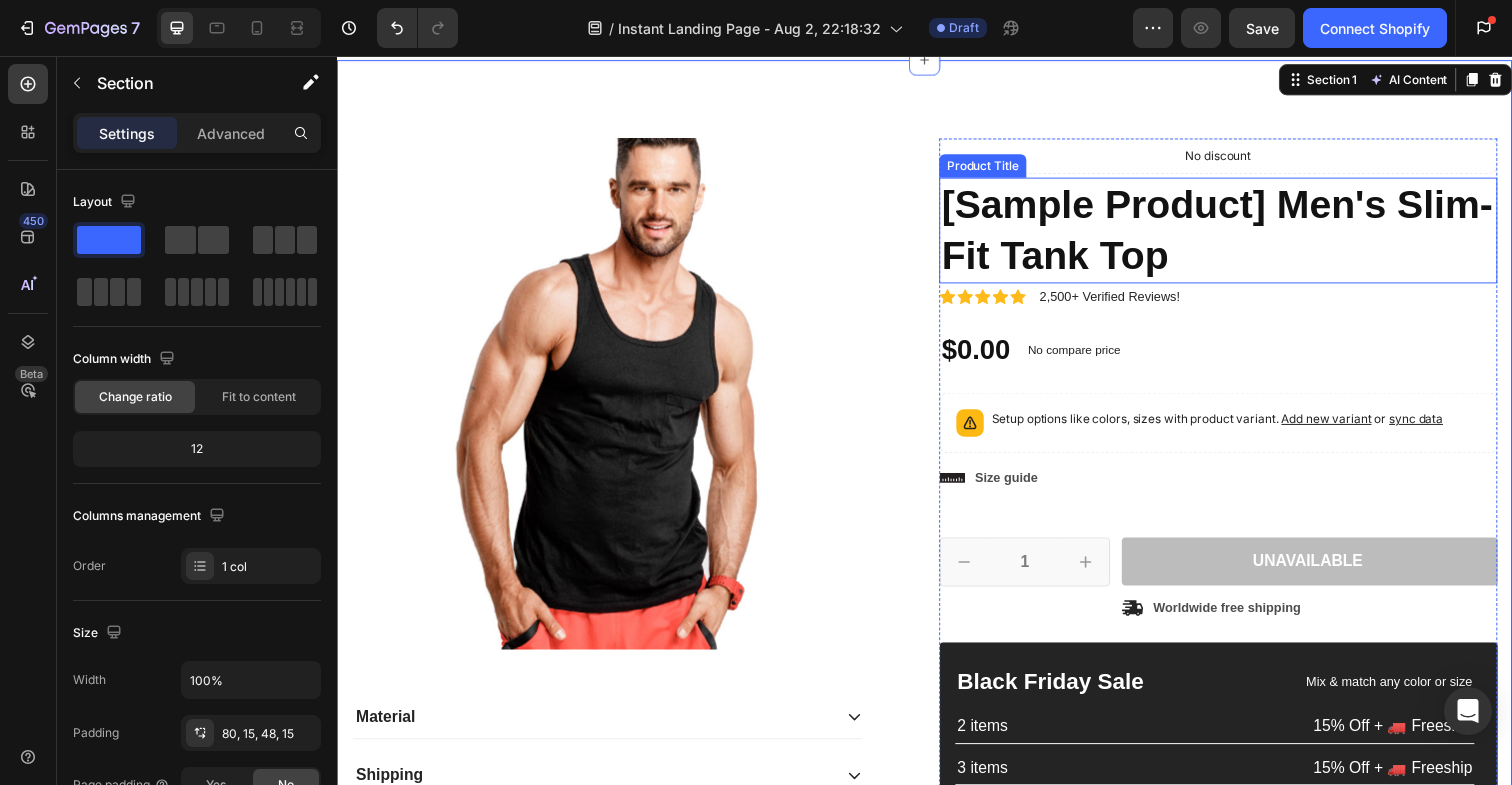 scroll, scrollTop: 0, scrollLeft: 0, axis: both 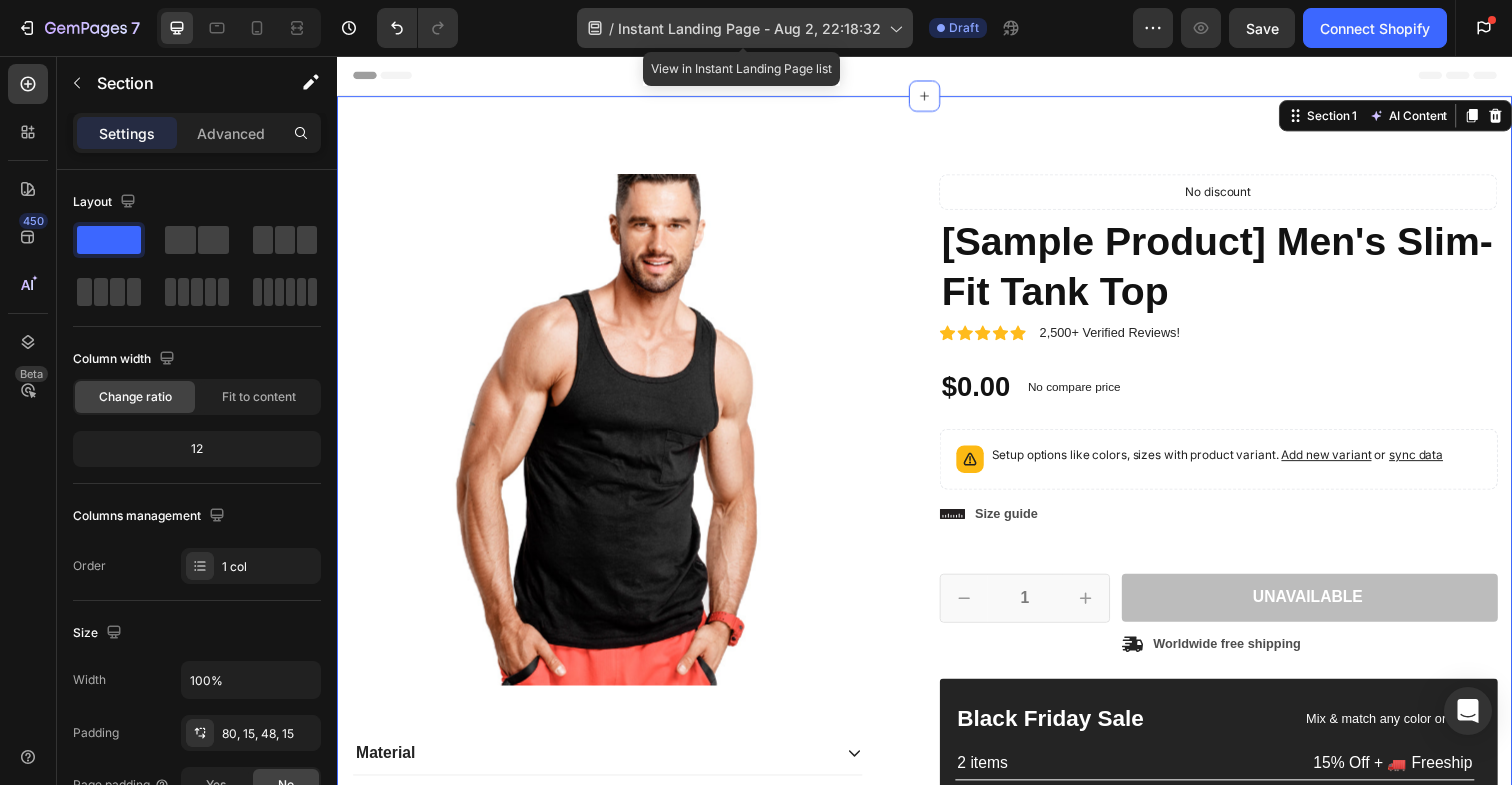 click on "Instant Landing Page - Aug 2, 22:18:32" at bounding box center [749, 28] 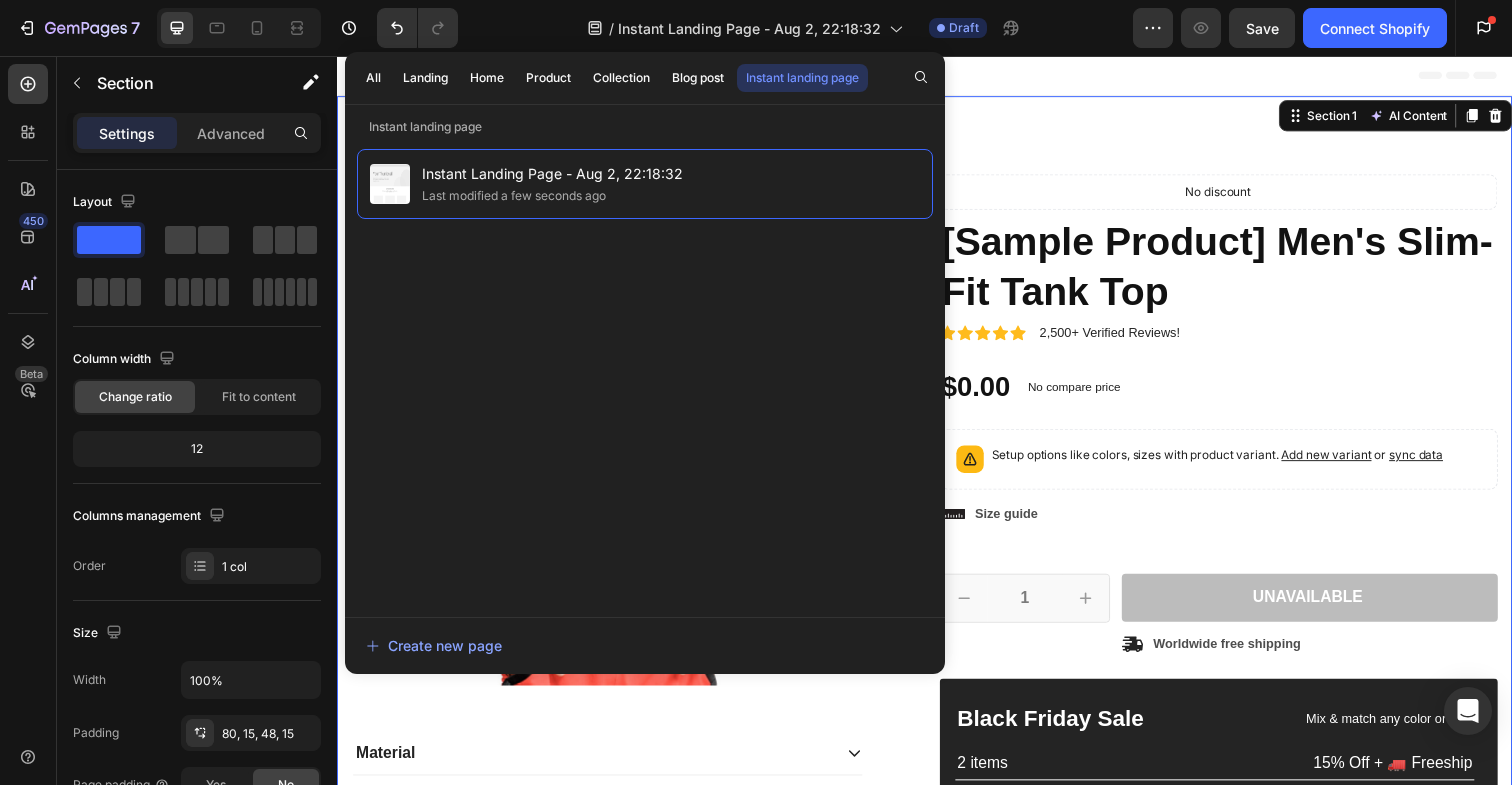 click at bounding box center [937, 76] 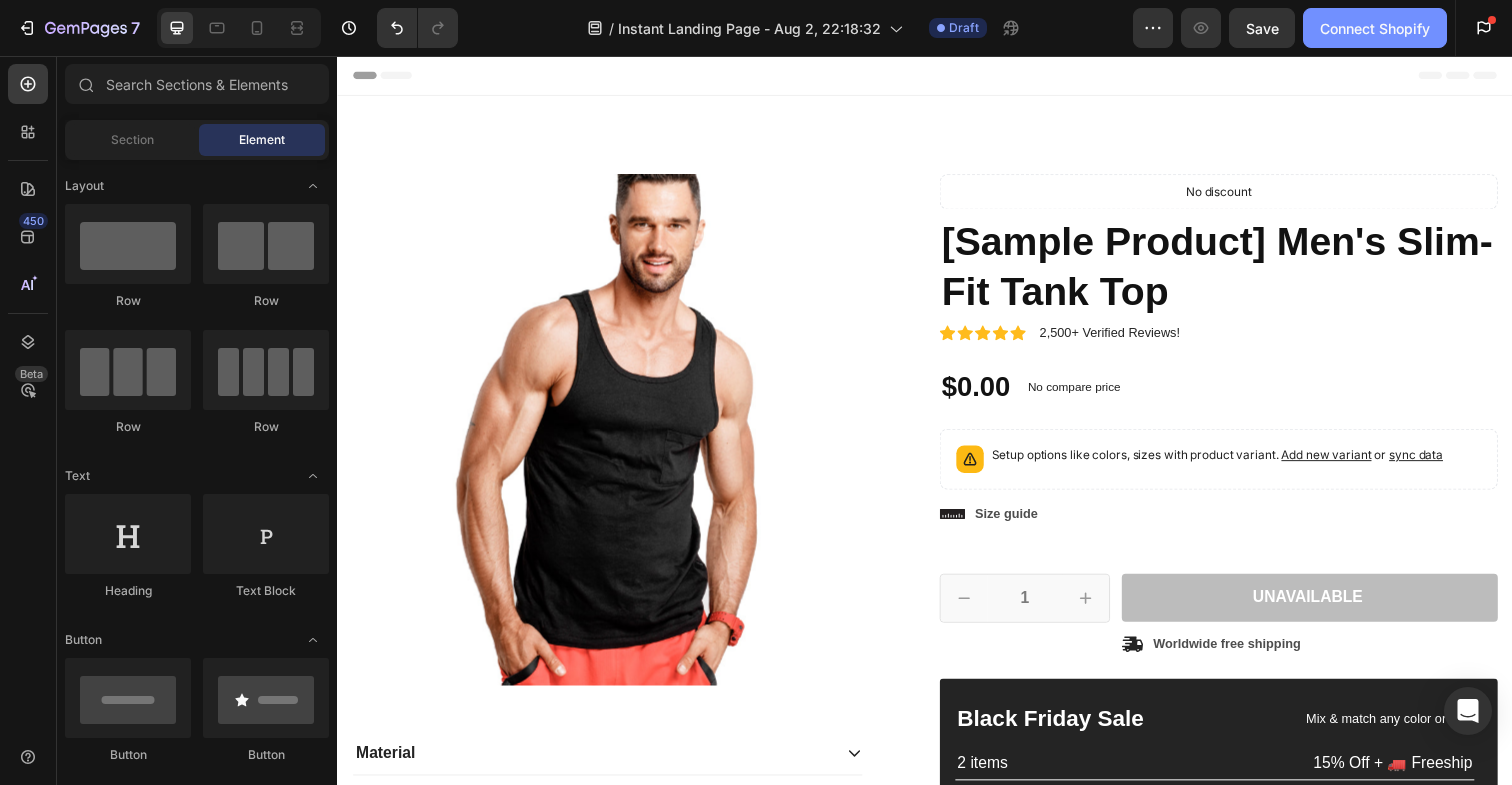 click on "Connect Shopify" at bounding box center (1375, 28) 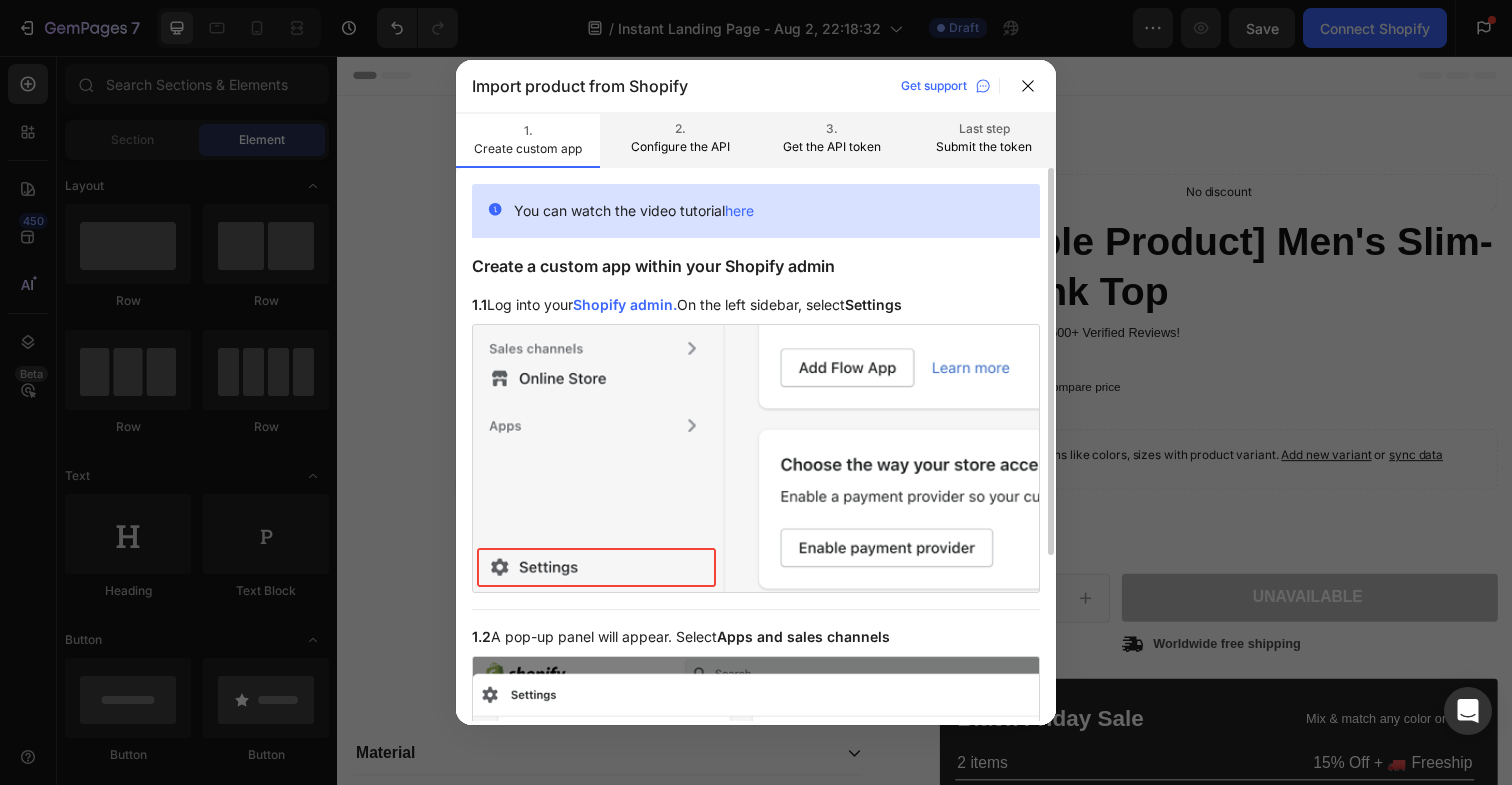 click on "Shopify admin." at bounding box center [625, 304] 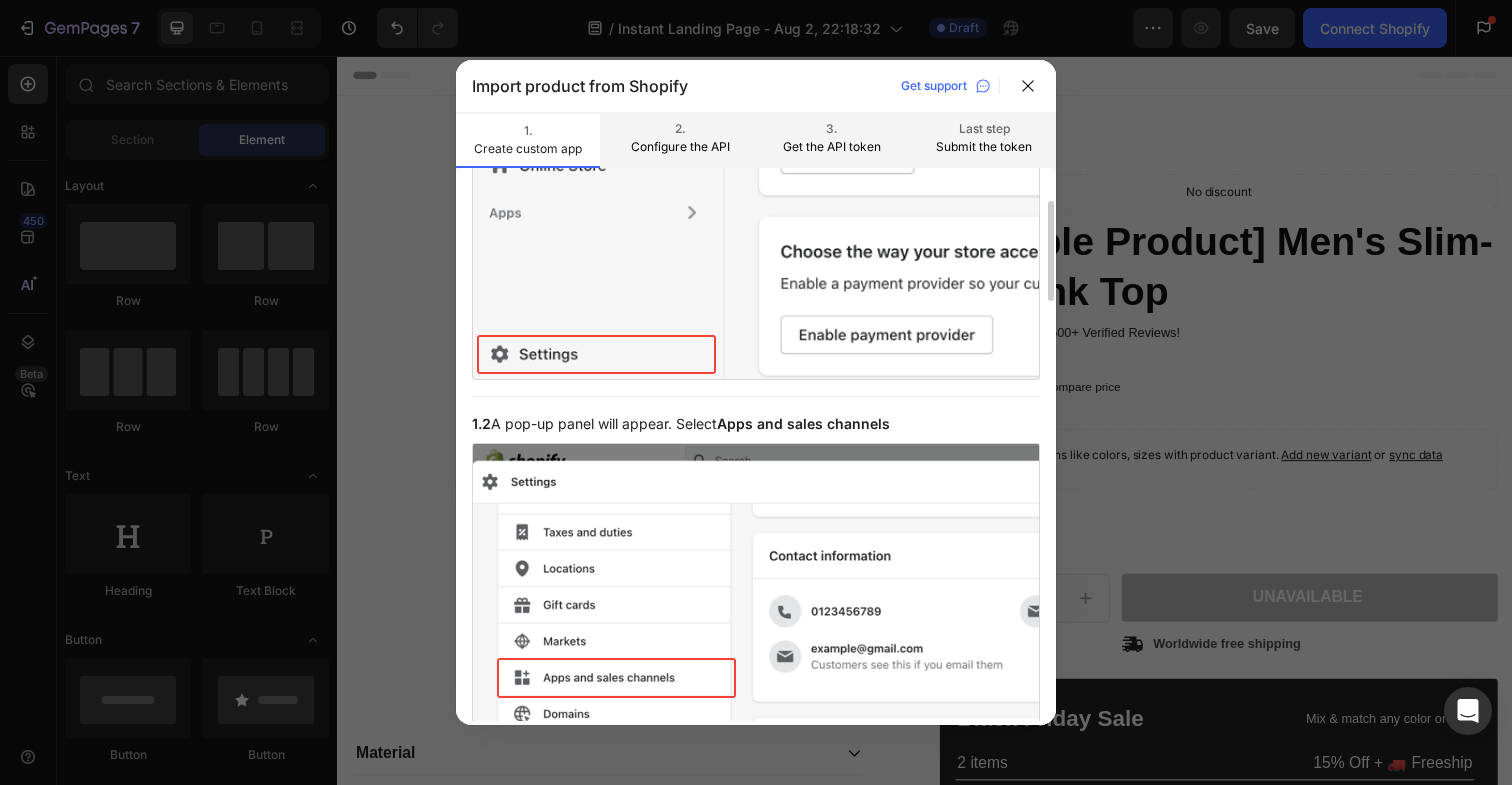 scroll, scrollTop: 291, scrollLeft: 0, axis: vertical 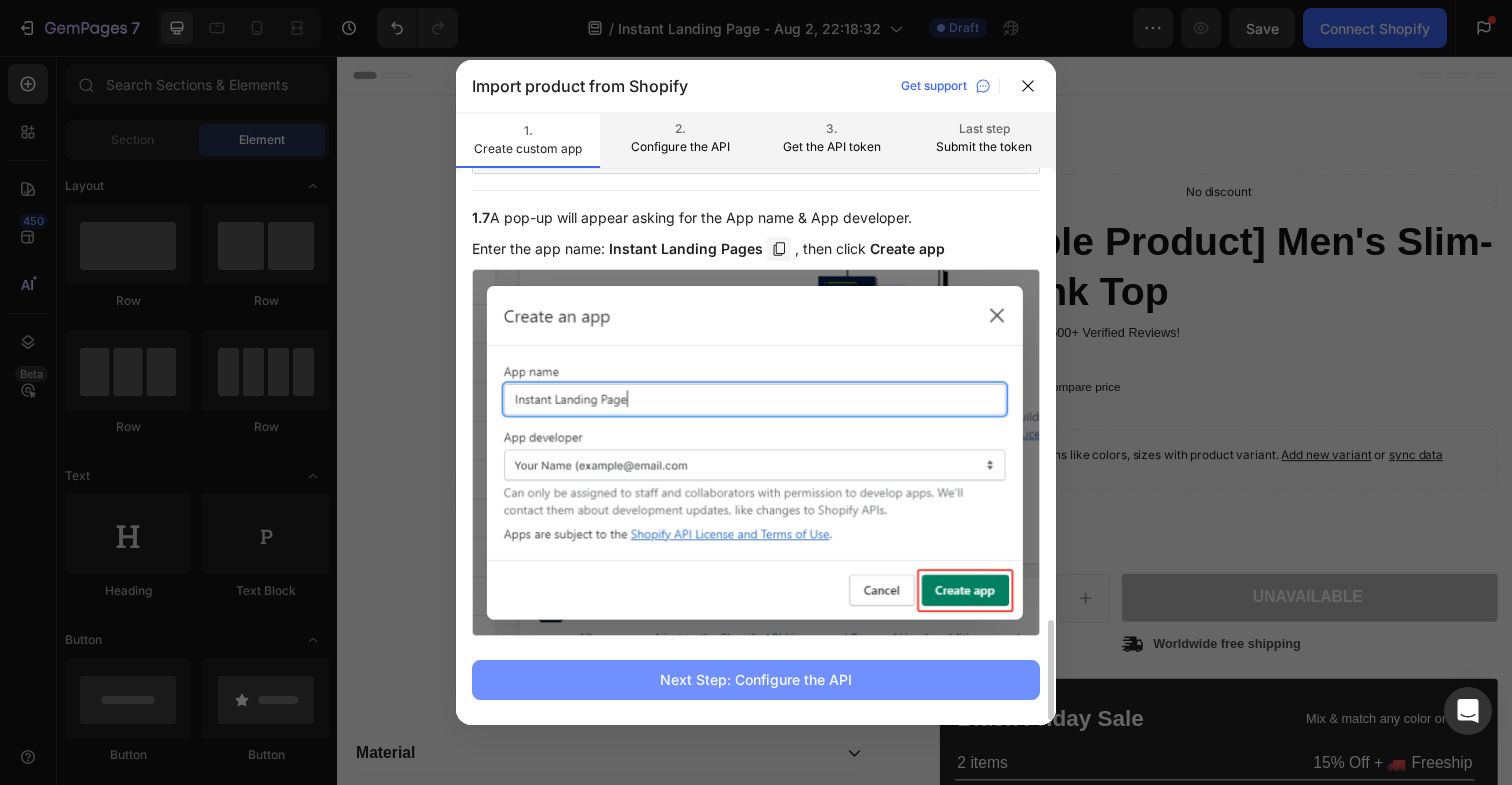 click on "Next Step: Configure the API" at bounding box center [756, 679] 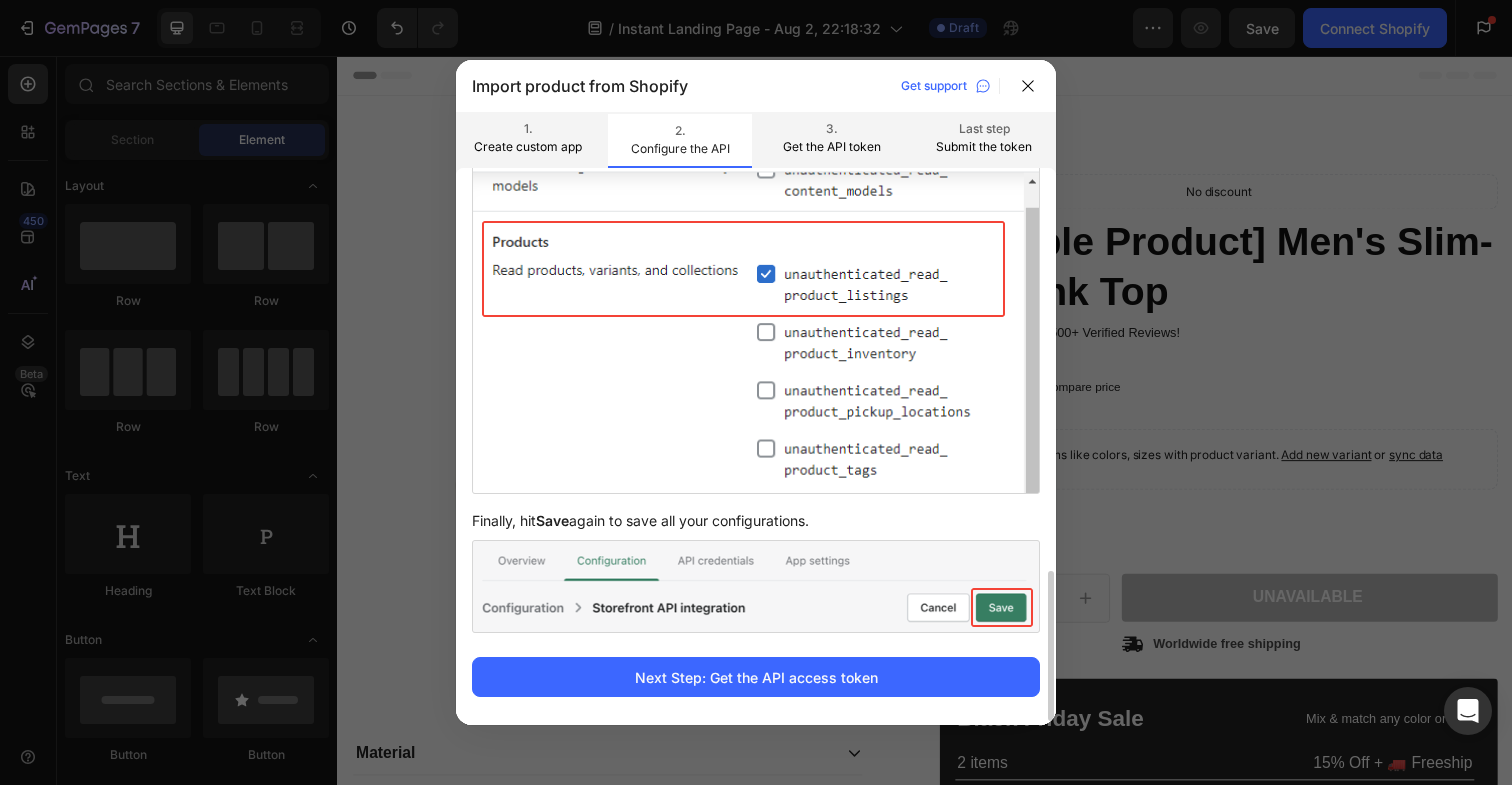 scroll, scrollTop: 1479, scrollLeft: 0, axis: vertical 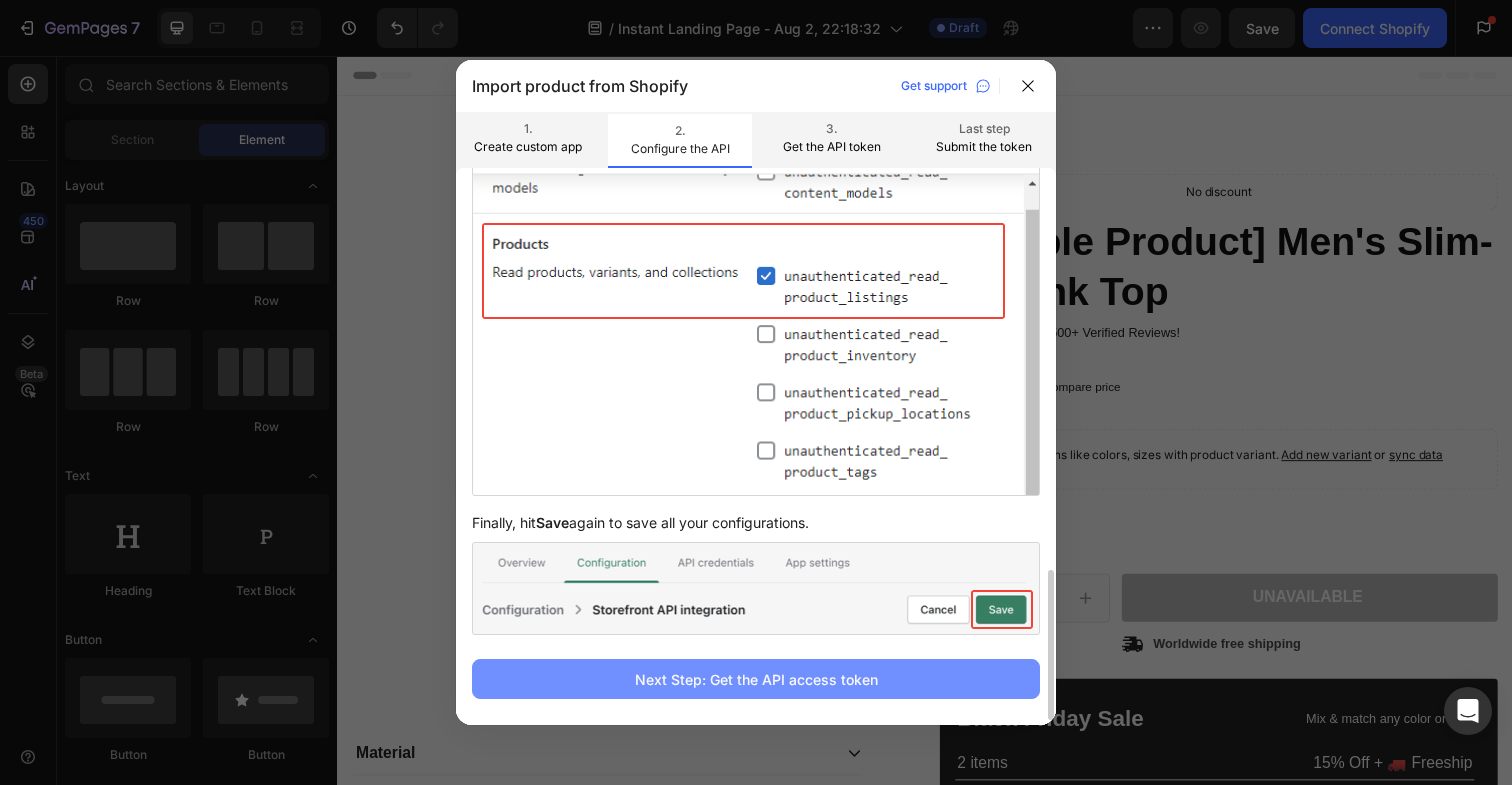 click on "Next Step: Get the API access token" at bounding box center [756, 679] 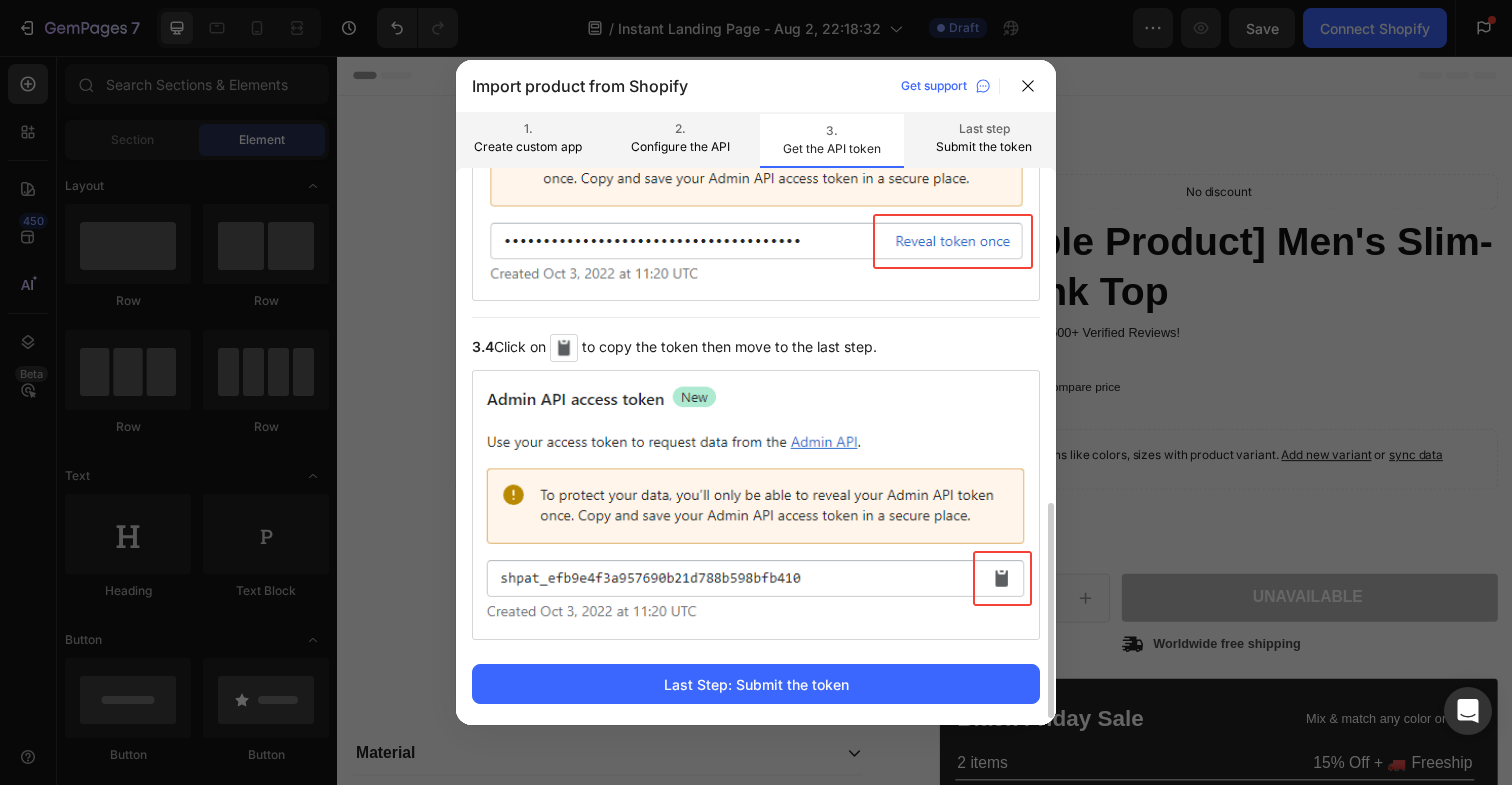 scroll, scrollTop: 868, scrollLeft: 0, axis: vertical 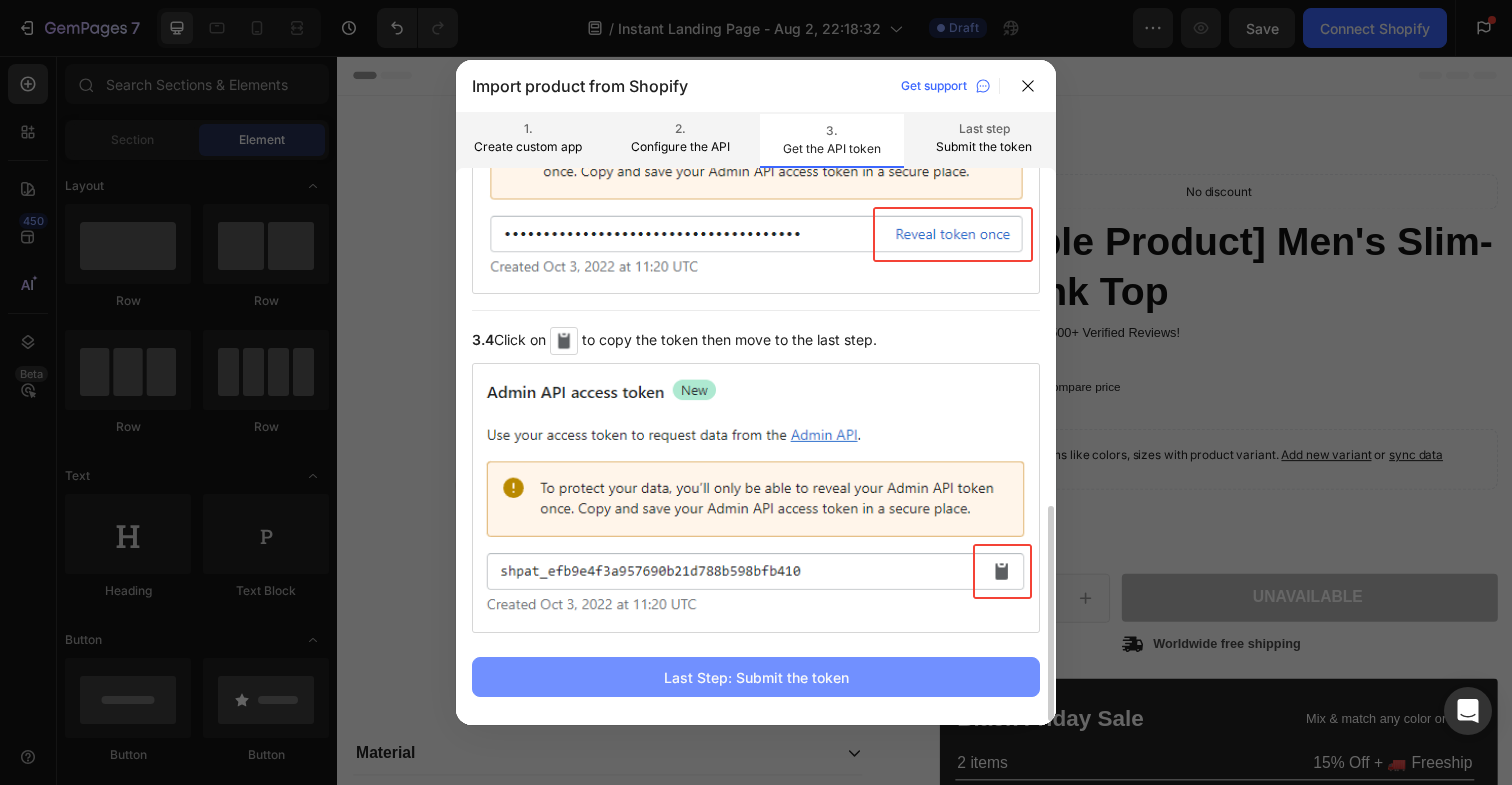 click on "Last Step: Submit the token" at bounding box center [756, 677] 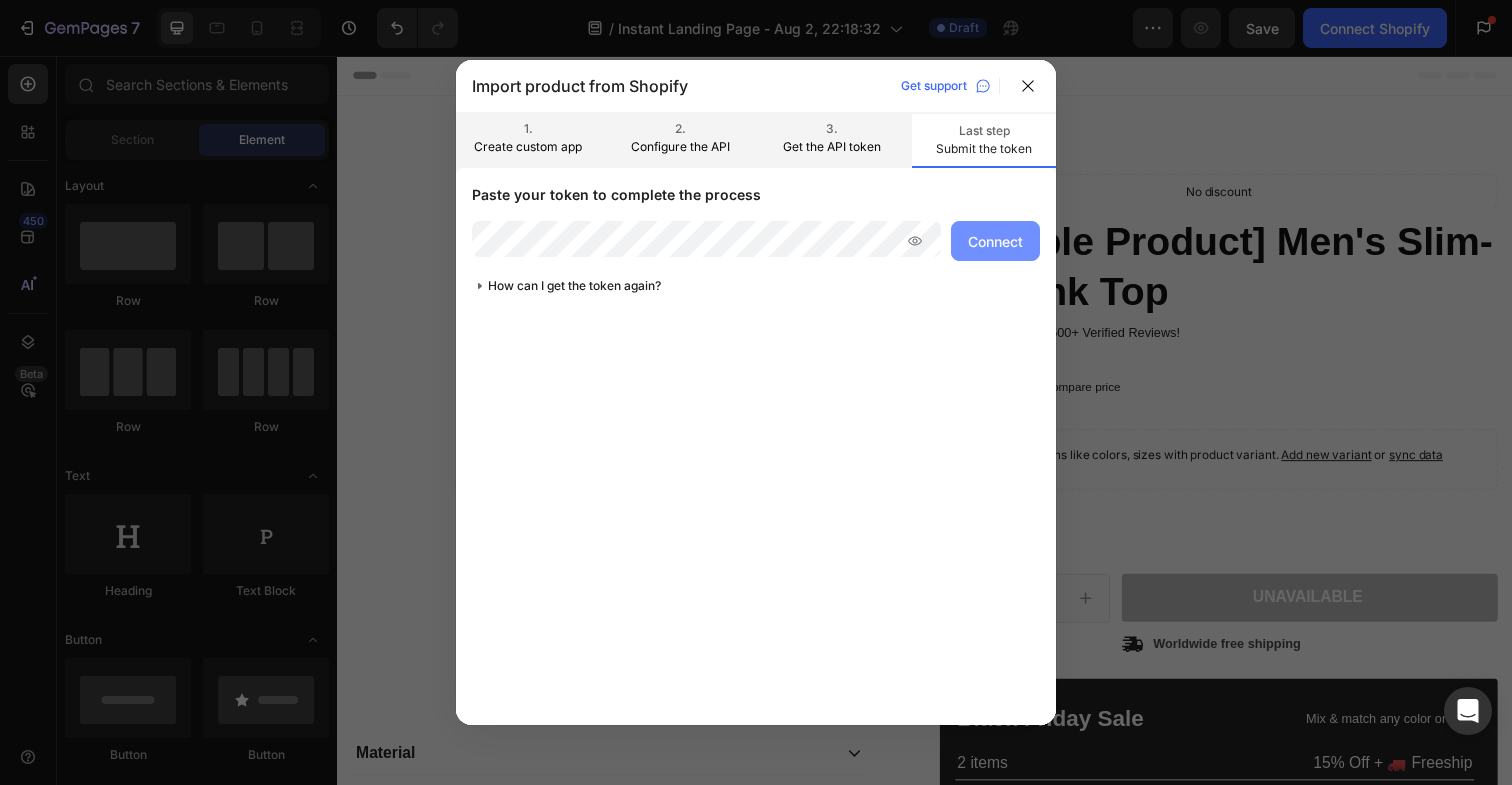 click on "Connect" at bounding box center [995, 241] 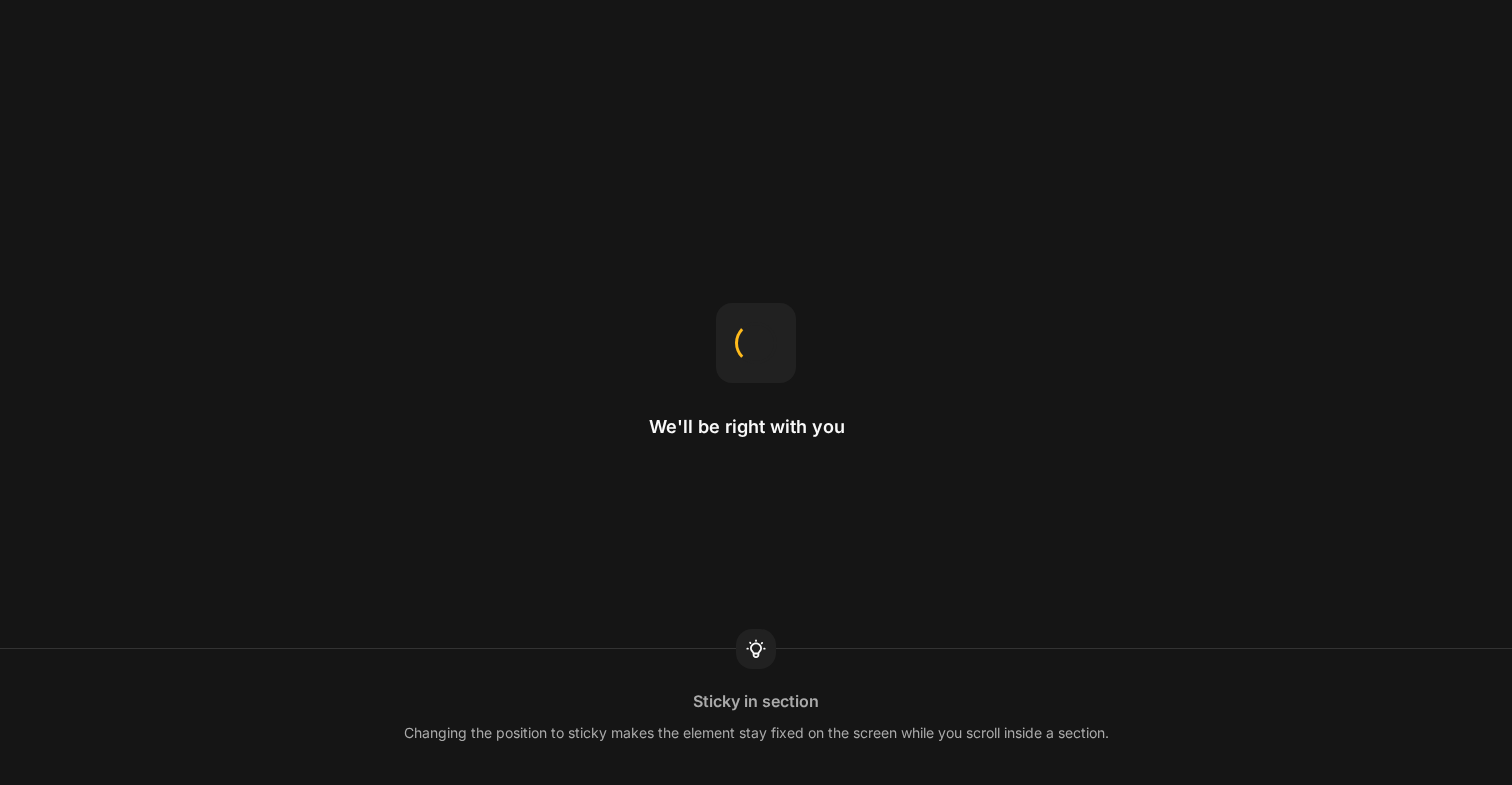 scroll, scrollTop: 0, scrollLeft: 0, axis: both 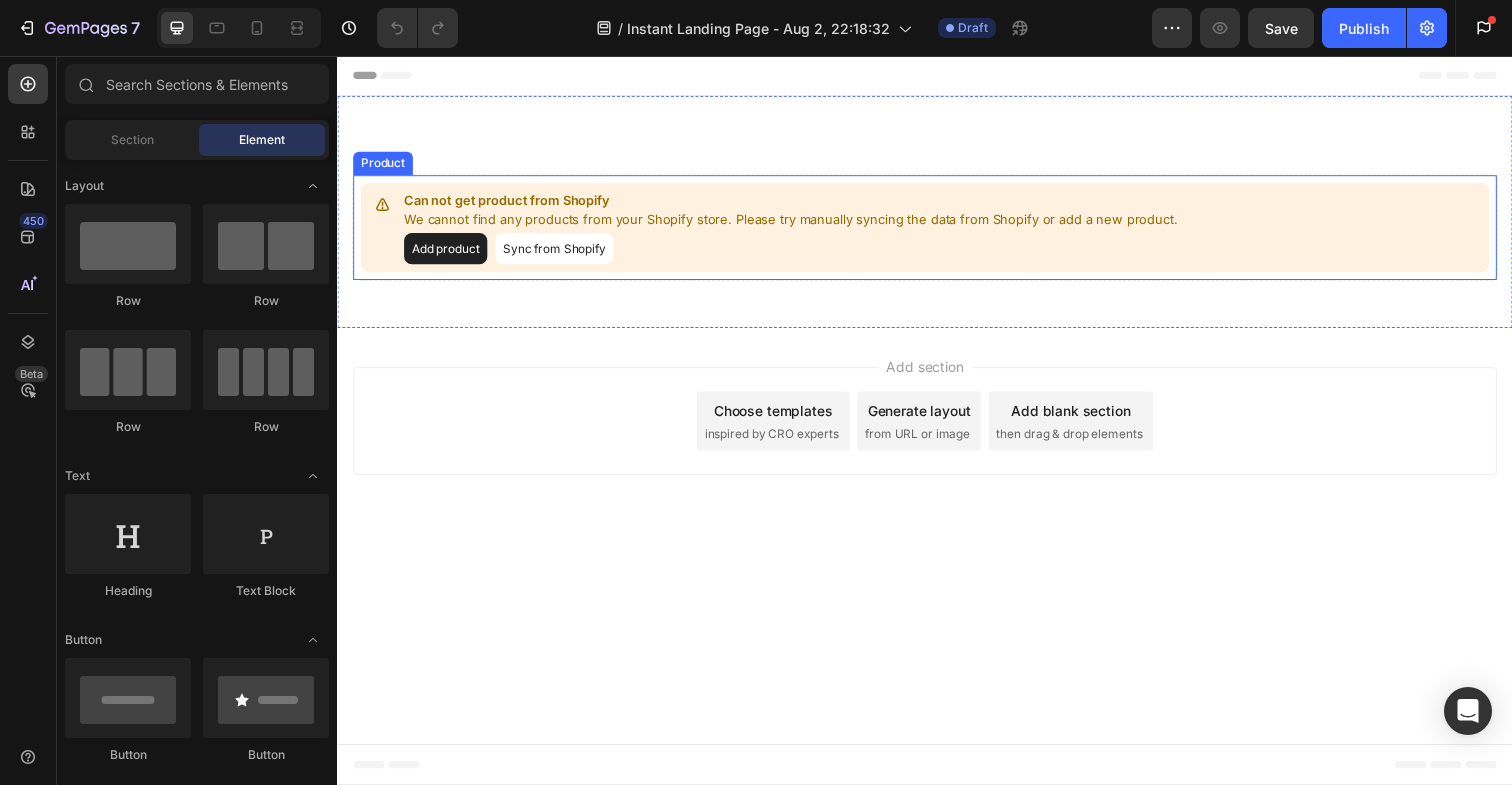 click on "Sync from Shopify" at bounding box center (558, 253) 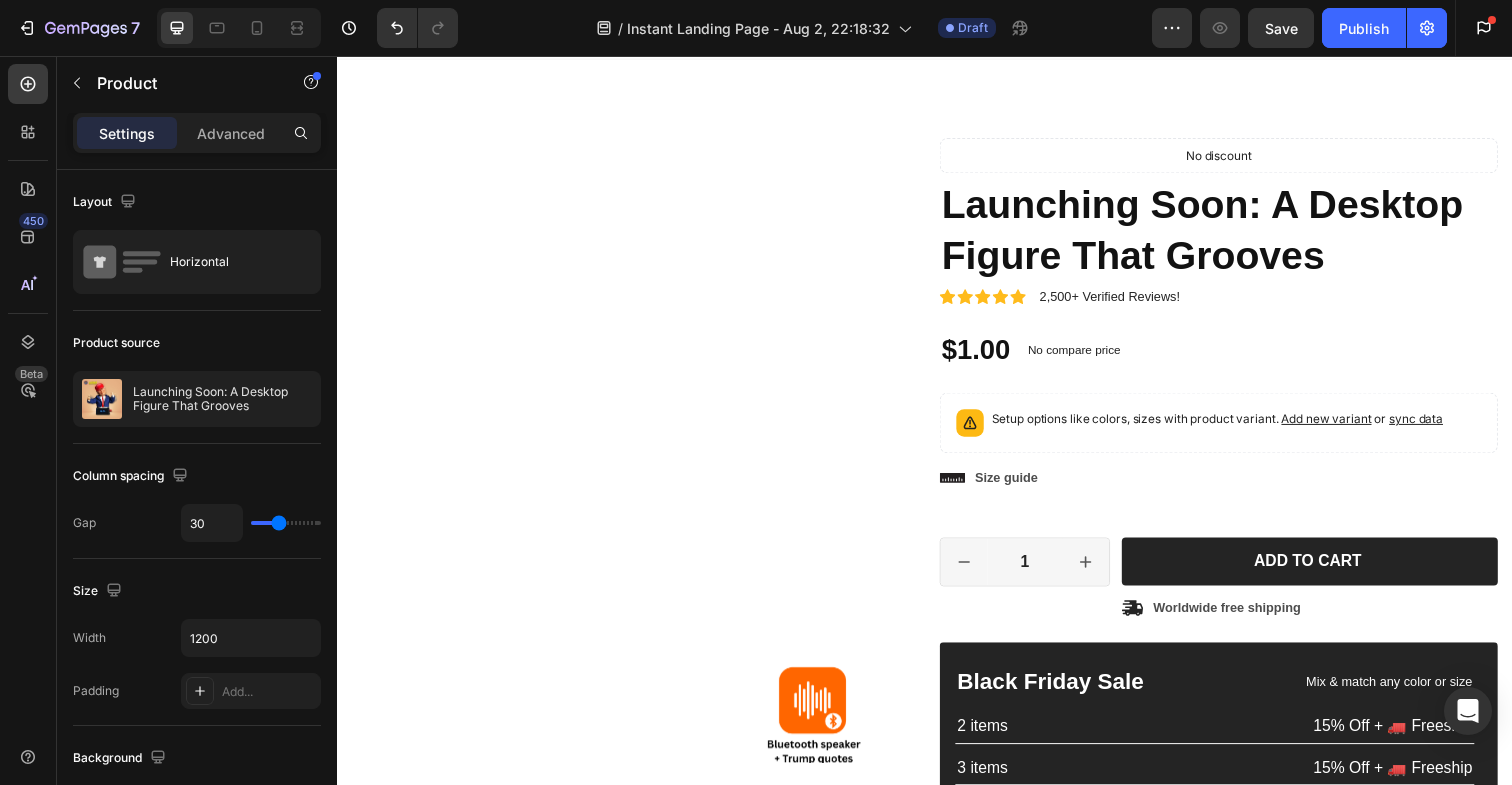 scroll, scrollTop: 0, scrollLeft: 0, axis: both 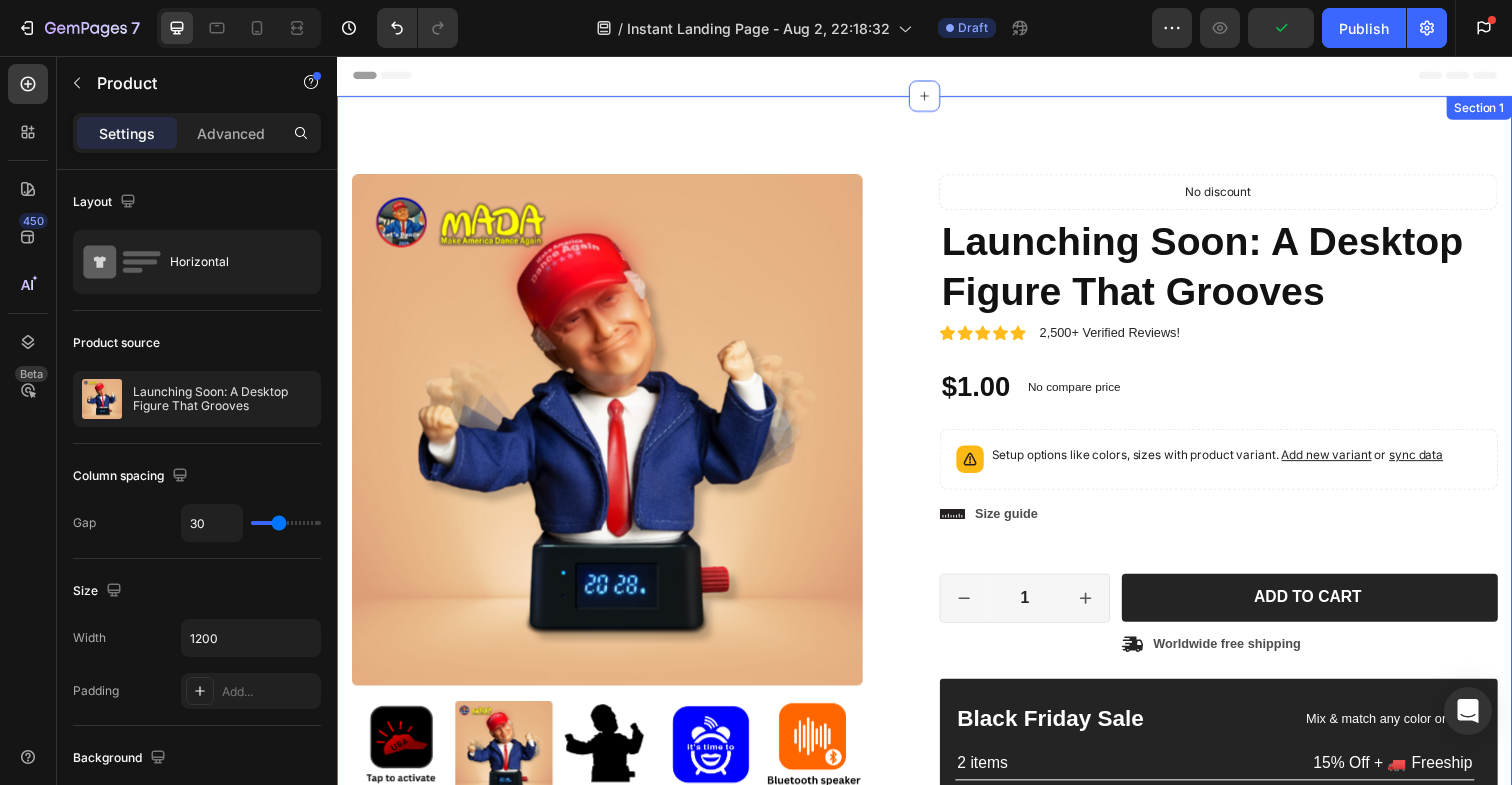 click on "Product Images
Material
Shipping
Care instruction Accordion Icon Icon Icon Icon Icon Icon List 2,500+ Verified Reviews! Text Block Row No discount   Not be displayed when published Product Badge Launching Soon: A Desktop Figure That Grooves Product Title Icon Icon Icon Icon Icon Icon List 2,500+ Verified Reviews! Text Block Row $1.00 Product Price Product Price No compare price Product Price No discount   Not be displayed when published Product Badge Row Setup options like colors, sizes with product variant.       Add new variant   or   sync data Product Variants & Swatches Setup options like colors, sizes with product variant.       Add new variant   or   sync data Product Variants & Swatches
Icon Size guide Text Block Row
1
Product Quantity Row Add to cart Add to Cart
Icon Worldwide free shipping Text Block Row Row Black Friday Sale Text Block Mix & match any color or size Text Block Row 2 items Text Block Text Block Row" at bounding box center (937, 602) 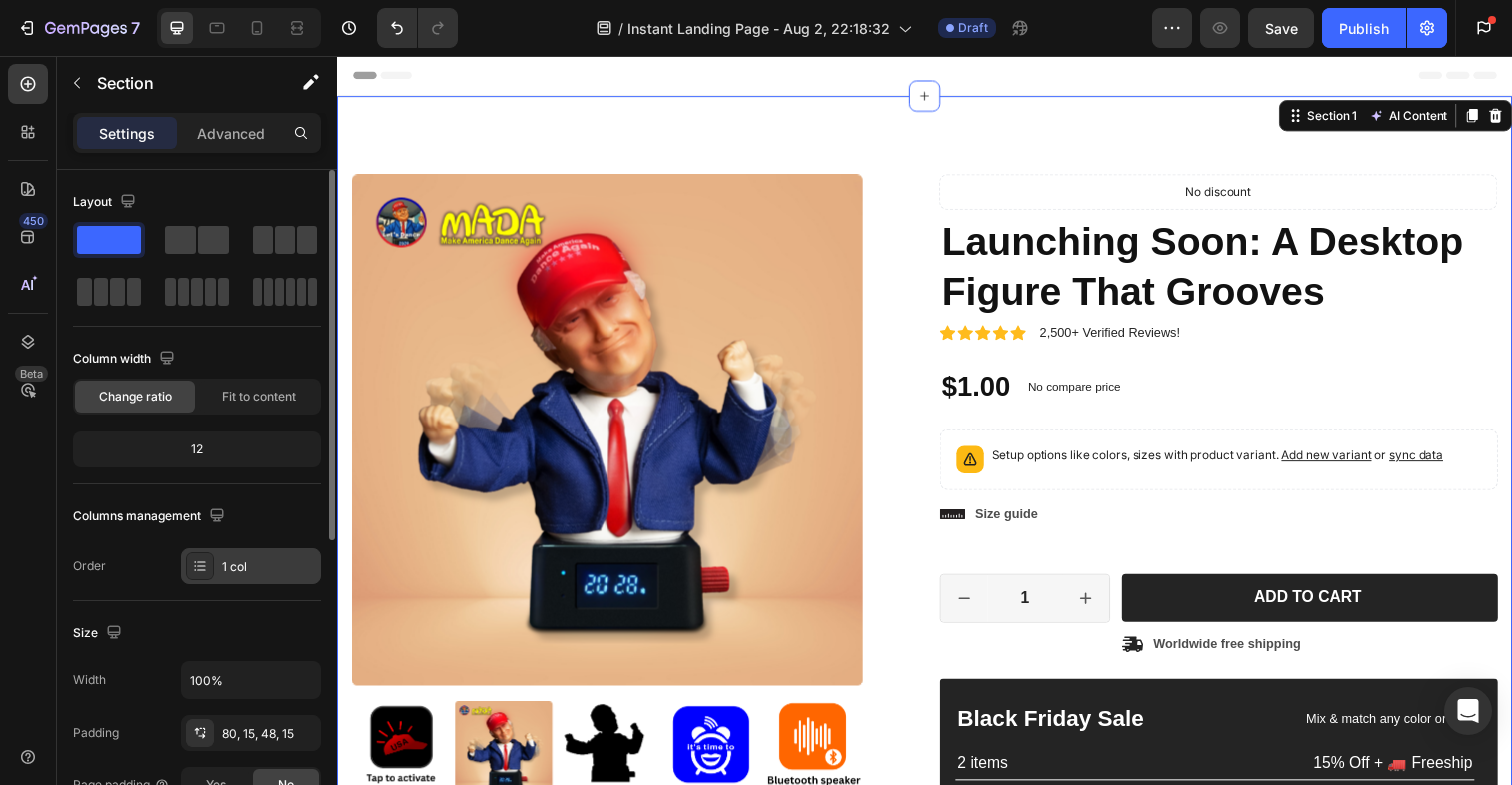 click on "1 col" at bounding box center [269, 567] 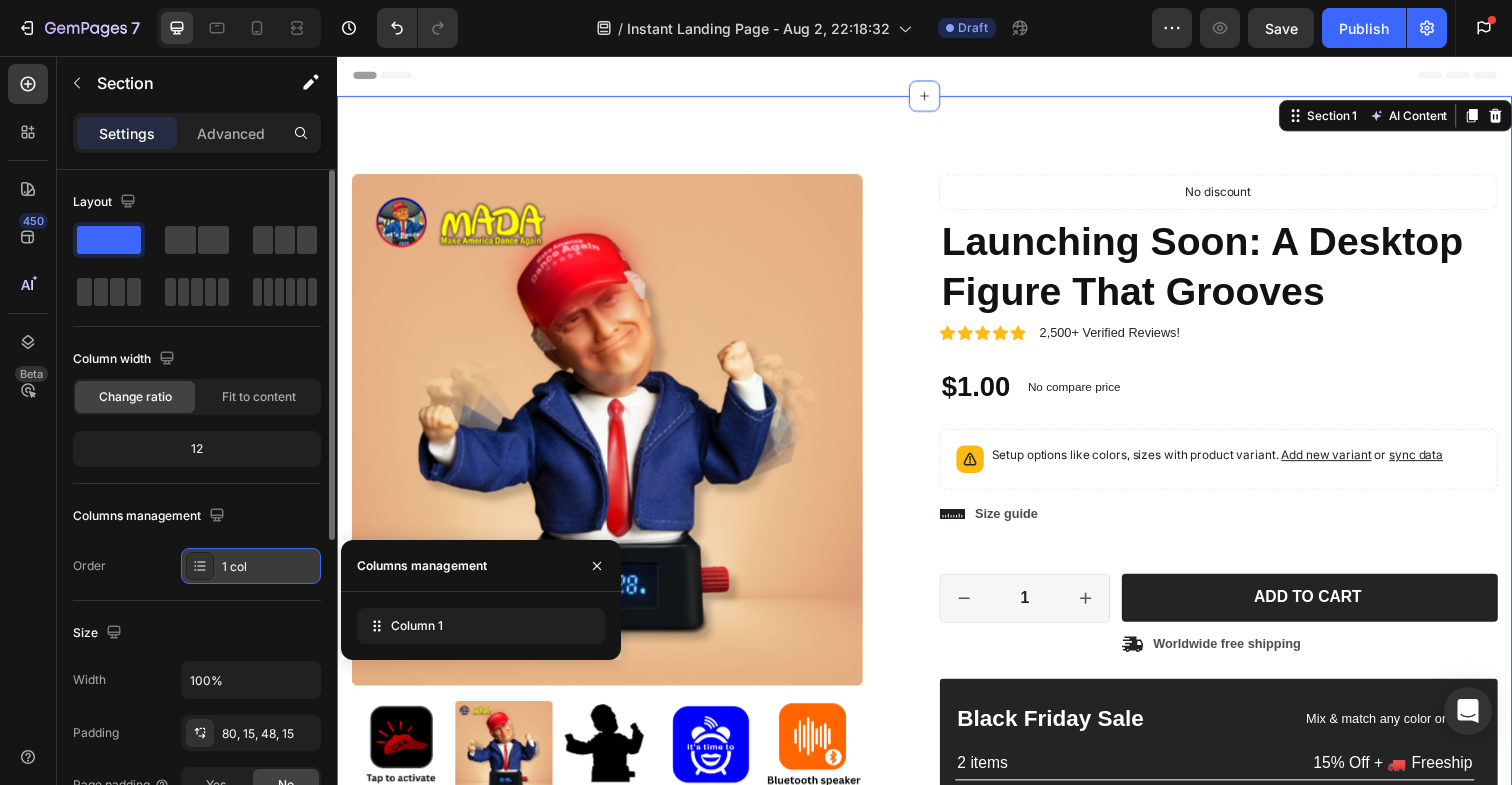 click on "1 col" at bounding box center (269, 567) 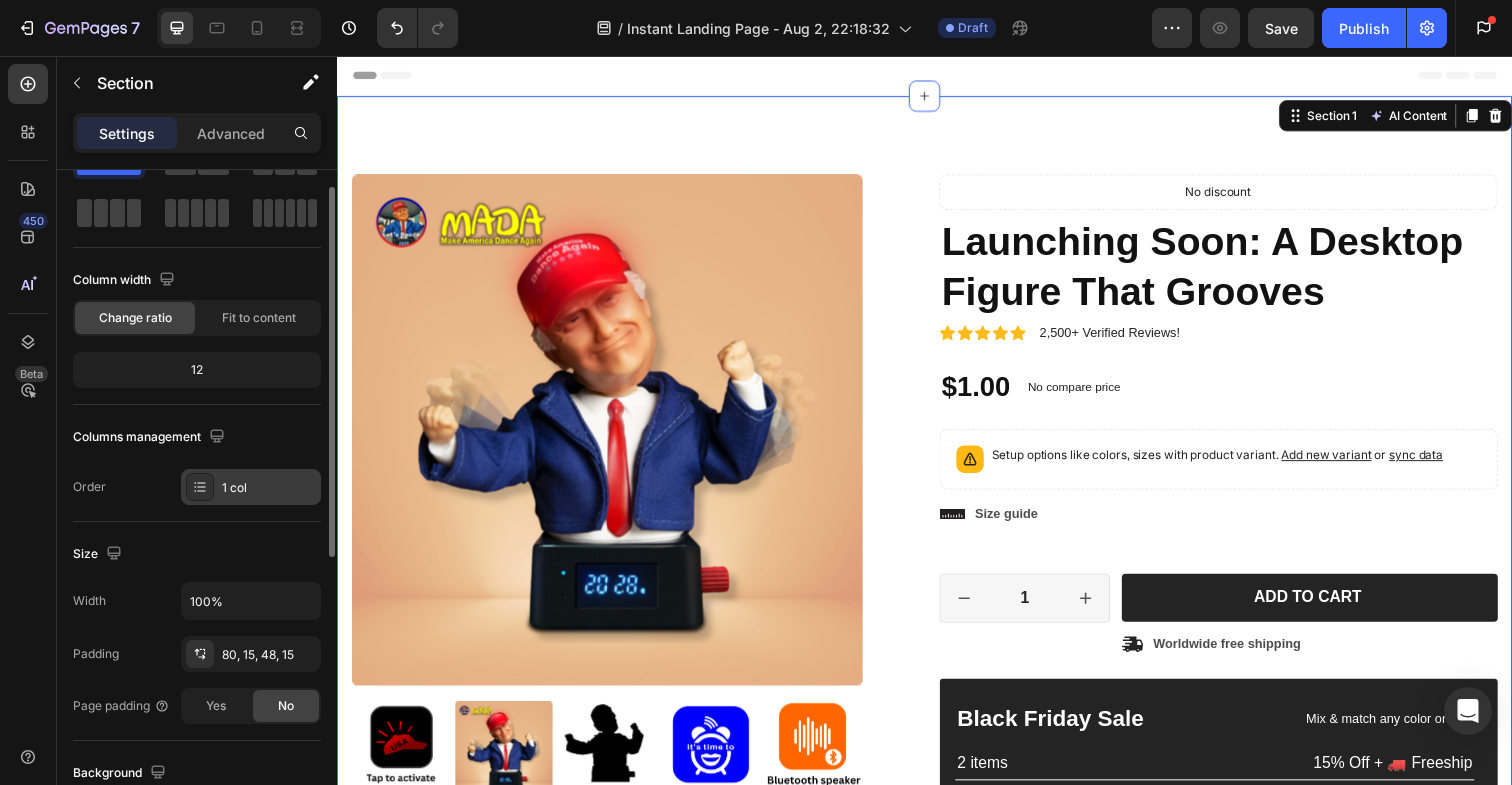 scroll, scrollTop: 85, scrollLeft: 0, axis: vertical 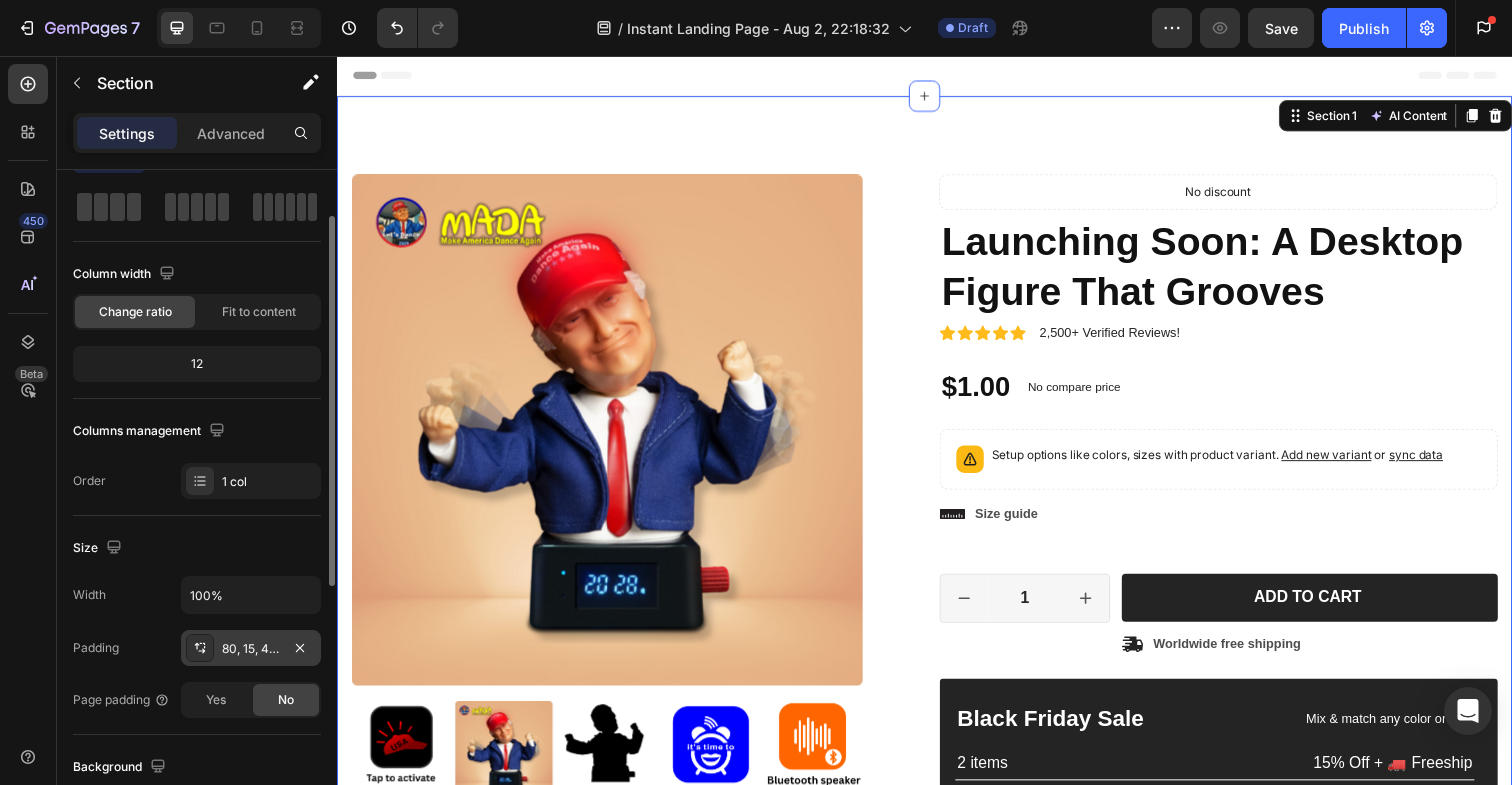 click on "80, 15, 48, 15" at bounding box center (251, 649) 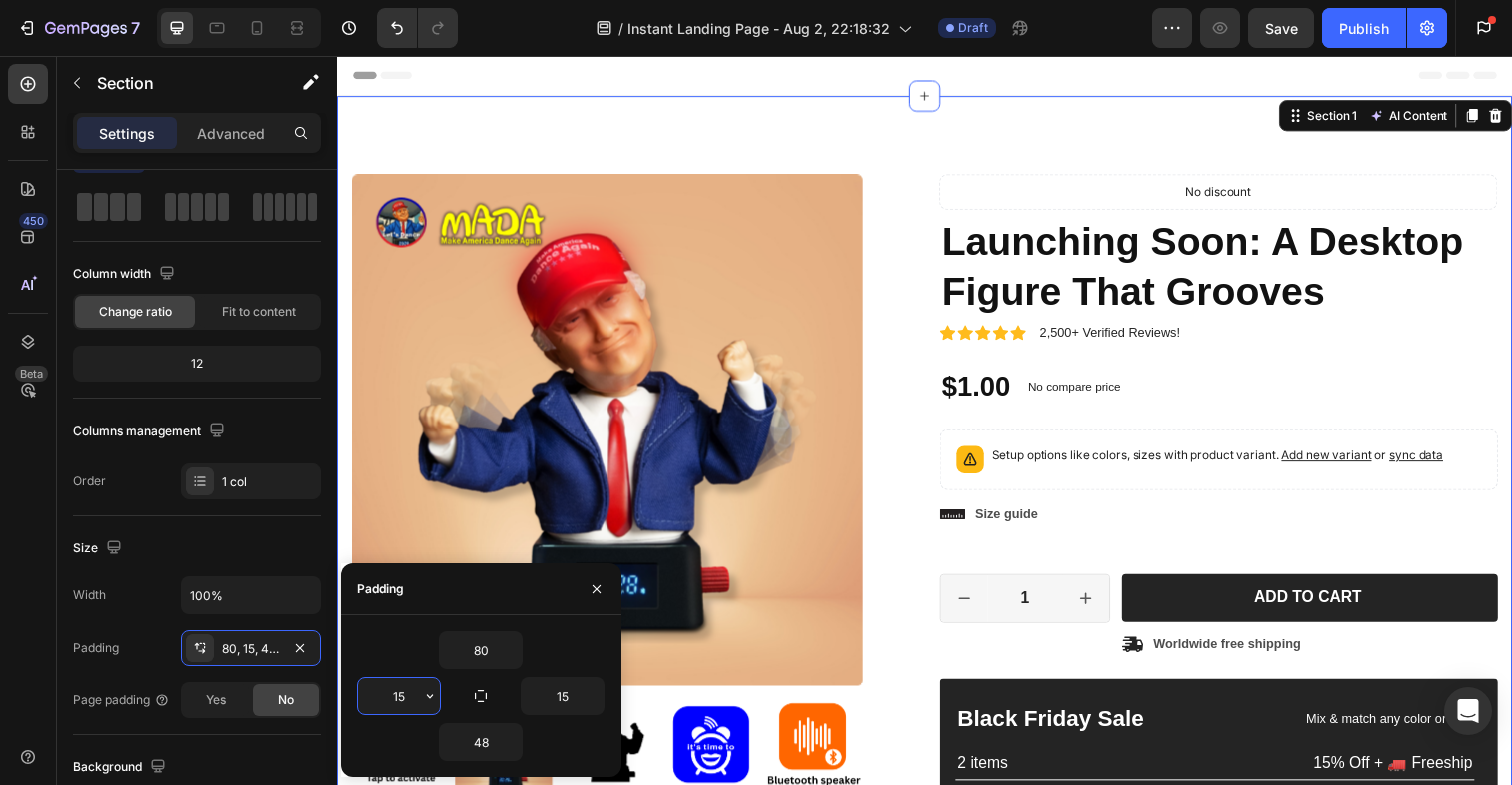 click on "15" at bounding box center (399, 696) 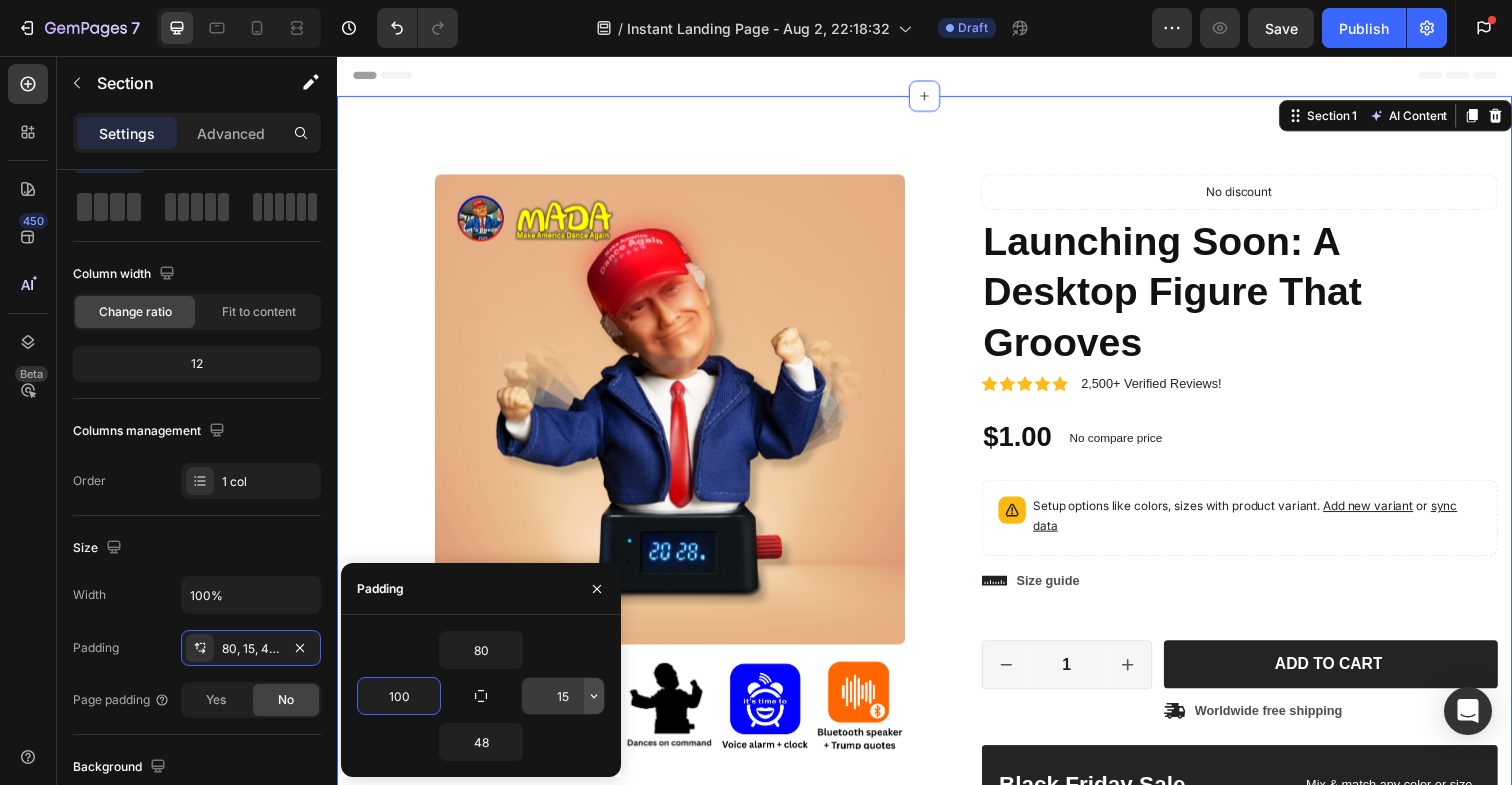 type on "100" 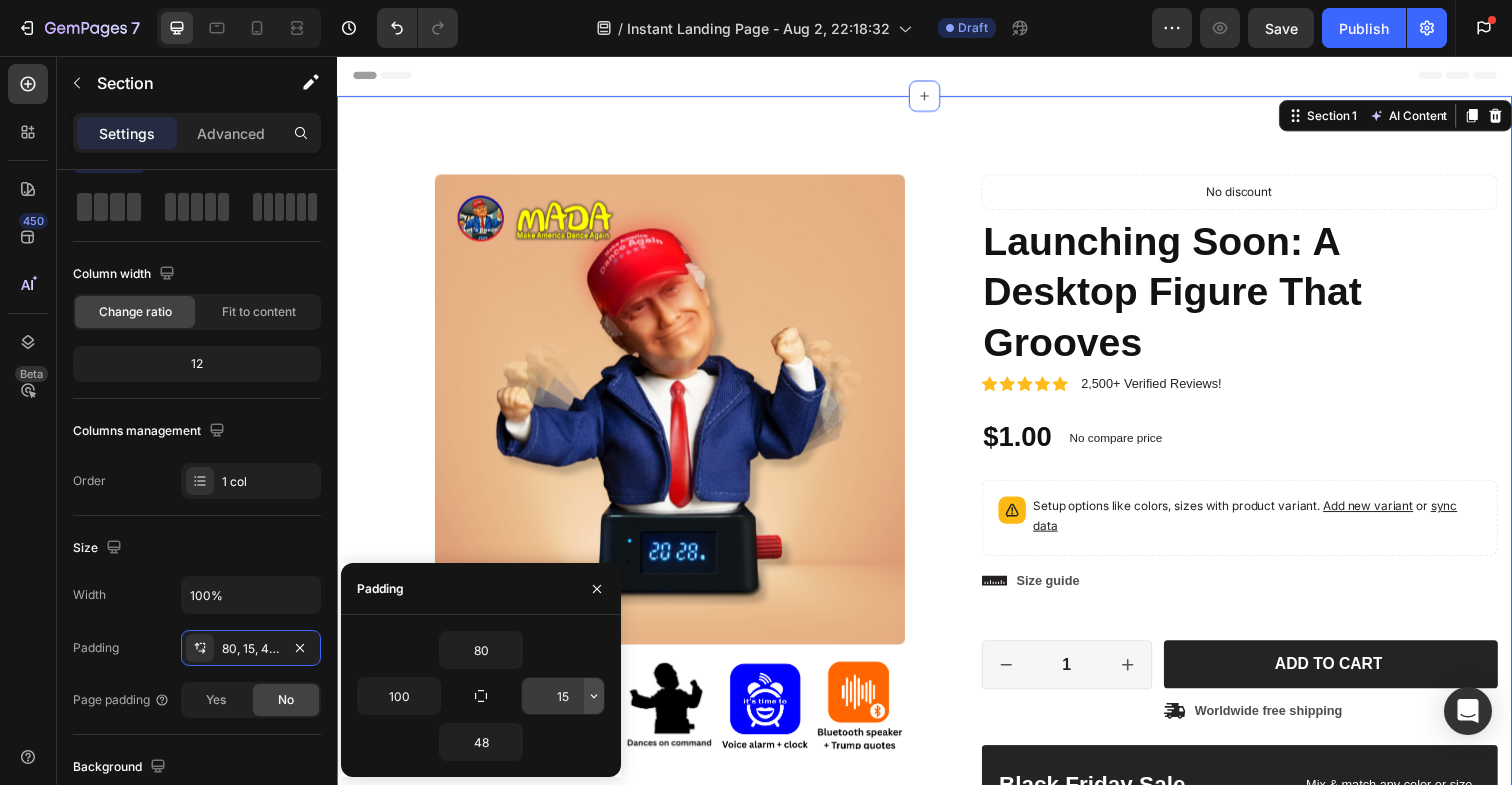 click 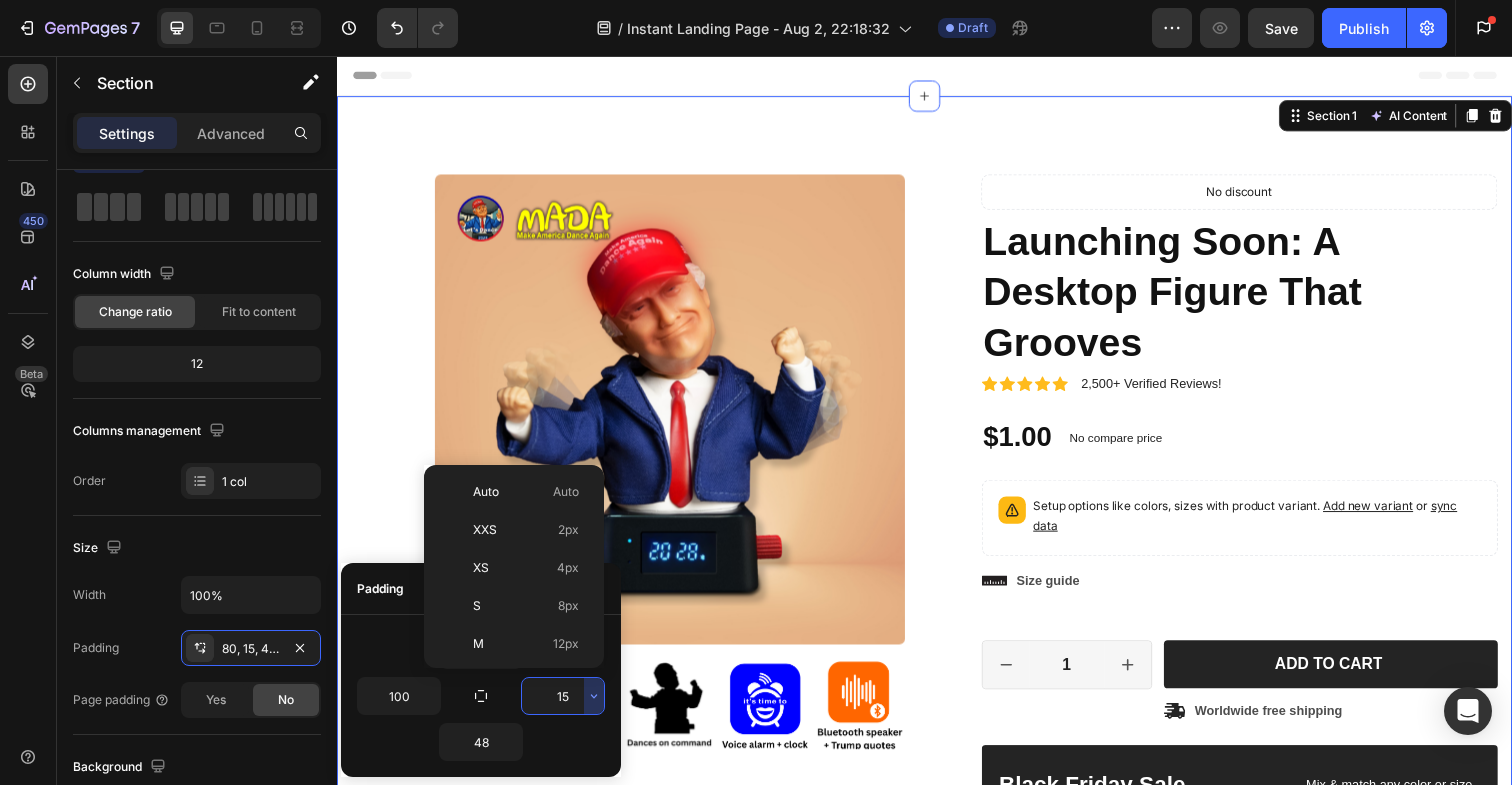 click on "15" at bounding box center (563, 696) 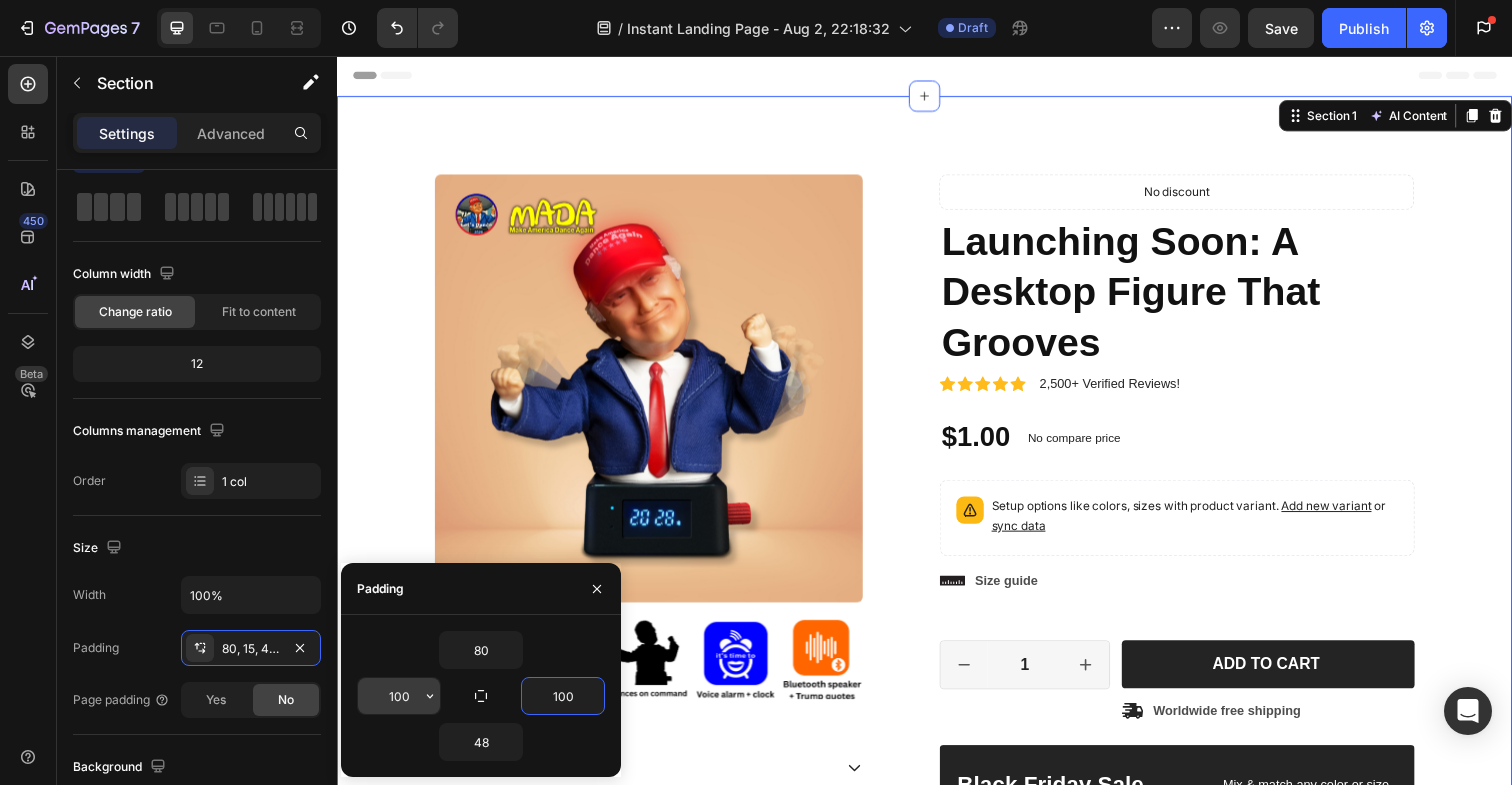 type on "100" 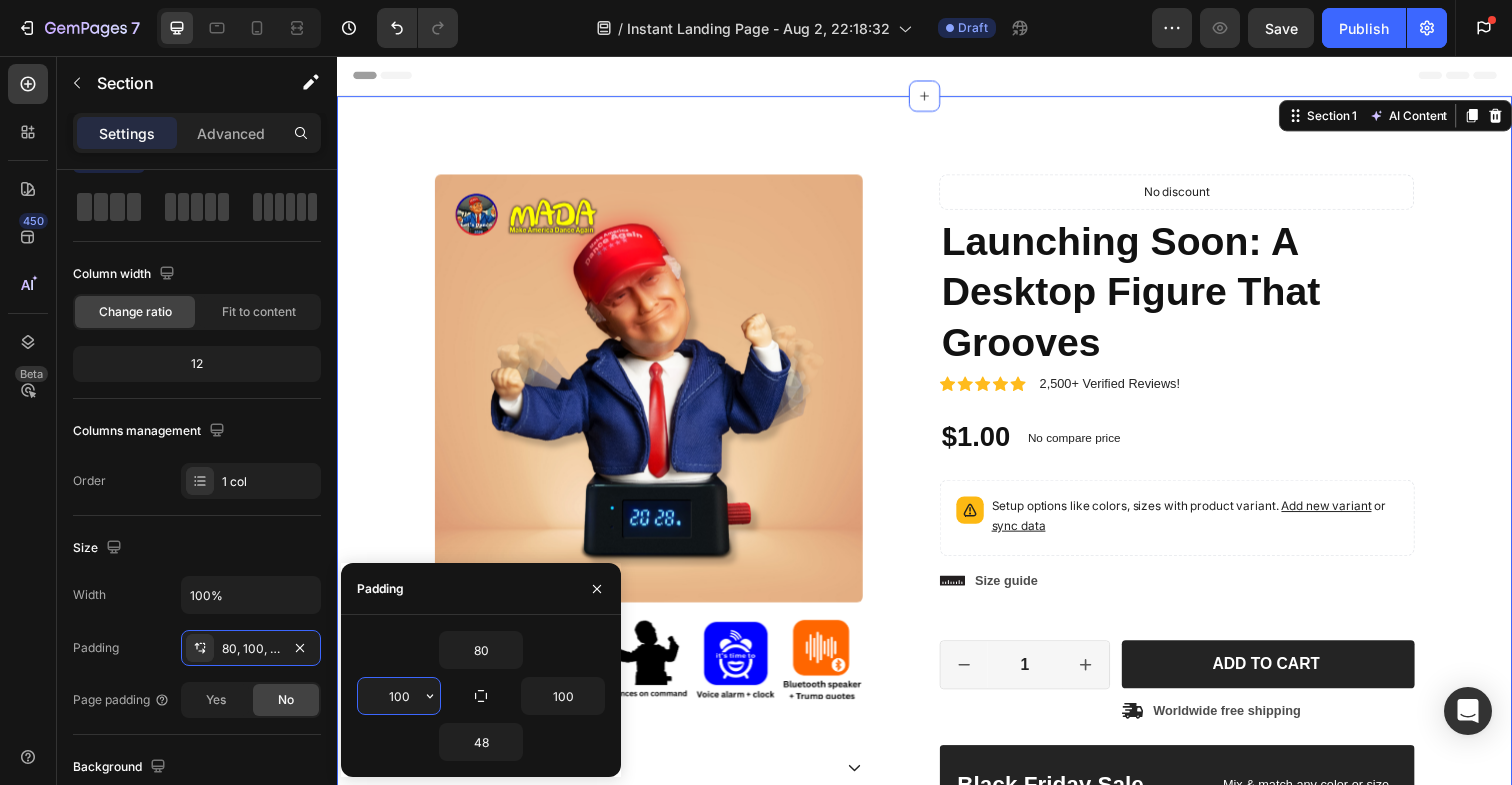 click on "100" at bounding box center [399, 696] 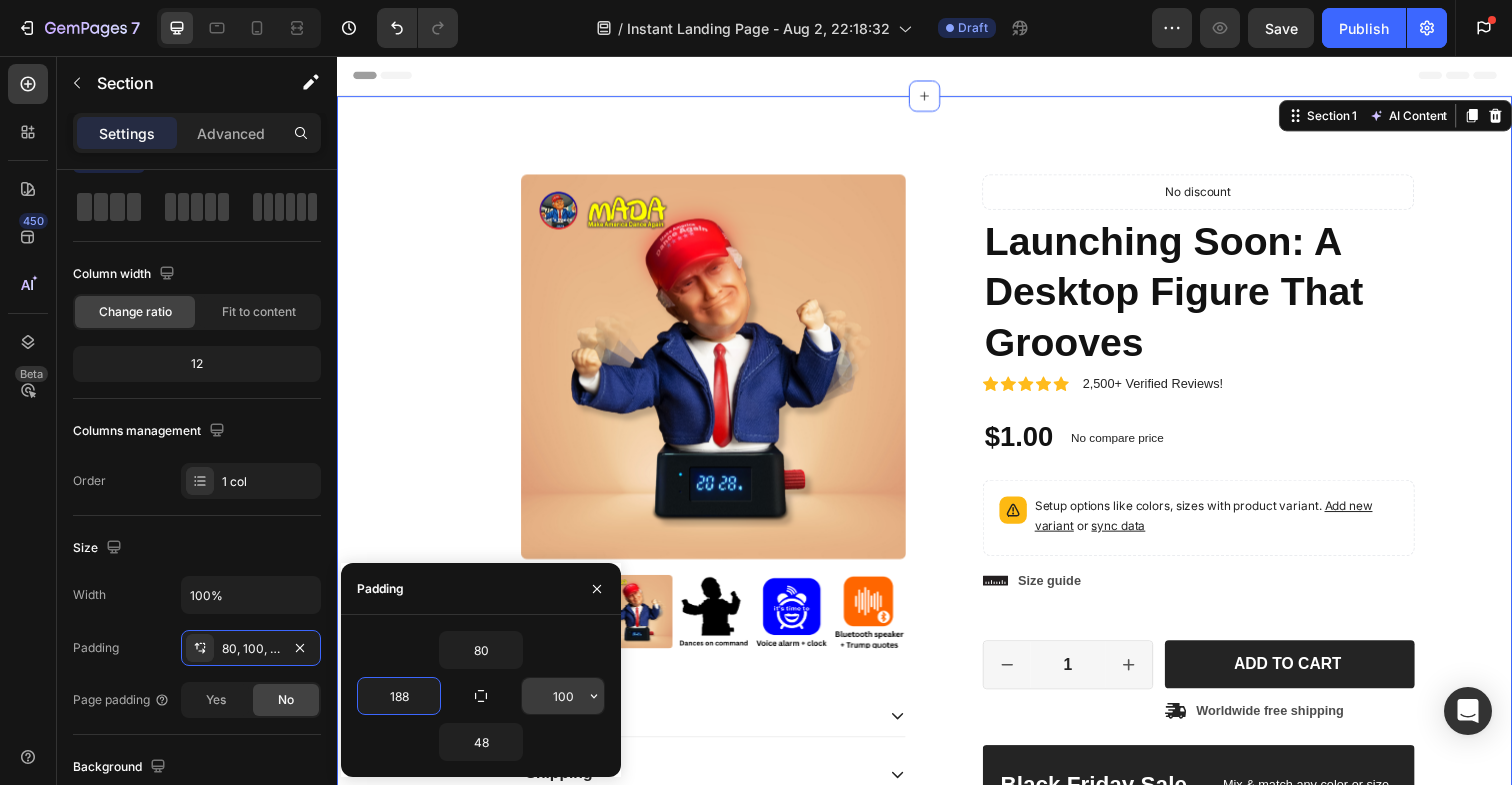 type on "188" 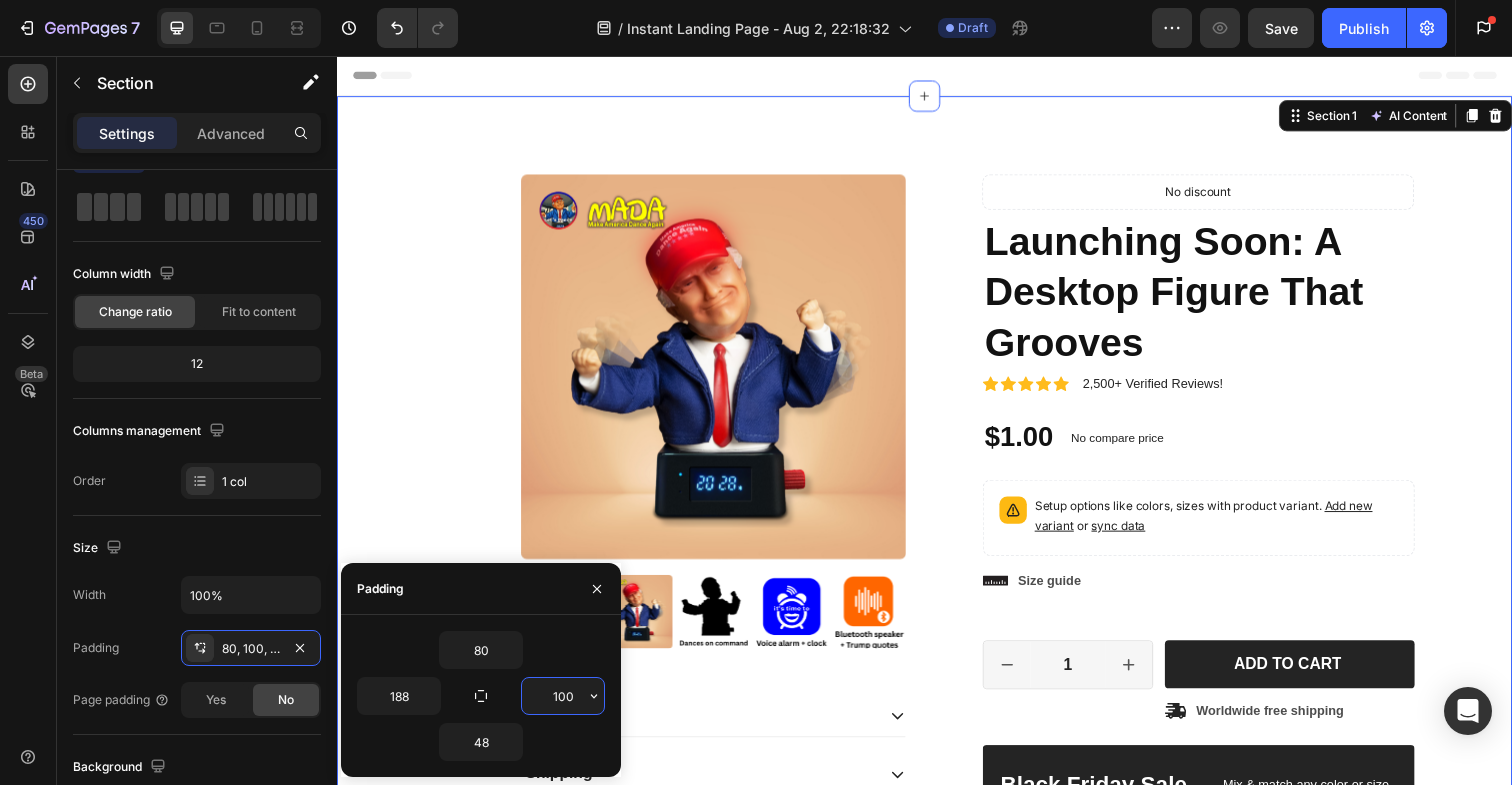 click on "100" at bounding box center (563, 696) 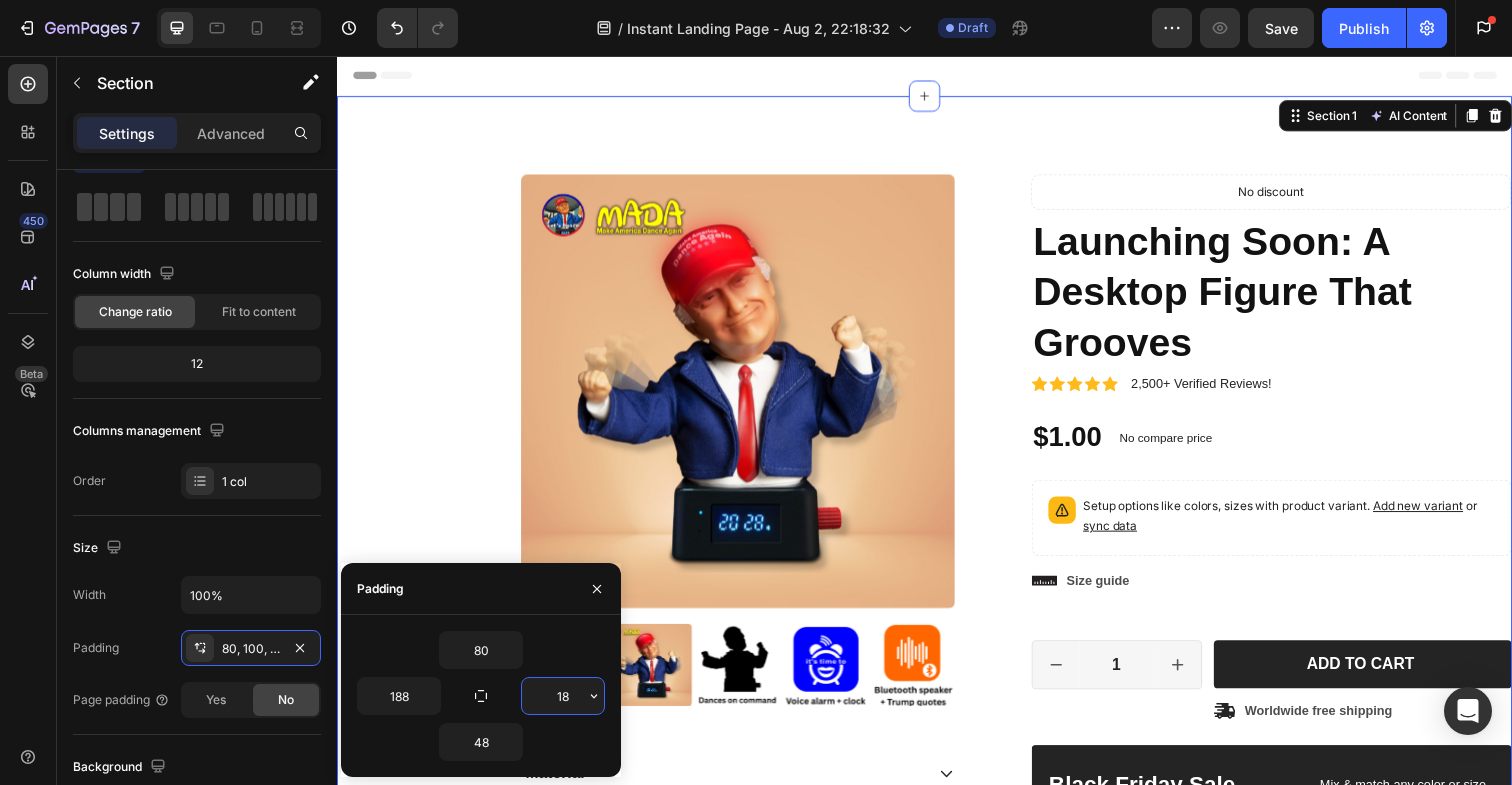 type on "188" 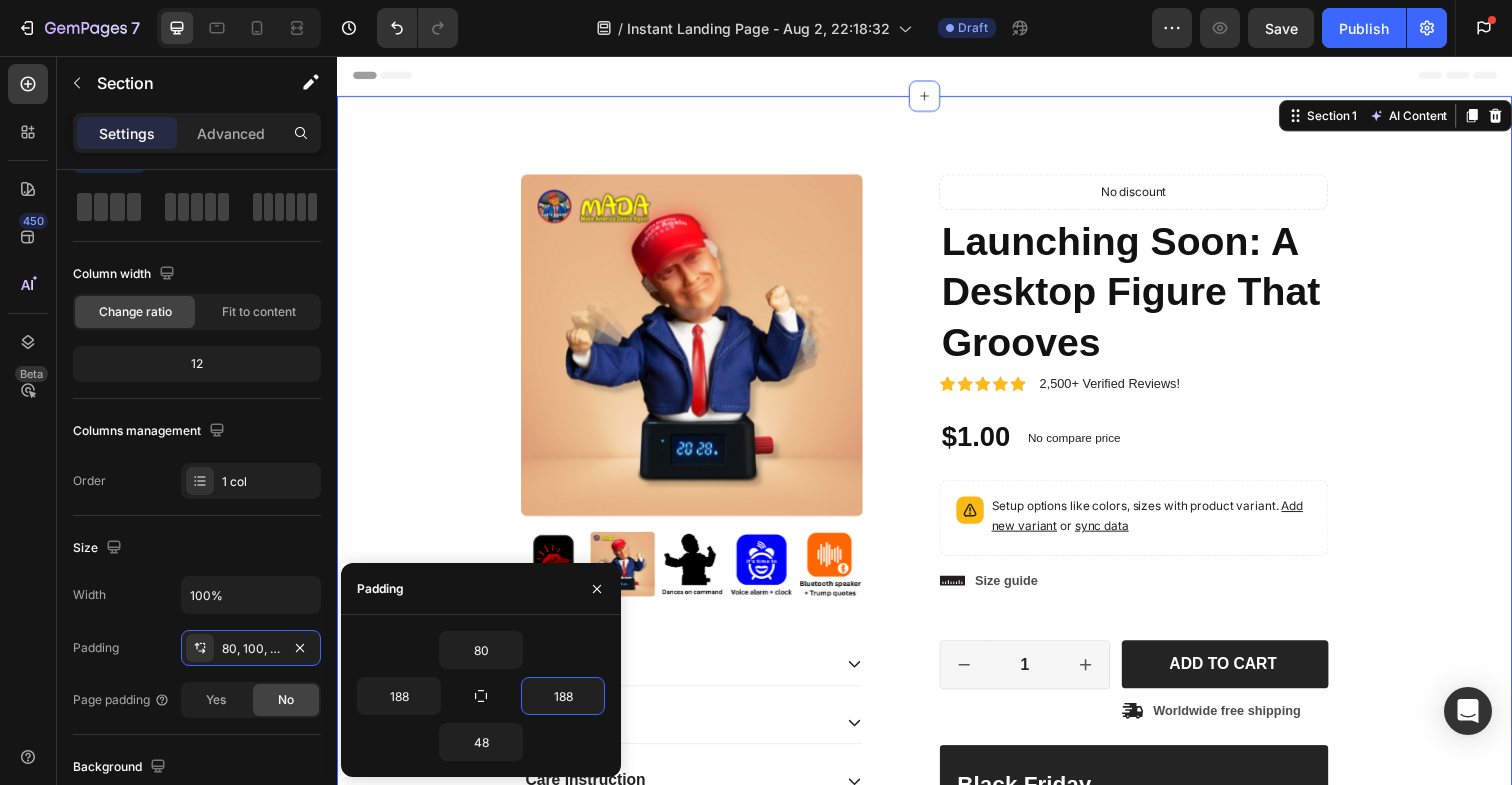 click on "Product Images
Material
Shipping
Care instruction Accordion Icon Icon Icon Icon Icon Icon List 2,500+ Verified Reviews! Text Block Row No discount   Not be displayed when published Product Badge Launching Soon: A Desktop Figure That Grooves Product Title Icon Icon Icon Icon Icon Icon List 2,500+ Verified Reviews! Text Block Row $1.00 Product Price Product Price No compare price Product Price No discount   Not be displayed when published Product Badge Row Setup options like colors, sizes with product variant.       Add new variant   or   sync data Product Variants & Swatches Setup options like colors, sizes with product variant.       Add new variant   or   sync data Product Variants & Swatches
Icon Size guide Text Block Row
1
Product Quantity Row Add to cart Add to Cart
Icon Worldwide free shipping Text Block Row Row Black Friday Sale Text Block Mix & match any color or size Text Block Row 2 items Text Block Text Block Row" at bounding box center (937, 634) 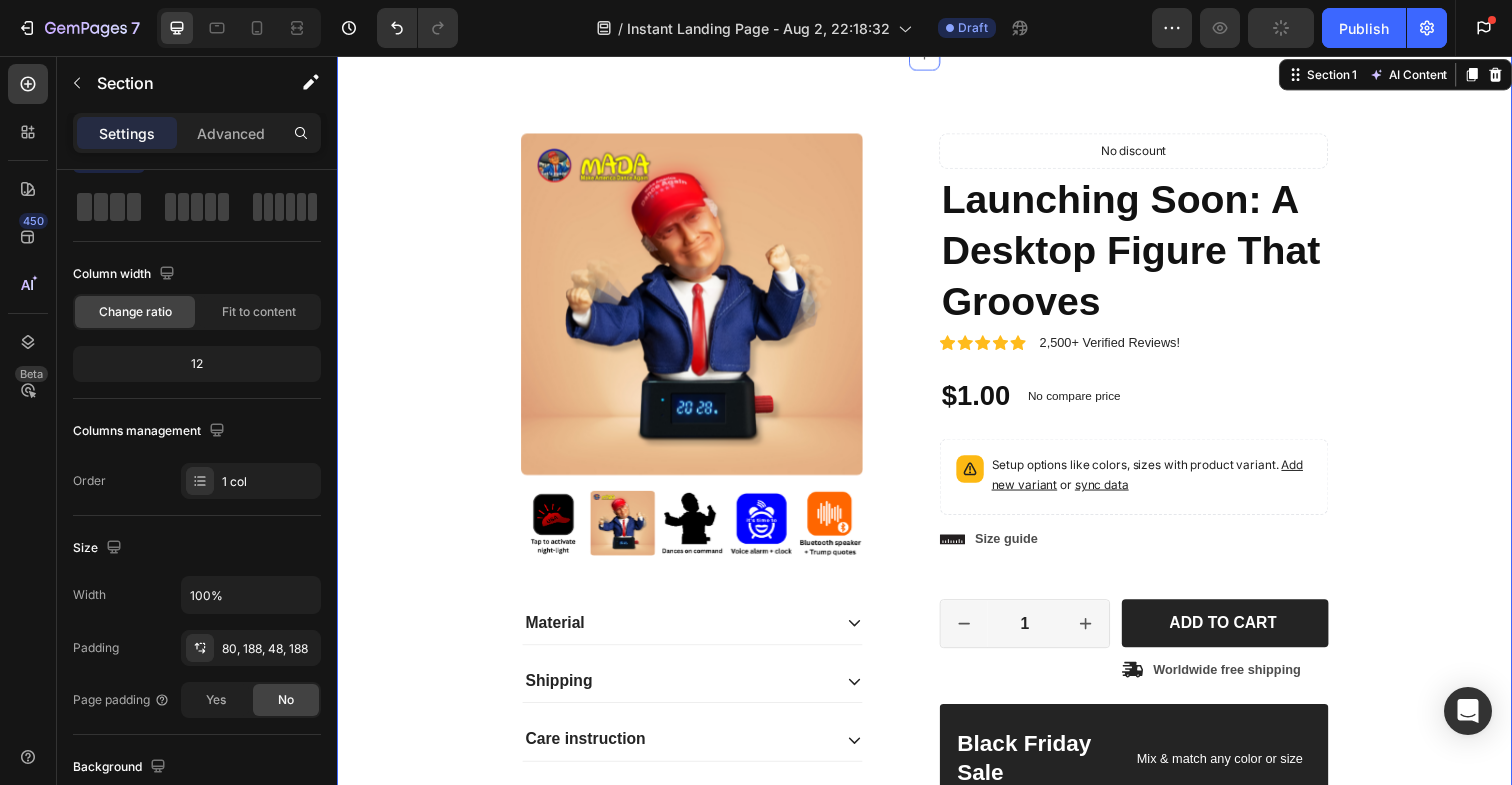 scroll, scrollTop: 0, scrollLeft: 0, axis: both 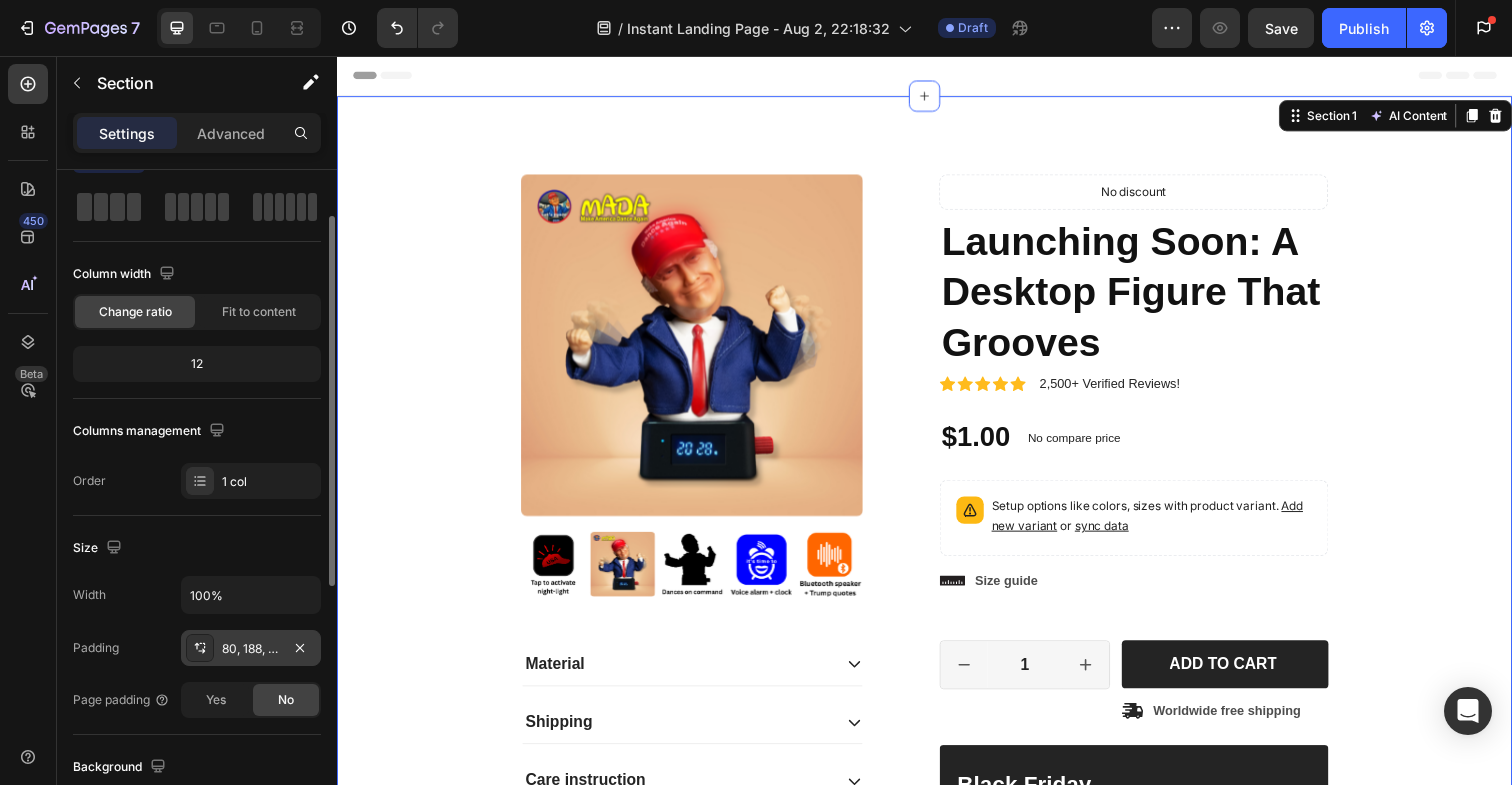 click on "80, 188, 48, 188" at bounding box center [251, 649] 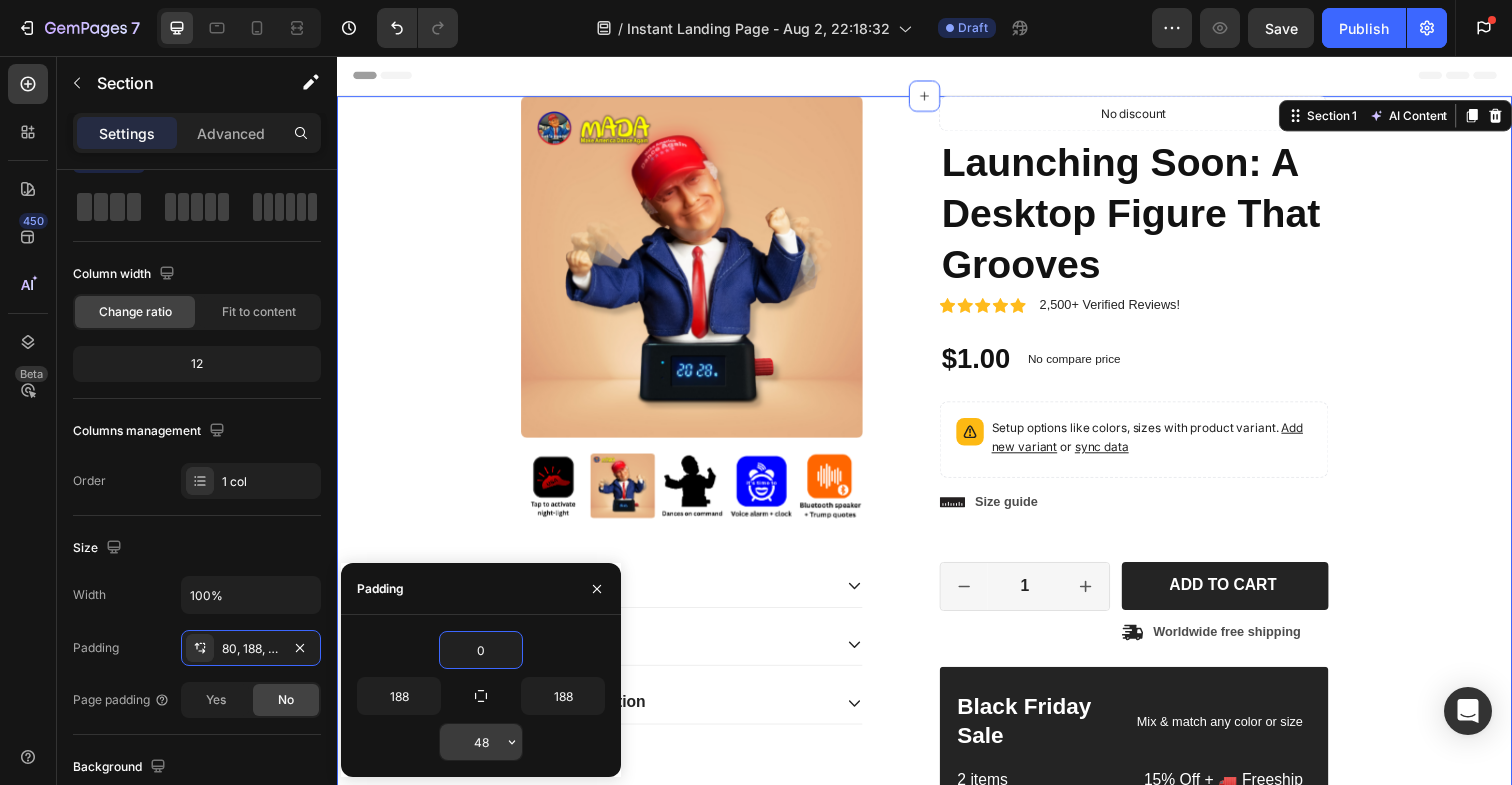 type on "0" 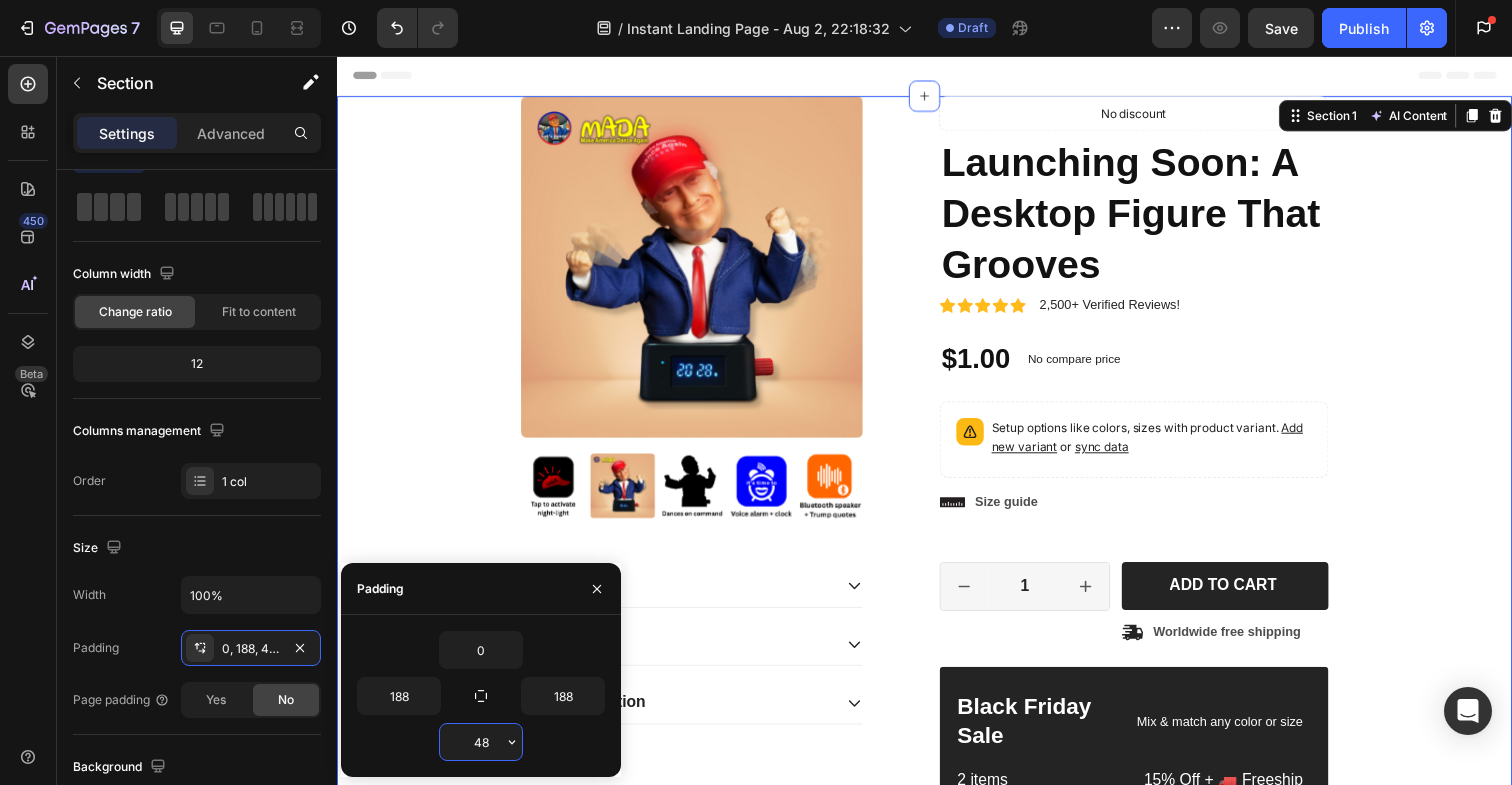 click on "48" at bounding box center [481, 742] 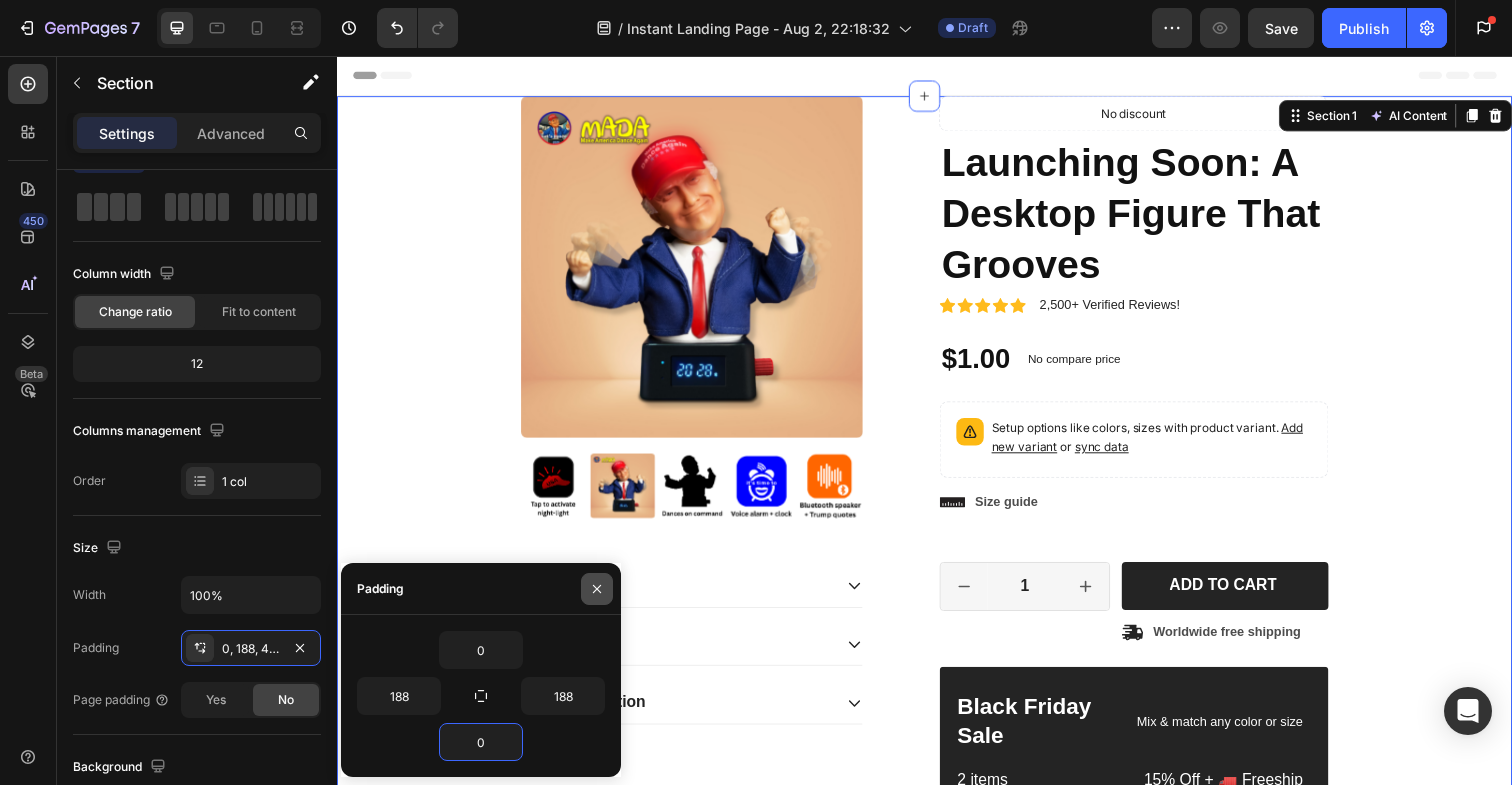 type on "0" 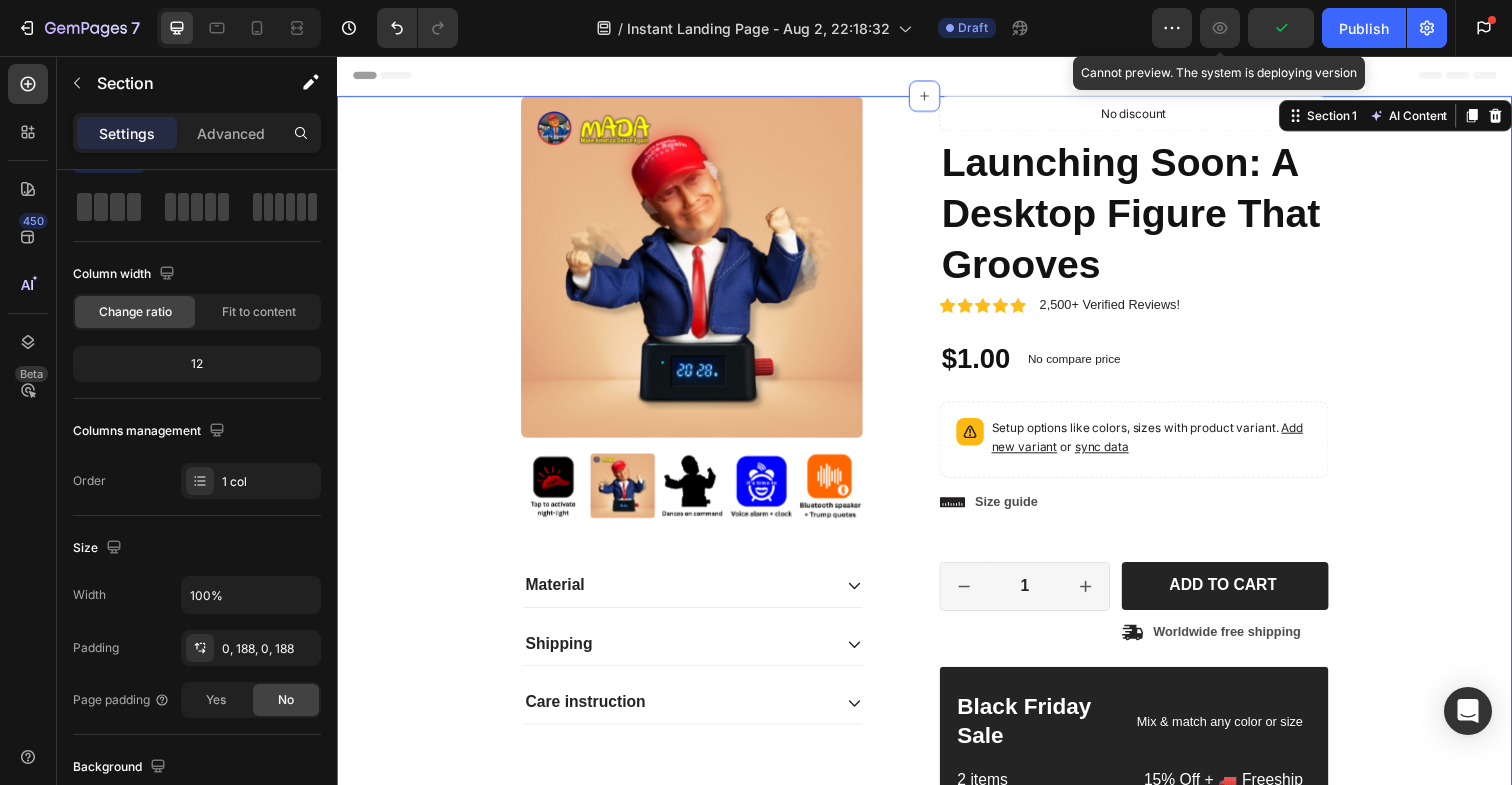 click 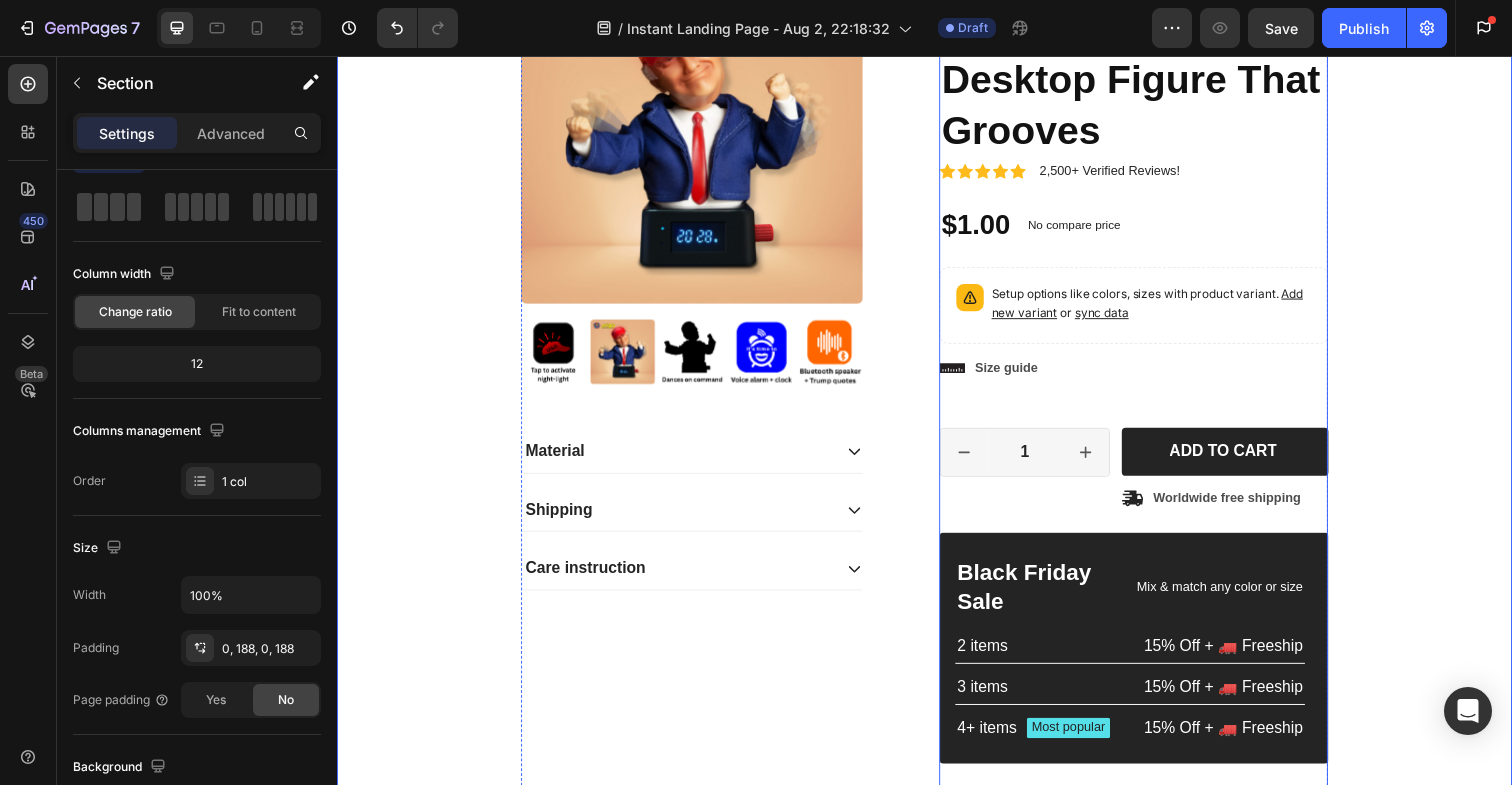 scroll, scrollTop: 0, scrollLeft: 0, axis: both 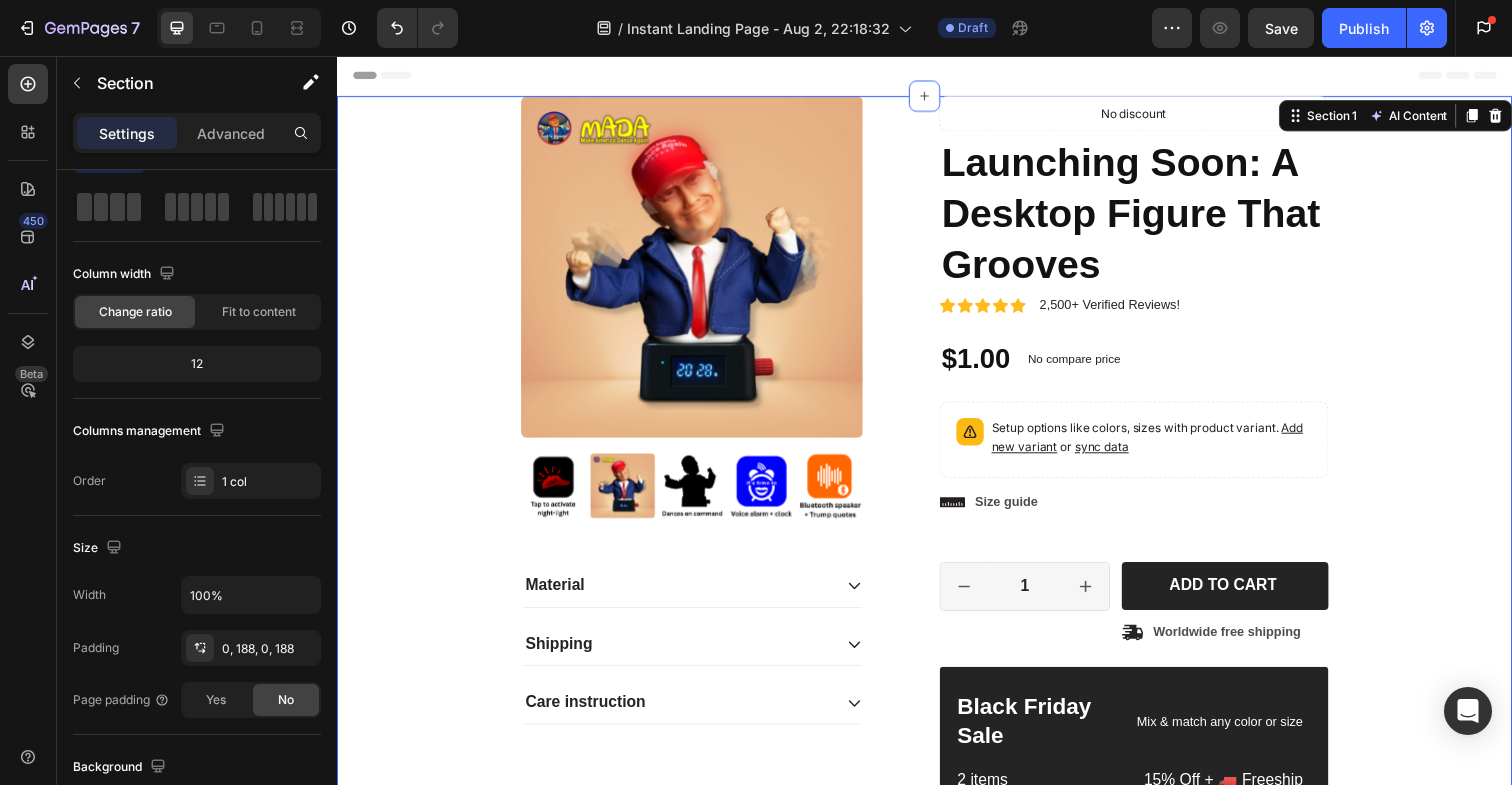 click on "Product Images
Material
Shipping
Care instruction Accordion Icon Icon Icon Icon Icon Icon List 2,500+ Verified Reviews! Text Block Row No discount   Not be displayed when published Product Badge Launching Soon: A Desktop Figure That Grooves Product Title Icon Icon Icon Icon Icon Icon List 2,500+ Verified Reviews! Text Block Row $1.00 Product Price Product Price No compare price Product Price No discount   Not be displayed when published Product Badge Row Setup options like colors, sizes with product variant.       Add new variant   or   sync data Product Variants & Swatches Setup options like colors, sizes with product variant.       Add new variant   or   sync data Product Variants & Swatches
Icon Size guide Text Block Row
1
Product Quantity Row Add to cart Add to Cart
Icon Worldwide free shipping Text Block Row Row Black Friday Sale Text Block Mix & match any color or size Text Block Row 2 items Text Block Text Block Row" at bounding box center [937, 570] 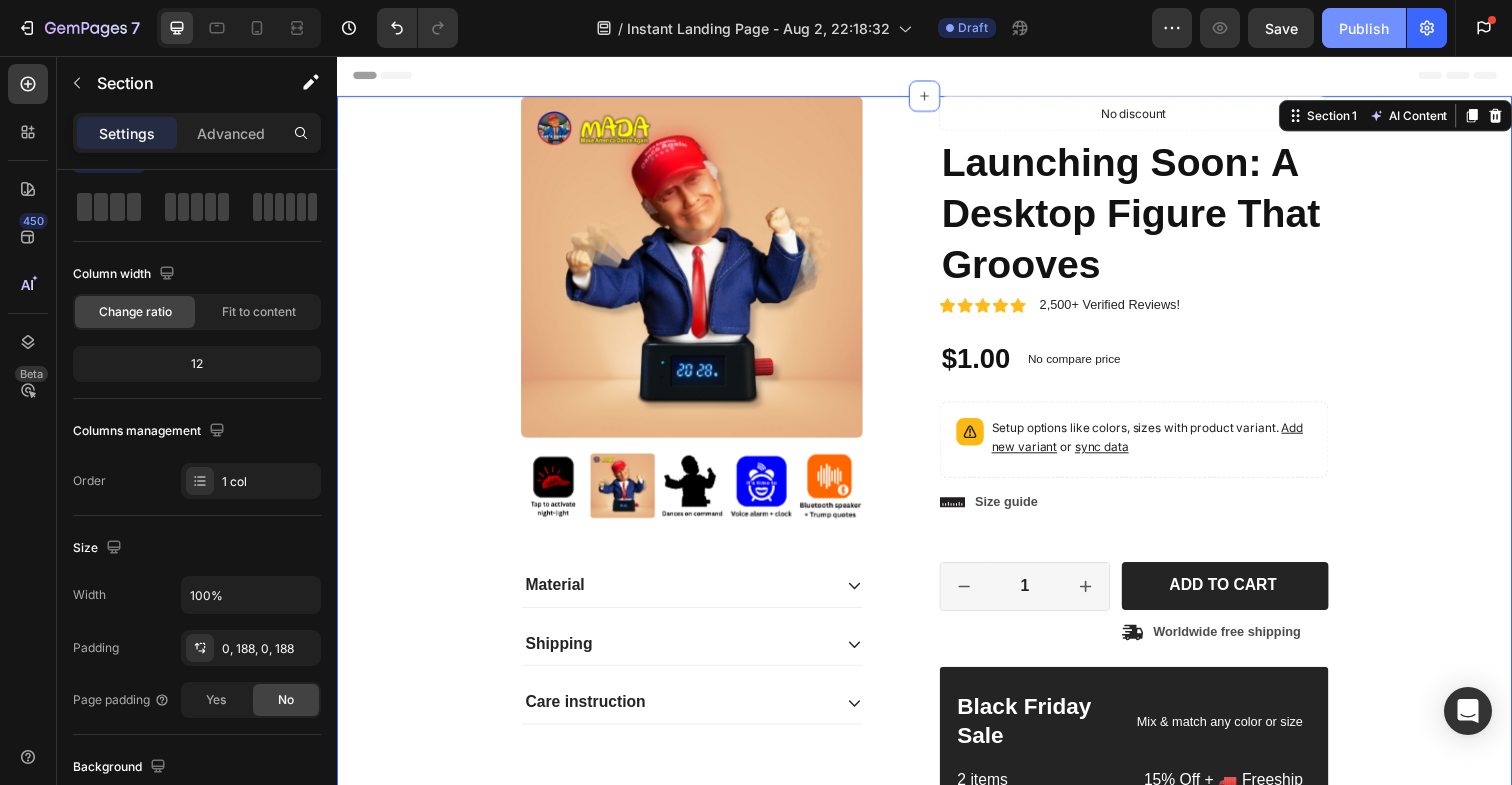 click on "Publish" at bounding box center (1364, 28) 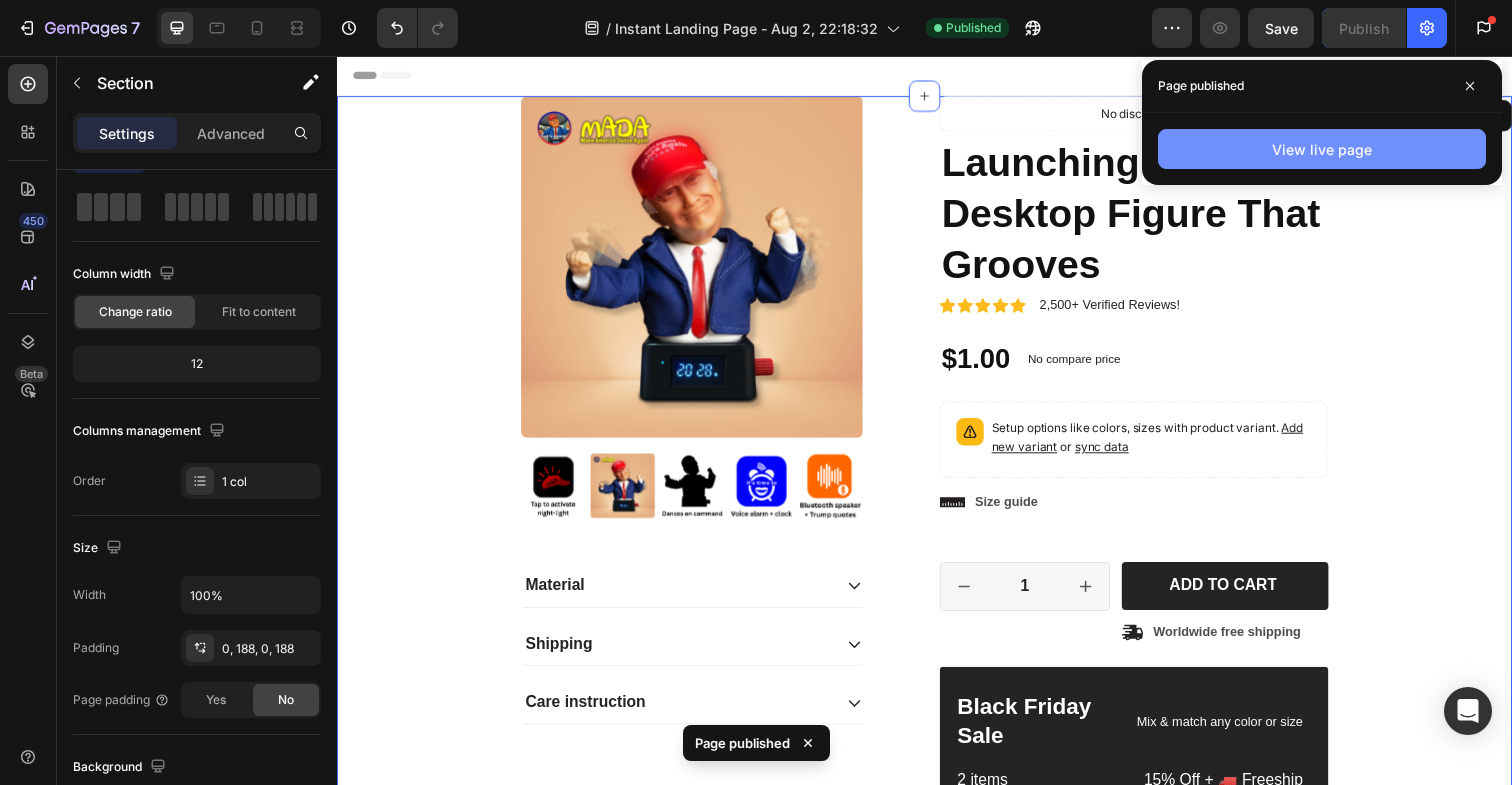click on "View live page" at bounding box center [1322, 149] 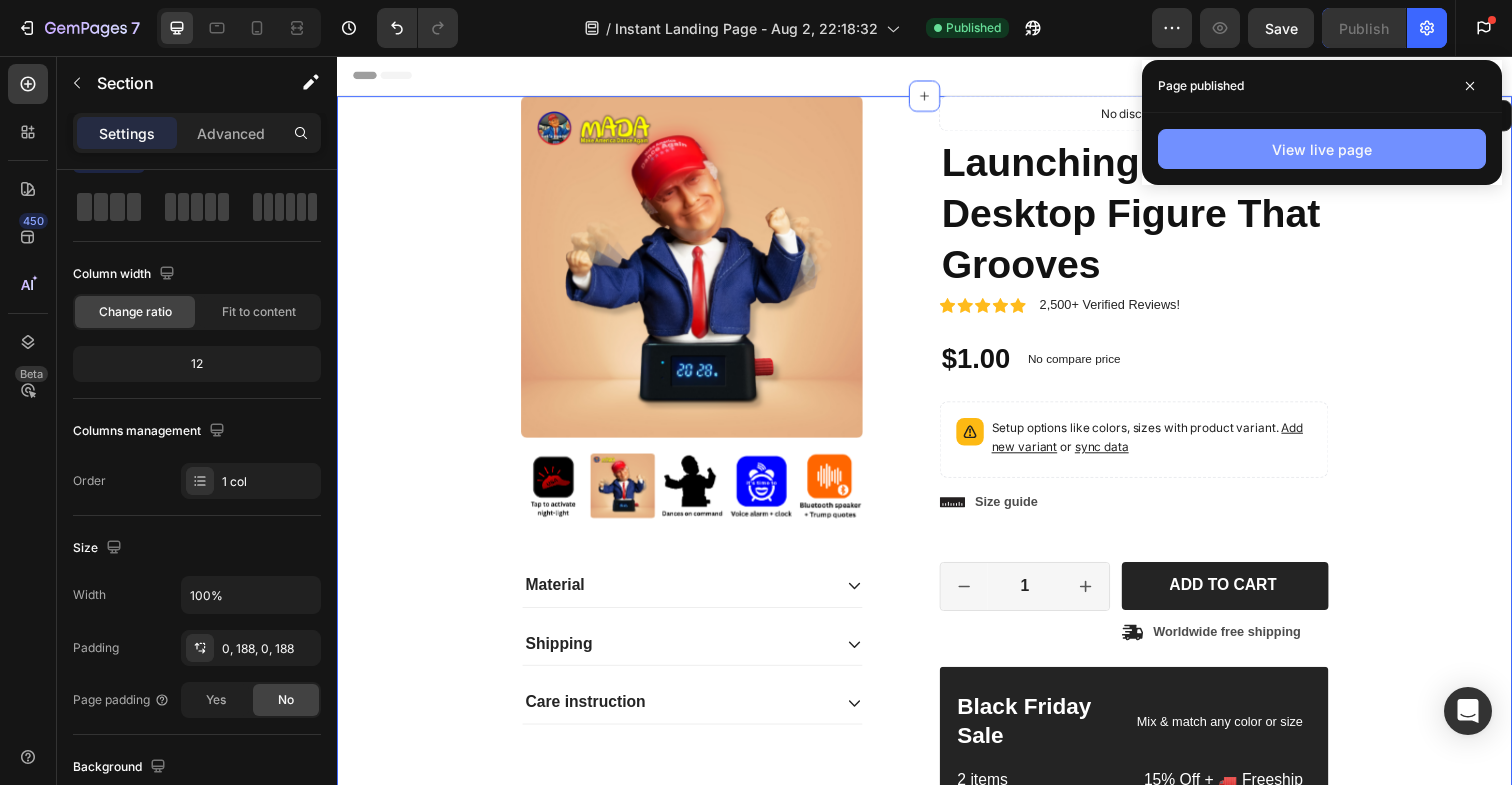 click on "View live page" at bounding box center [1322, 149] 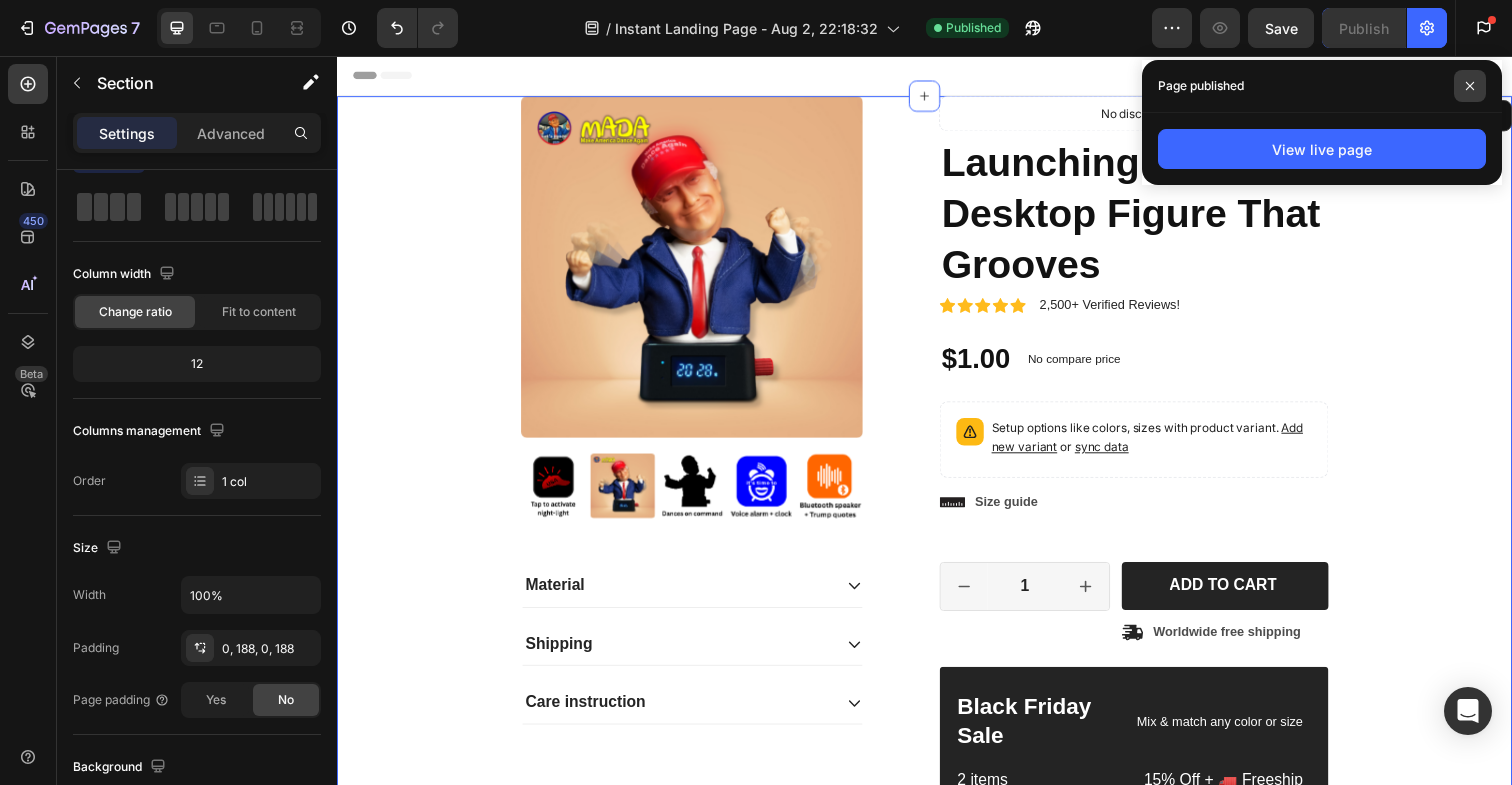 click at bounding box center [1470, 86] 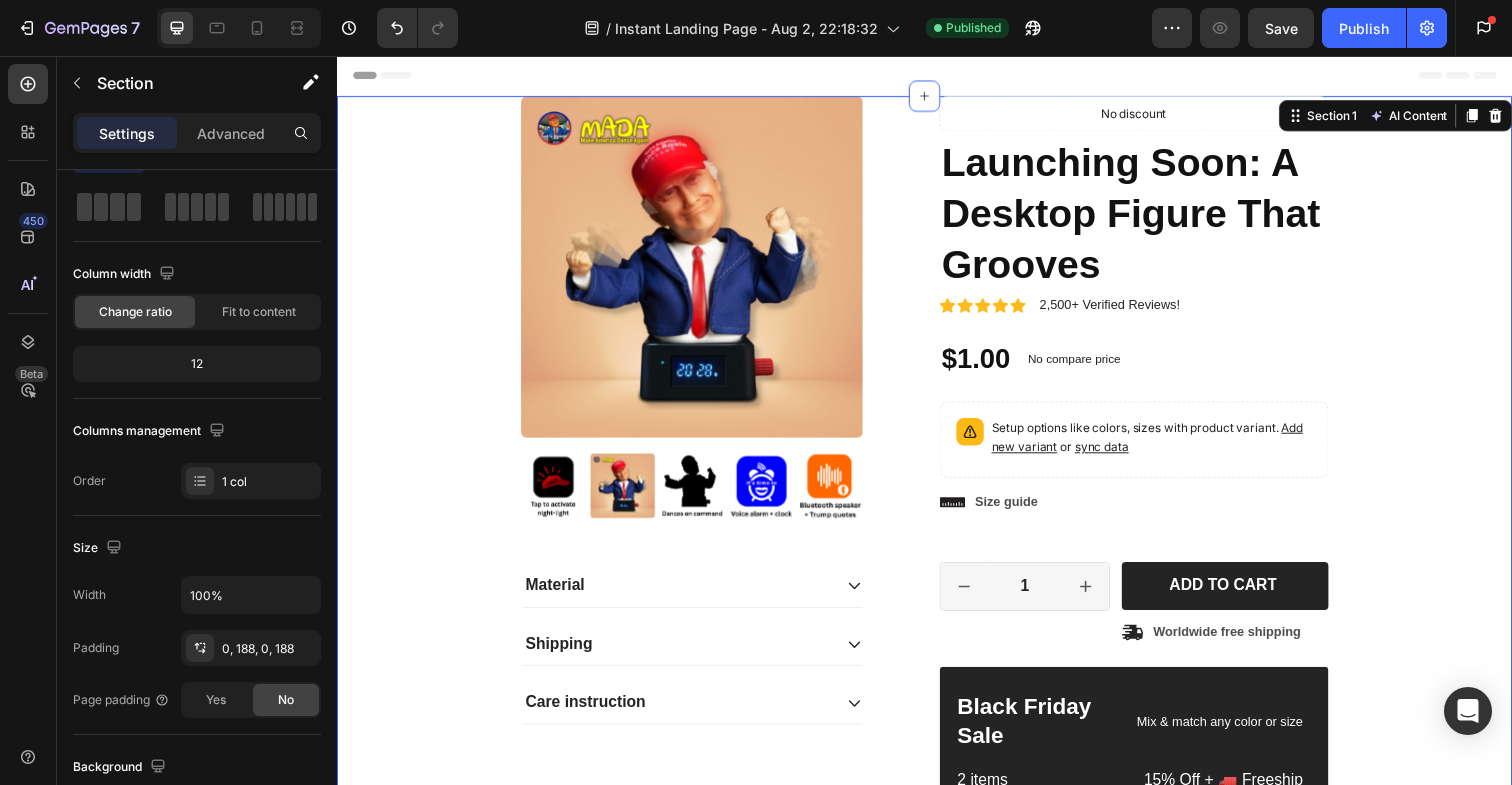click on "Product Images
Material
Shipping
Care instruction Accordion Icon Icon Icon Icon Icon Icon List 2,500+ Verified Reviews! Text Block Row No discount   Not be displayed when published Product Badge Launching Soon: A Desktop Figure That Grooves Product Title Icon Icon Icon Icon Icon Icon List 2,500+ Verified Reviews! Text Block Row $1.00 Product Price Product Price No compare price Product Price No discount   Not be displayed when published Product Badge Row Setup options like colors, sizes with product variant.       Add new variant   or   sync data Product Variants & Swatches Setup options like colors, sizes with product variant.       Add new variant   or   sync data Product Variants & Swatches
Icon Size guide Text Block Row
1
Product Quantity Row Add to cart Add to Cart
Icon Worldwide free shipping Text Block Row Row Black Friday Sale Text Block Mix & match any color or size Text Block Row 2 items Text Block Text Block Row" at bounding box center (937, 570) 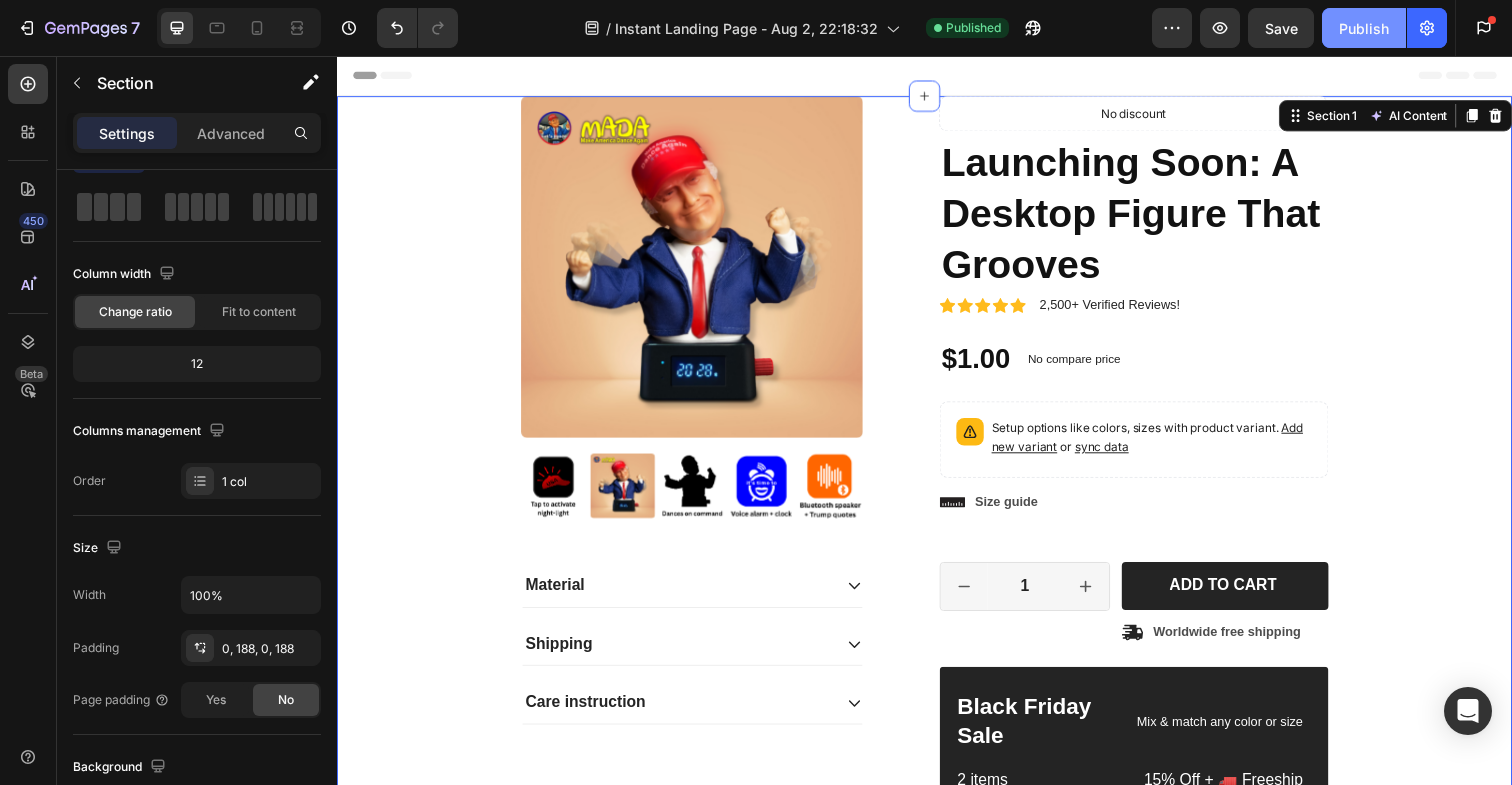 click on "Publish" 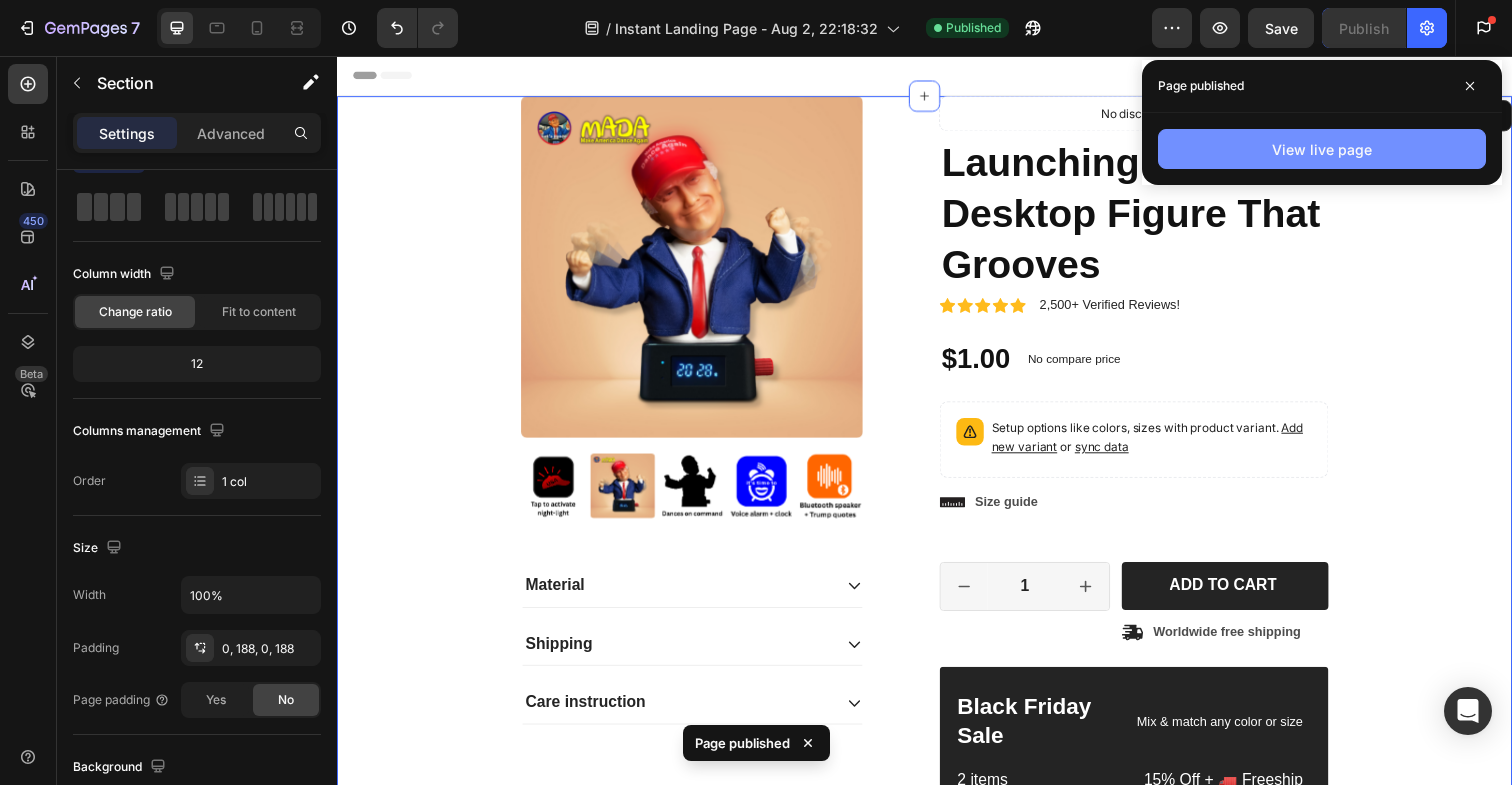 click on "View live page" at bounding box center [1322, 149] 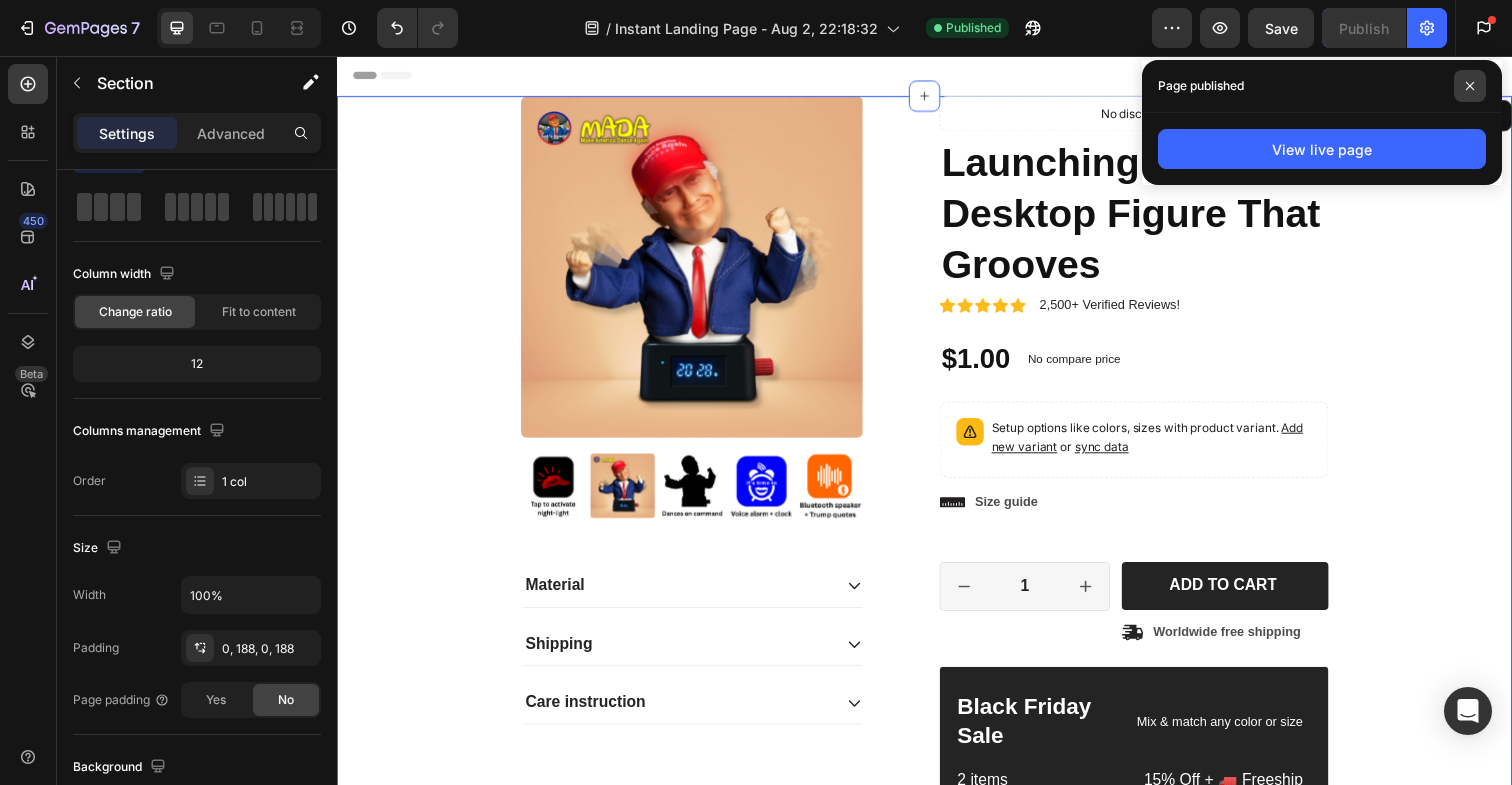 click 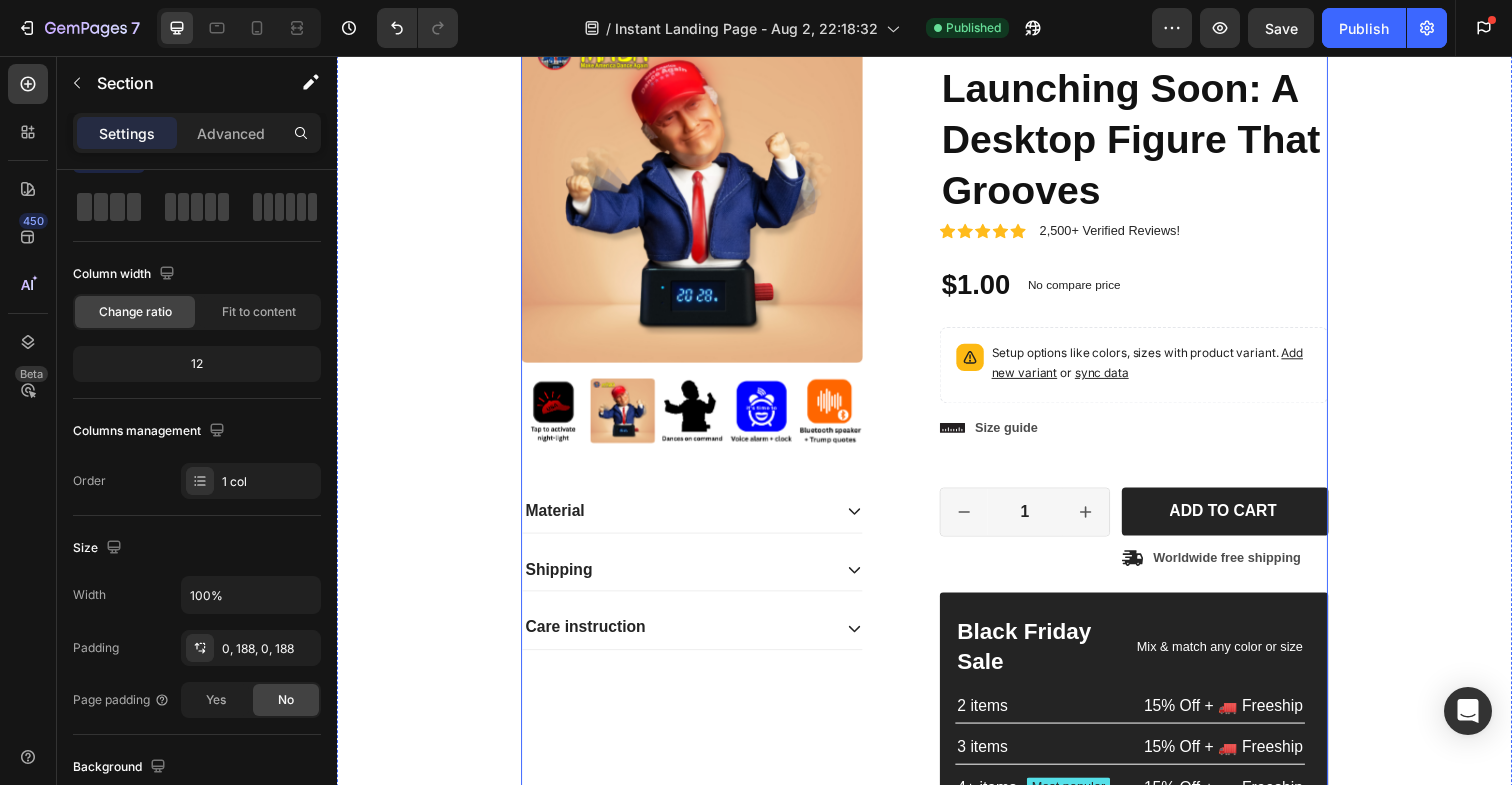 scroll, scrollTop: 102, scrollLeft: 0, axis: vertical 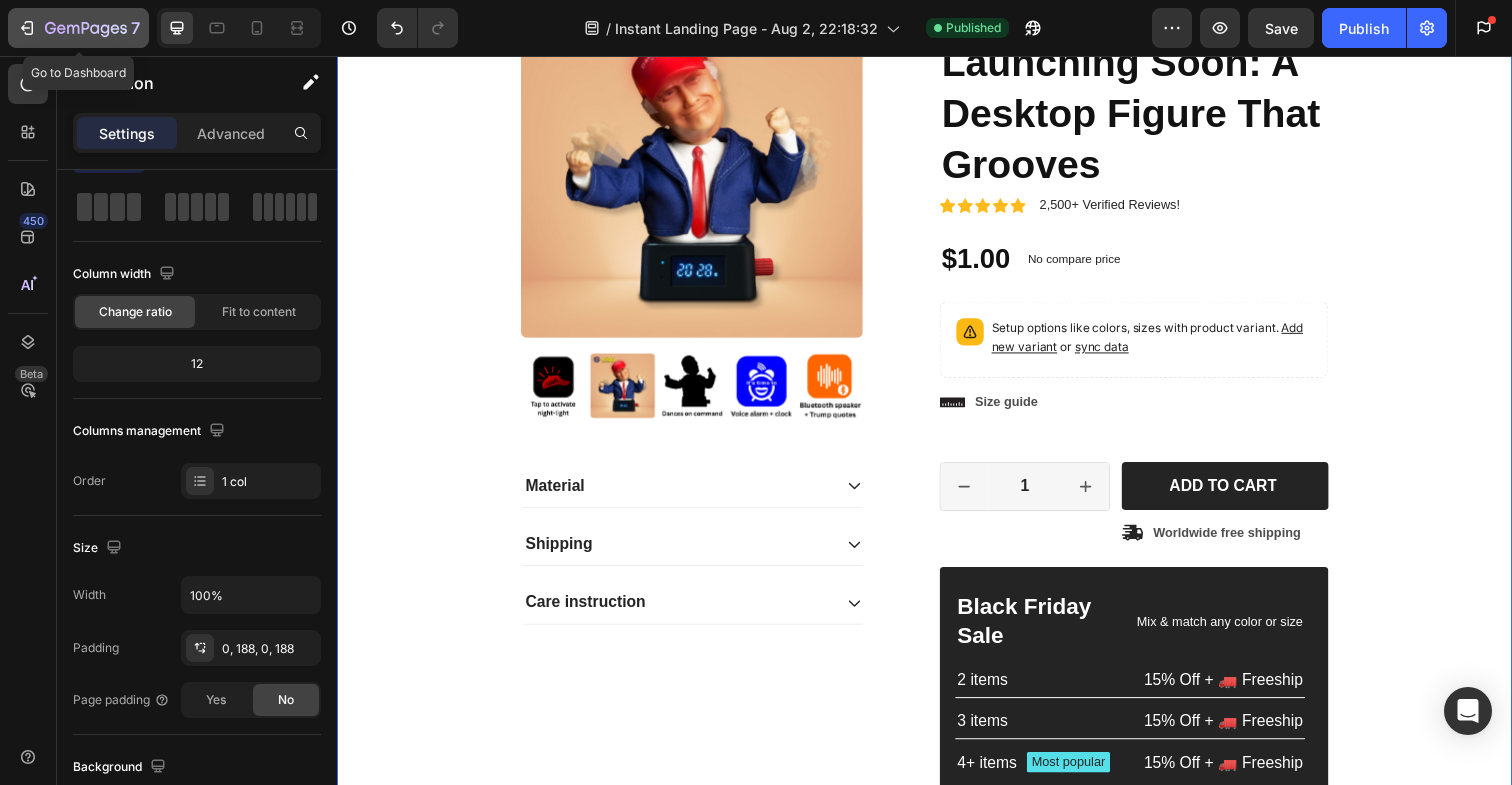 click on "7" at bounding box center (78, 28) 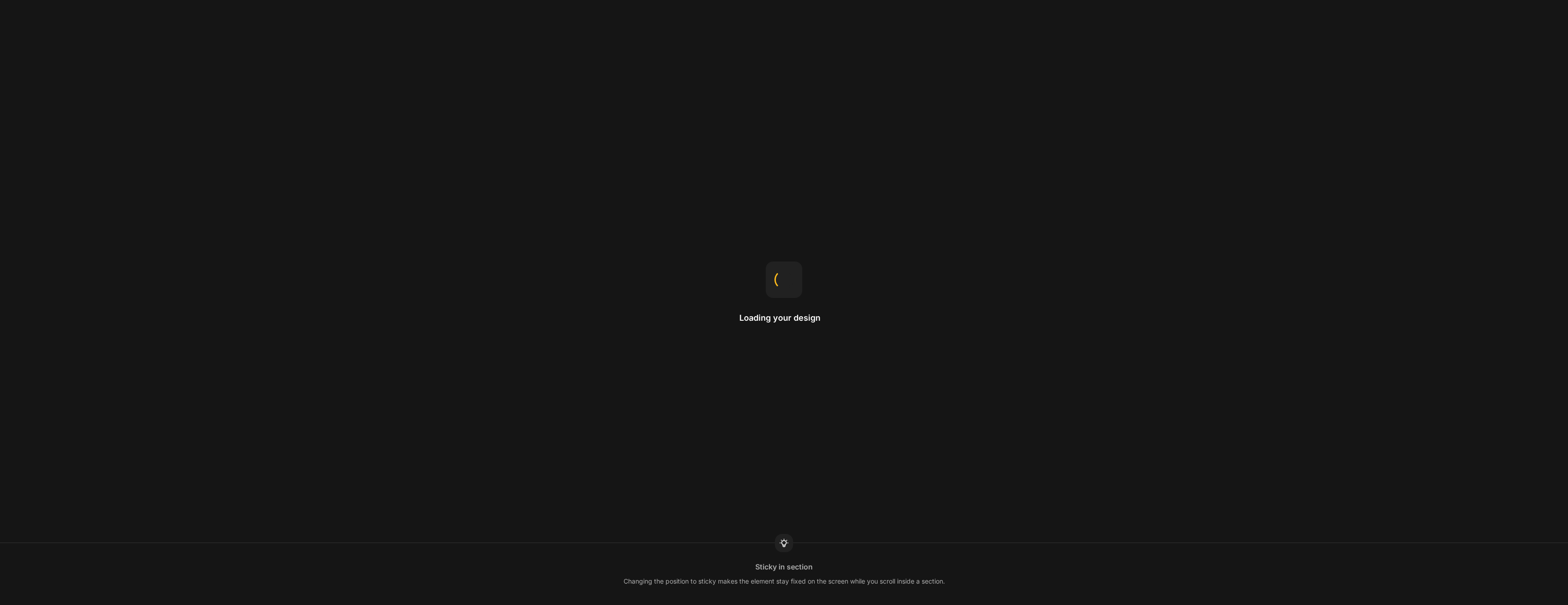 scroll, scrollTop: 0, scrollLeft: 0, axis: both 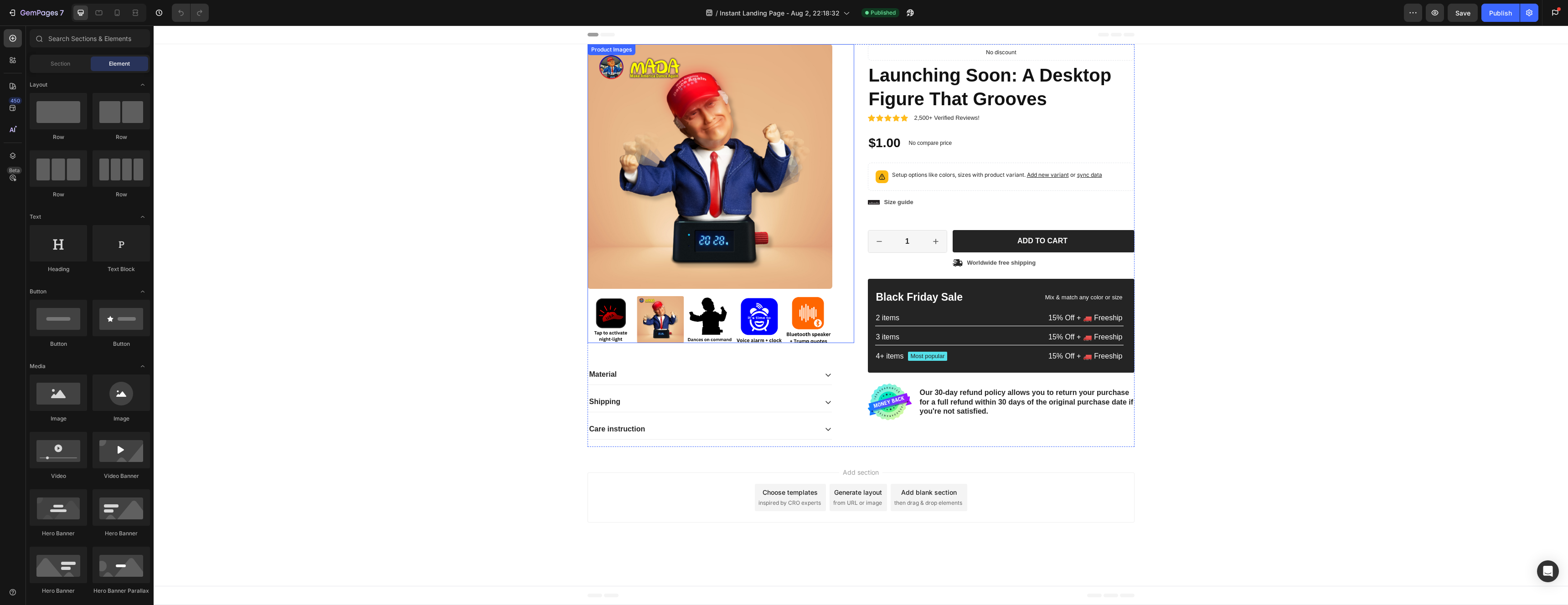 click at bounding box center [710, 166] 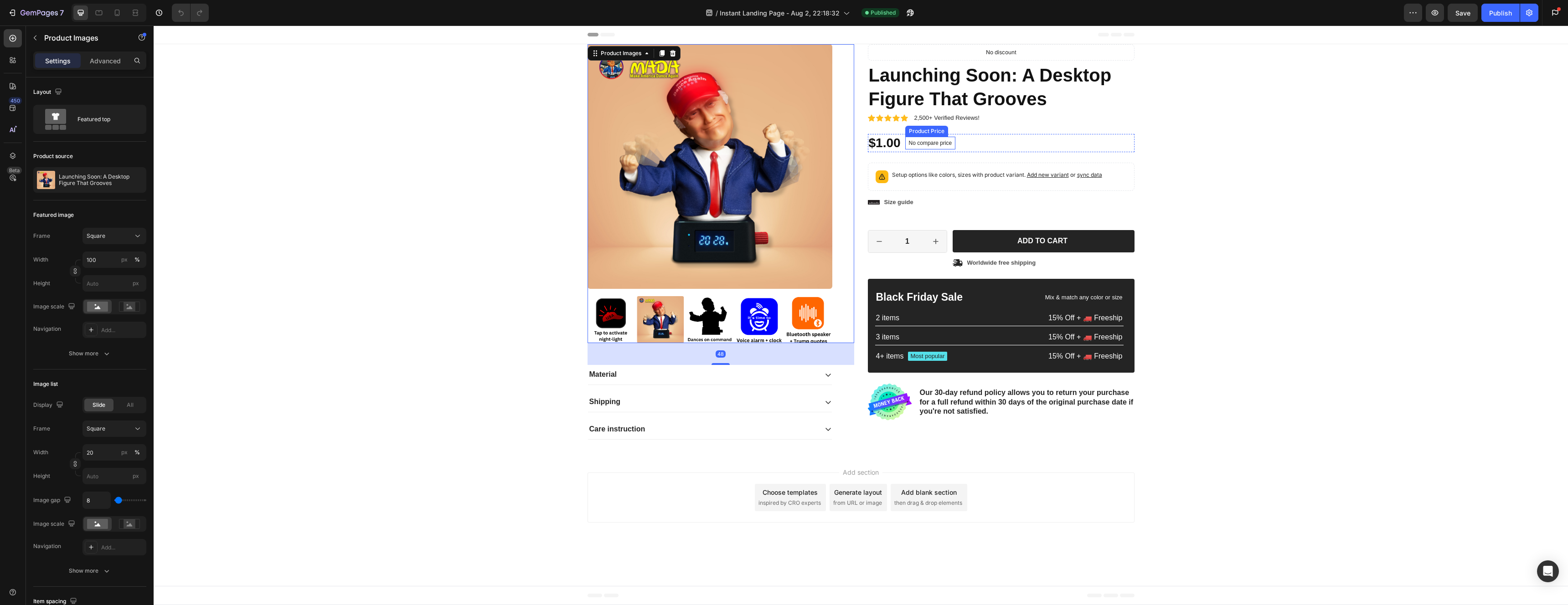 click on "No compare price" at bounding box center [930, 143] 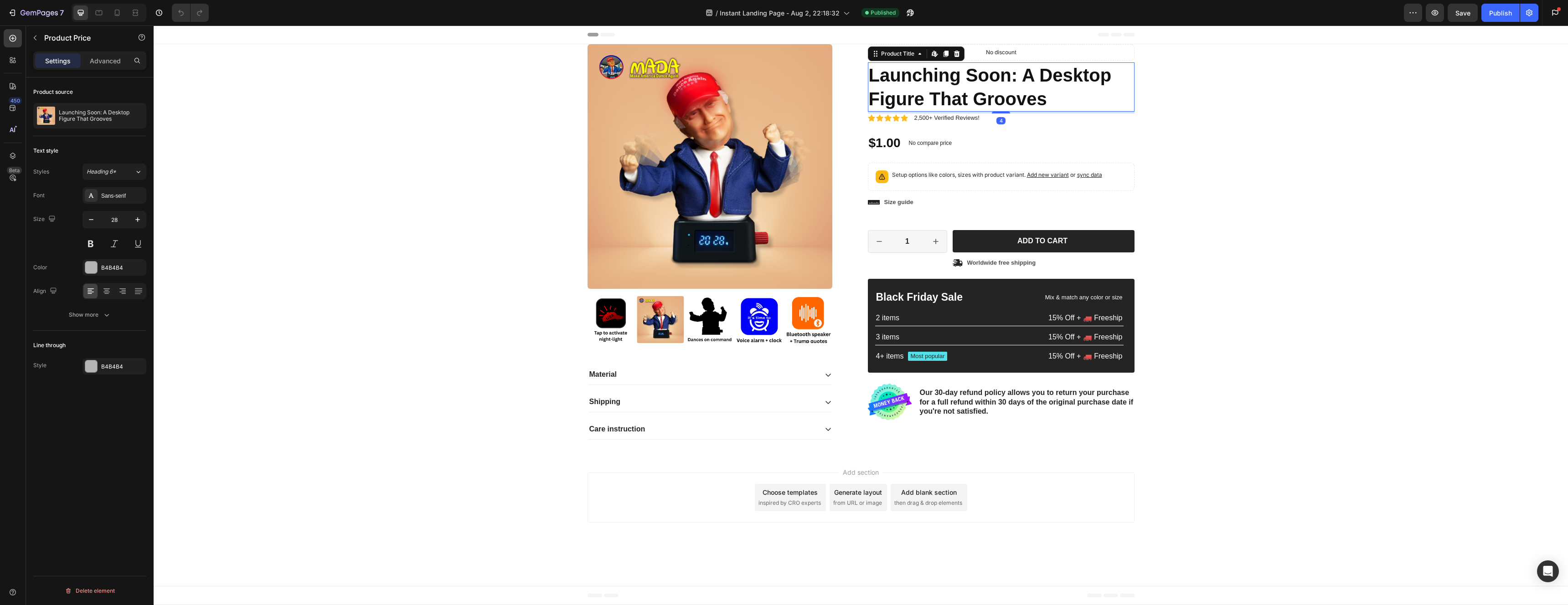 click on "Launching Soon: A Desktop Figure That Grooves" at bounding box center (1001, 87) 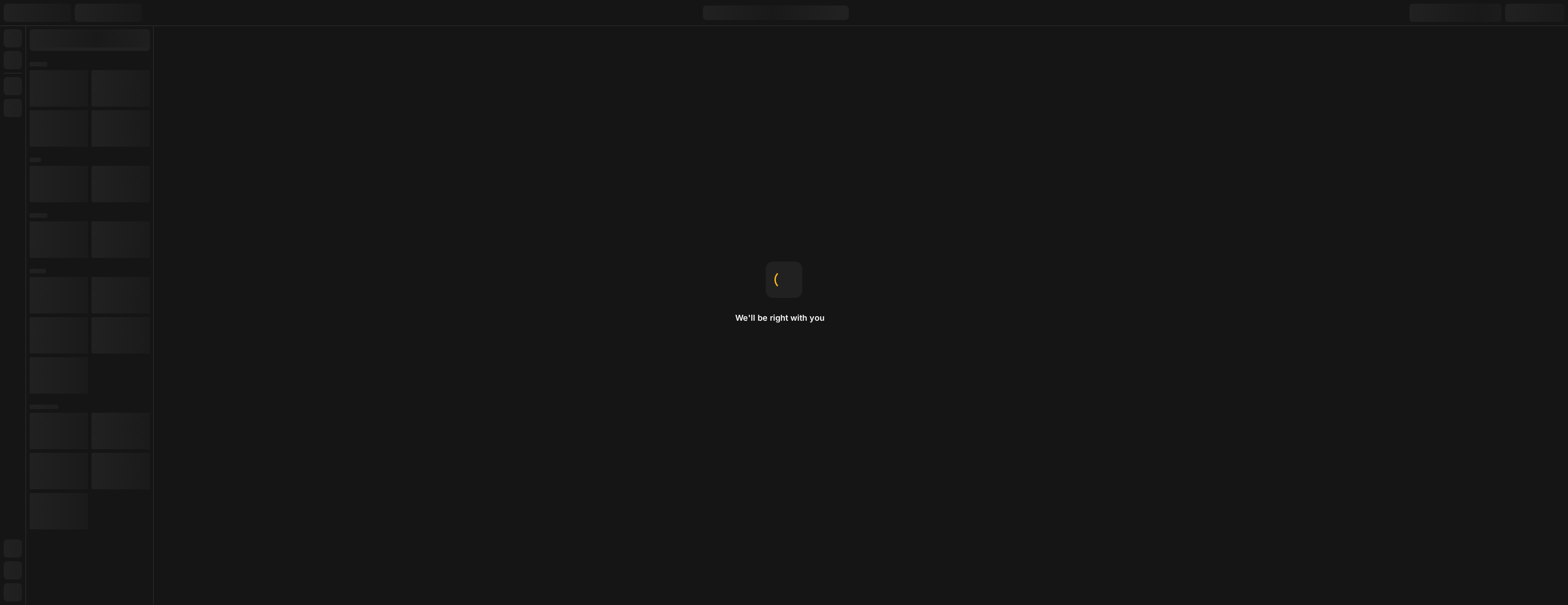 scroll, scrollTop: 0, scrollLeft: 0, axis: both 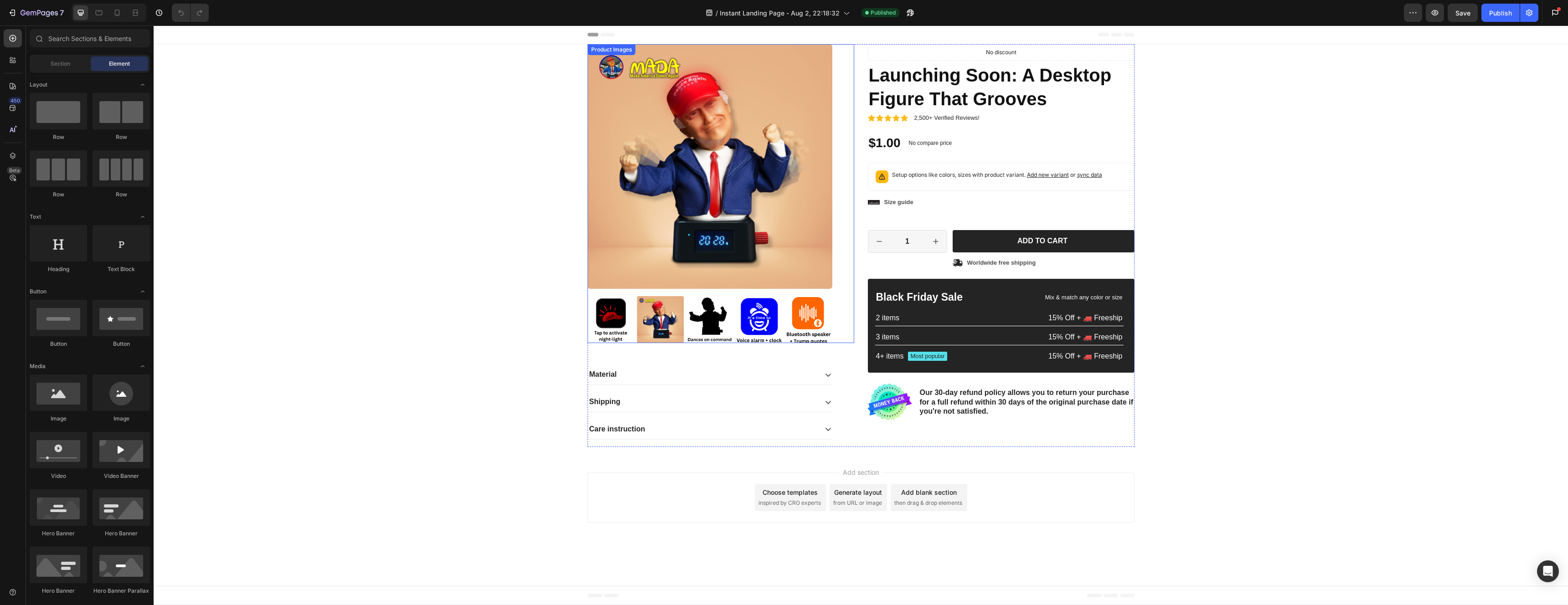 click at bounding box center (710, 166) 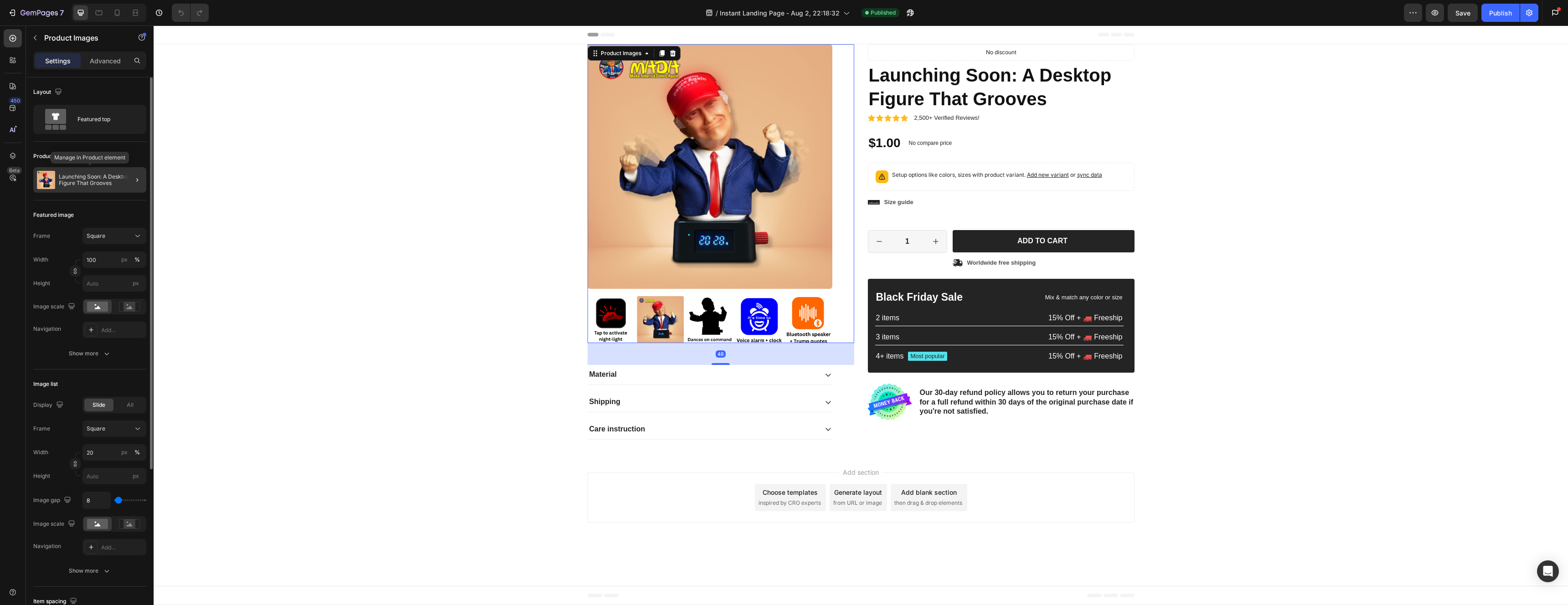 click on "Launching Soon: A Desktop Figure That Grooves" at bounding box center (101, 180) 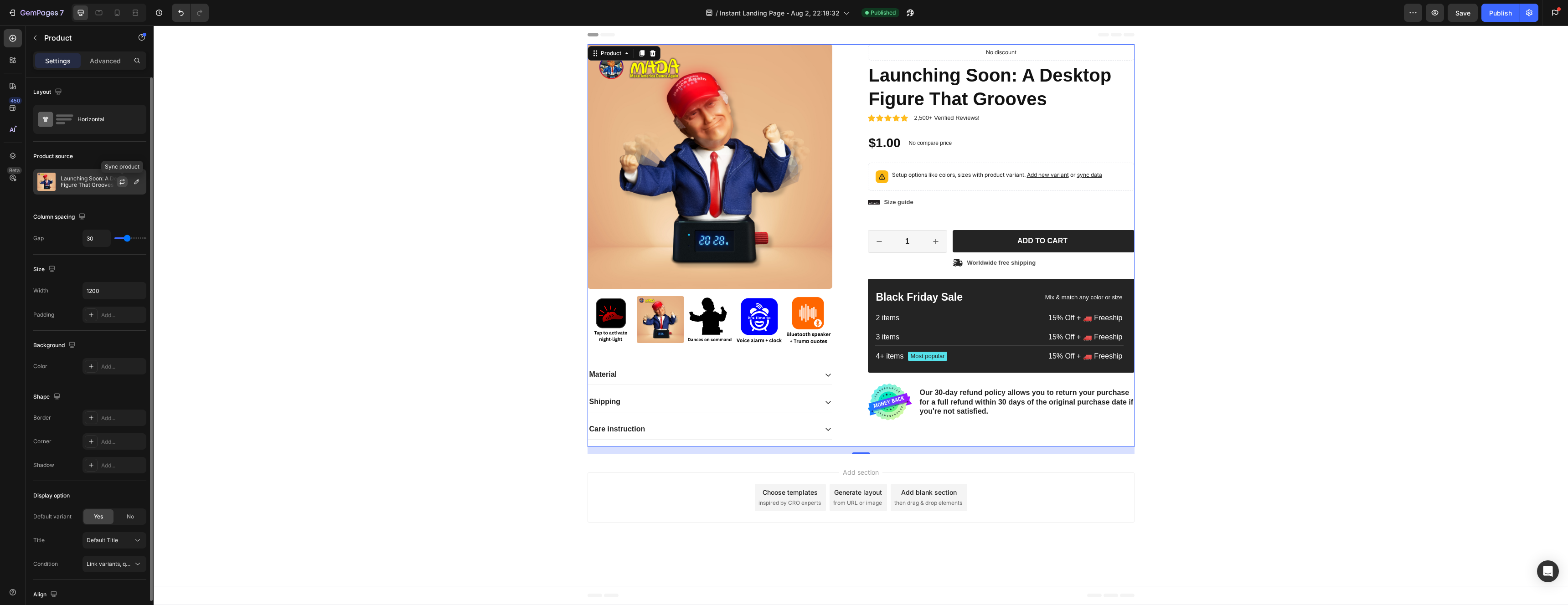 click 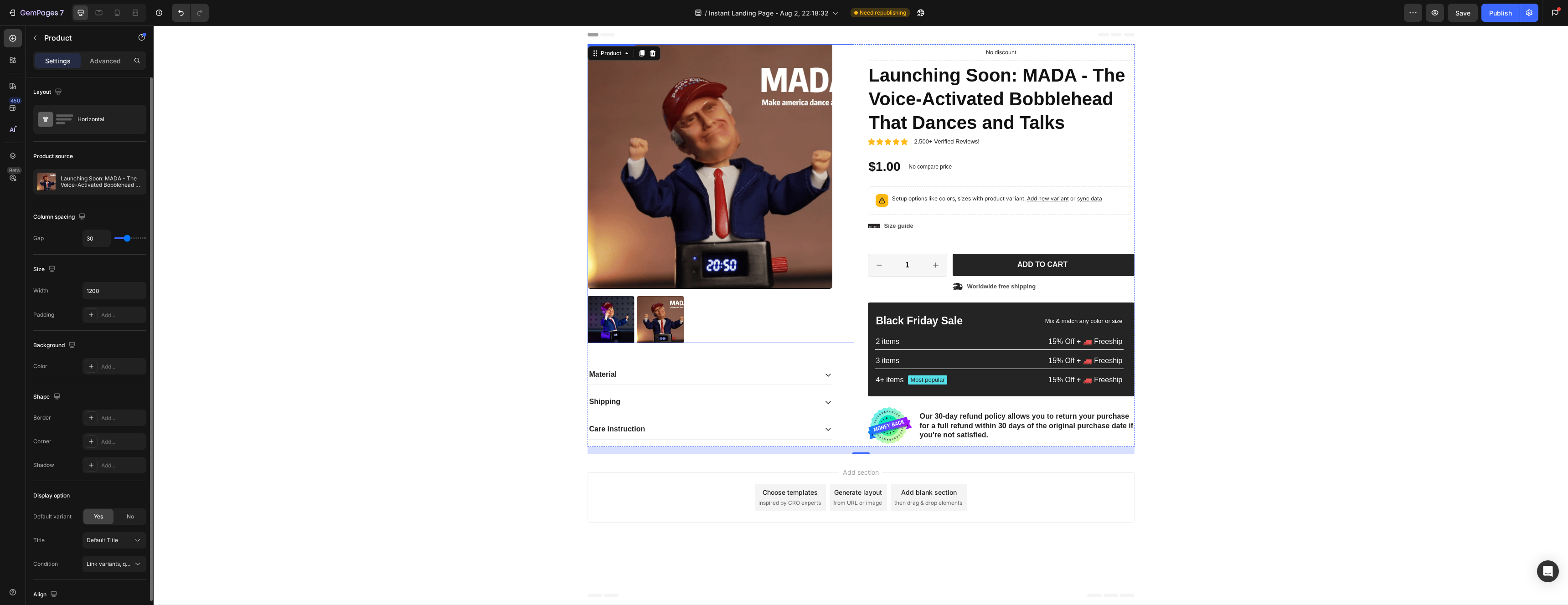 click at bounding box center [610, 319] 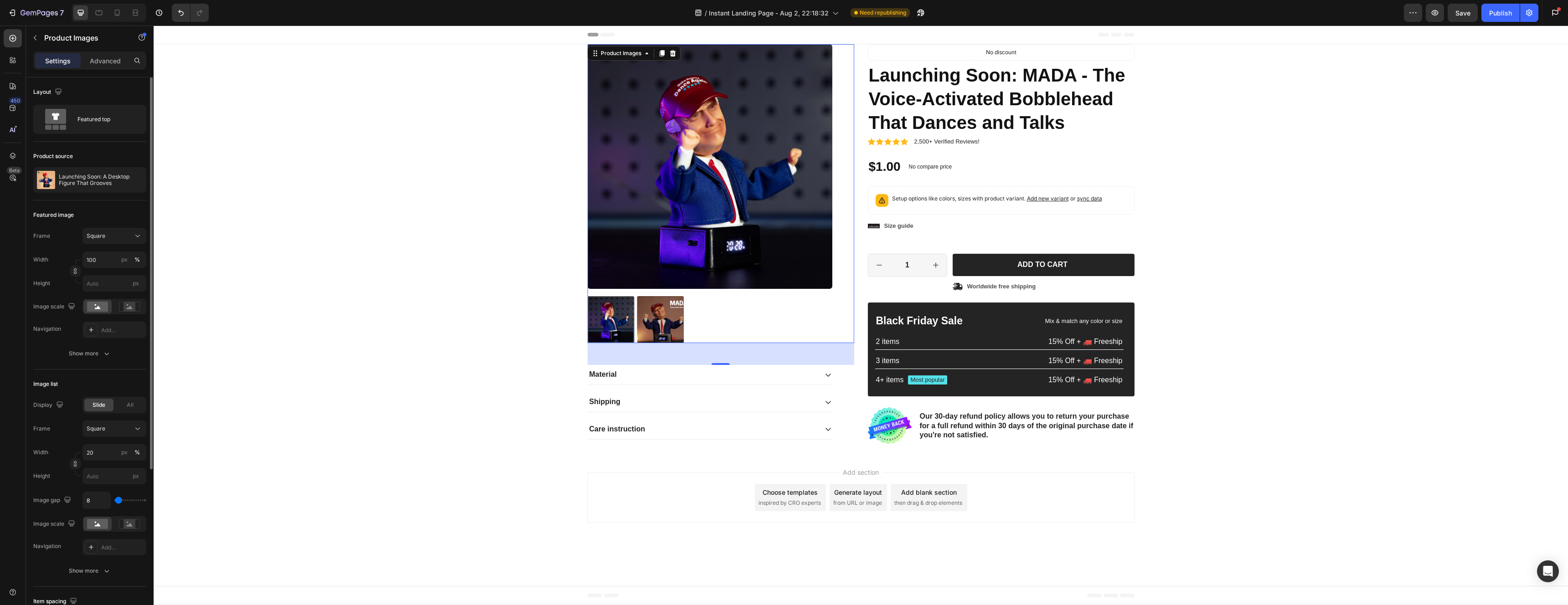 click at bounding box center [660, 319] 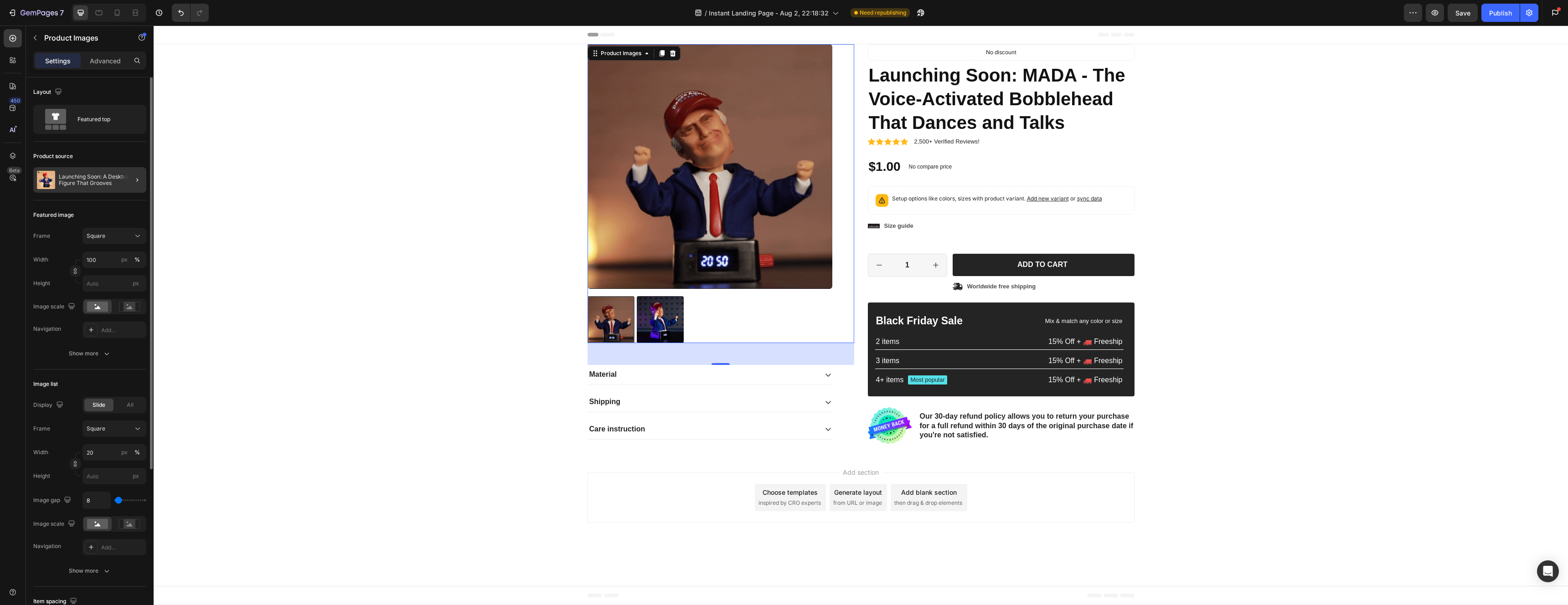 click 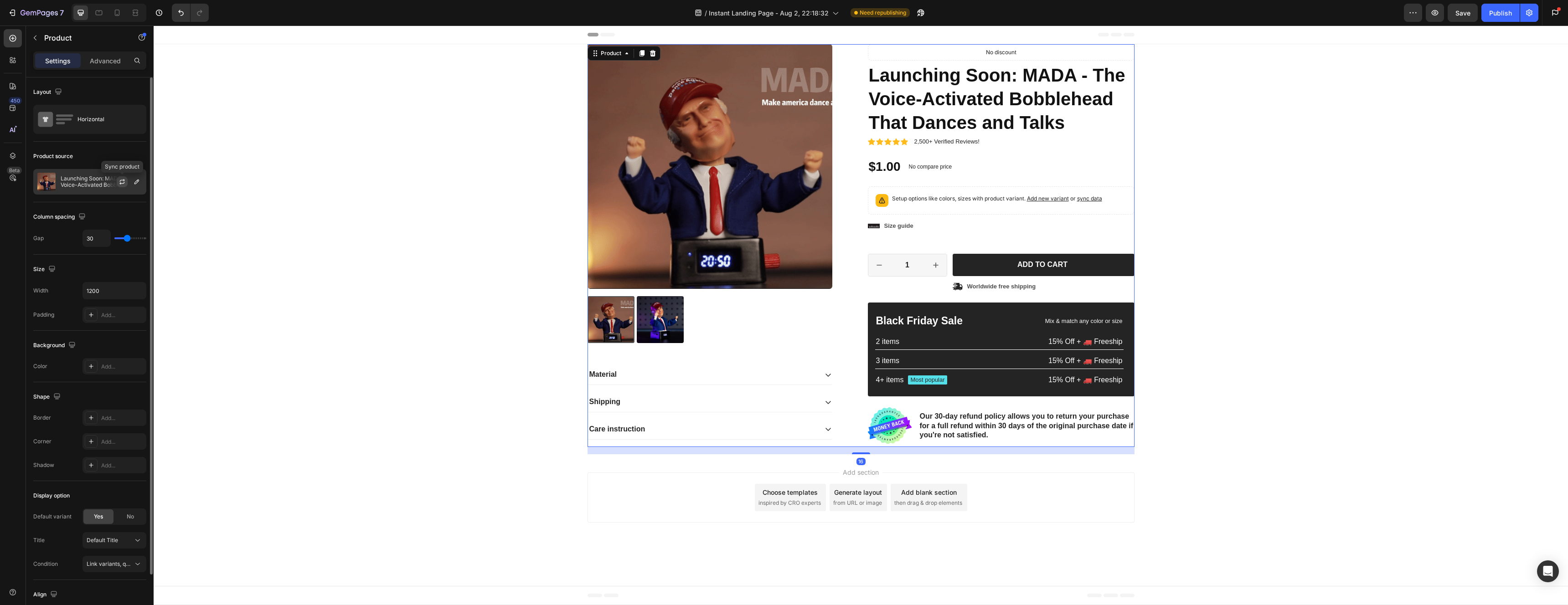 click 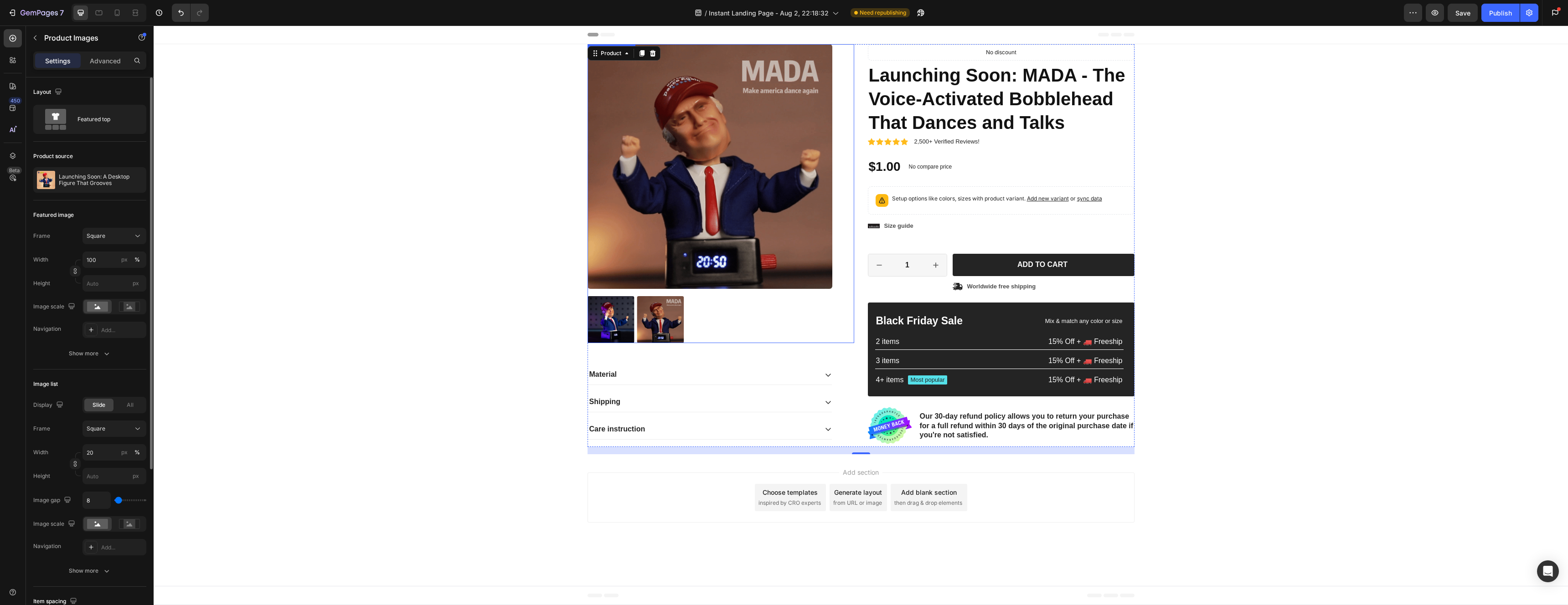 click at bounding box center (660, 319) 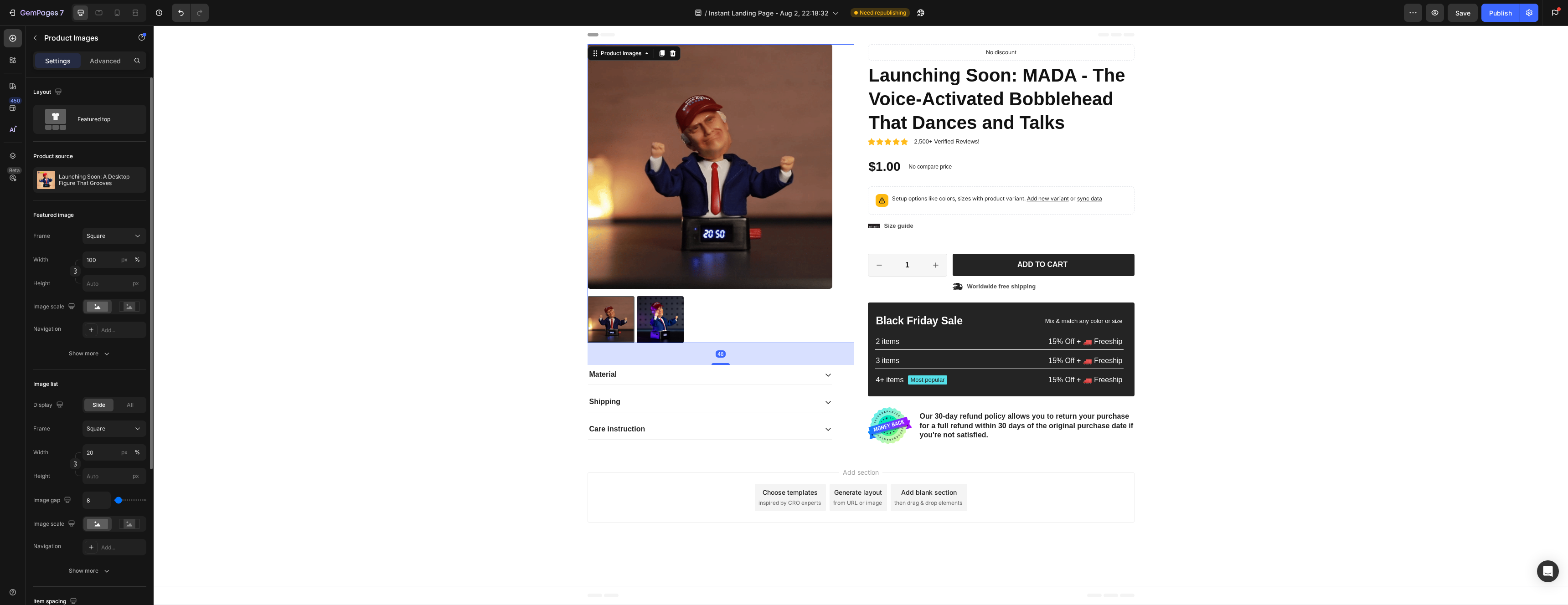 click at bounding box center (611, 319) 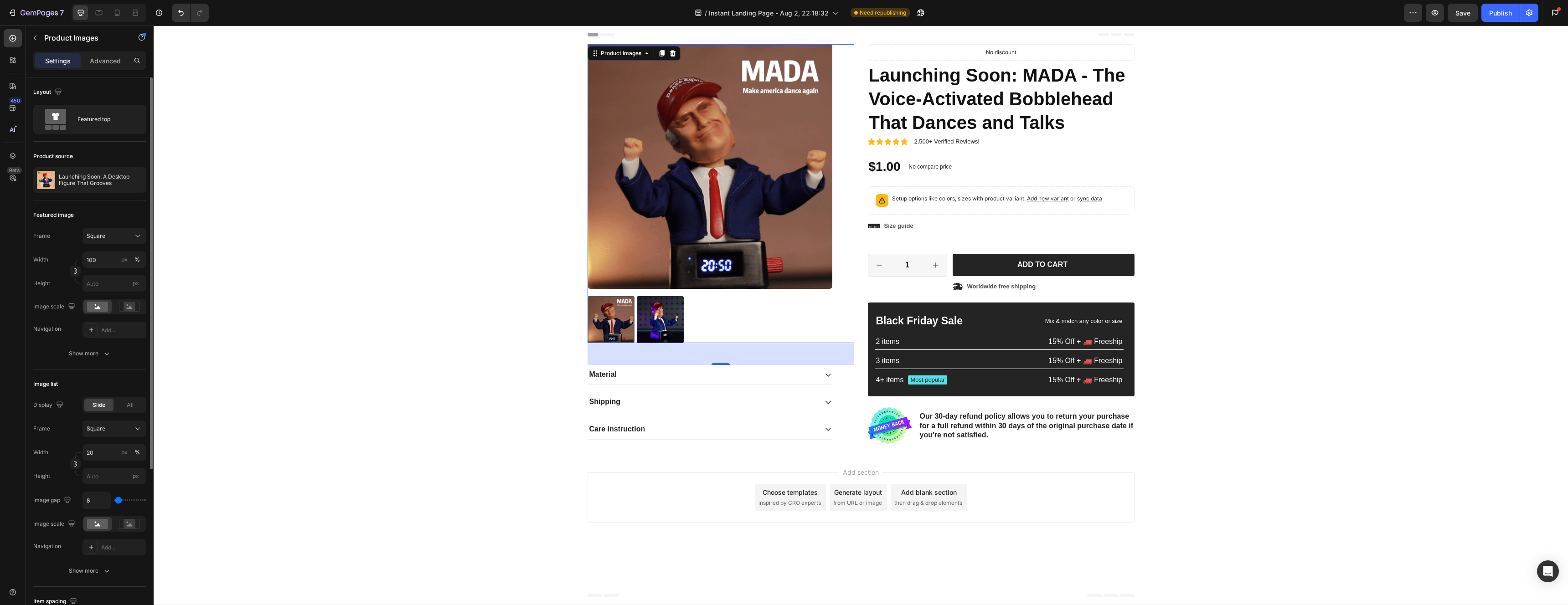 click at bounding box center (660, 319) 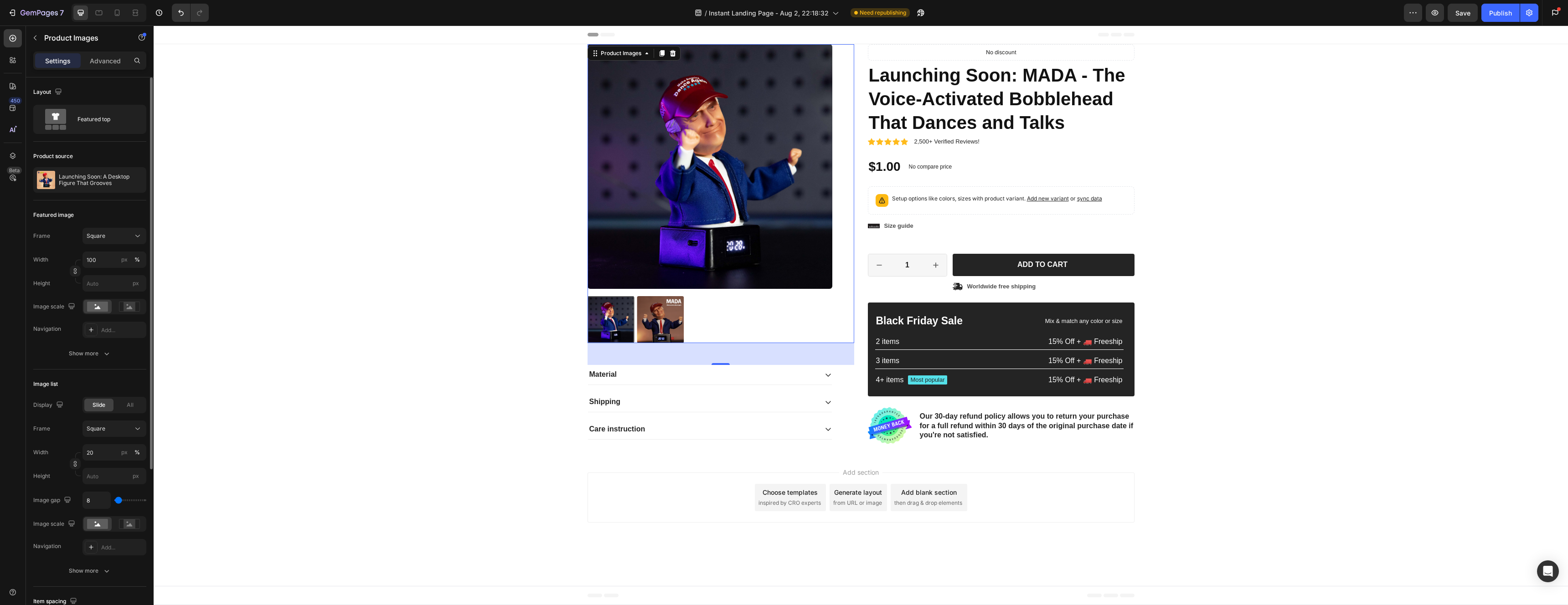 click at bounding box center [660, 319] 